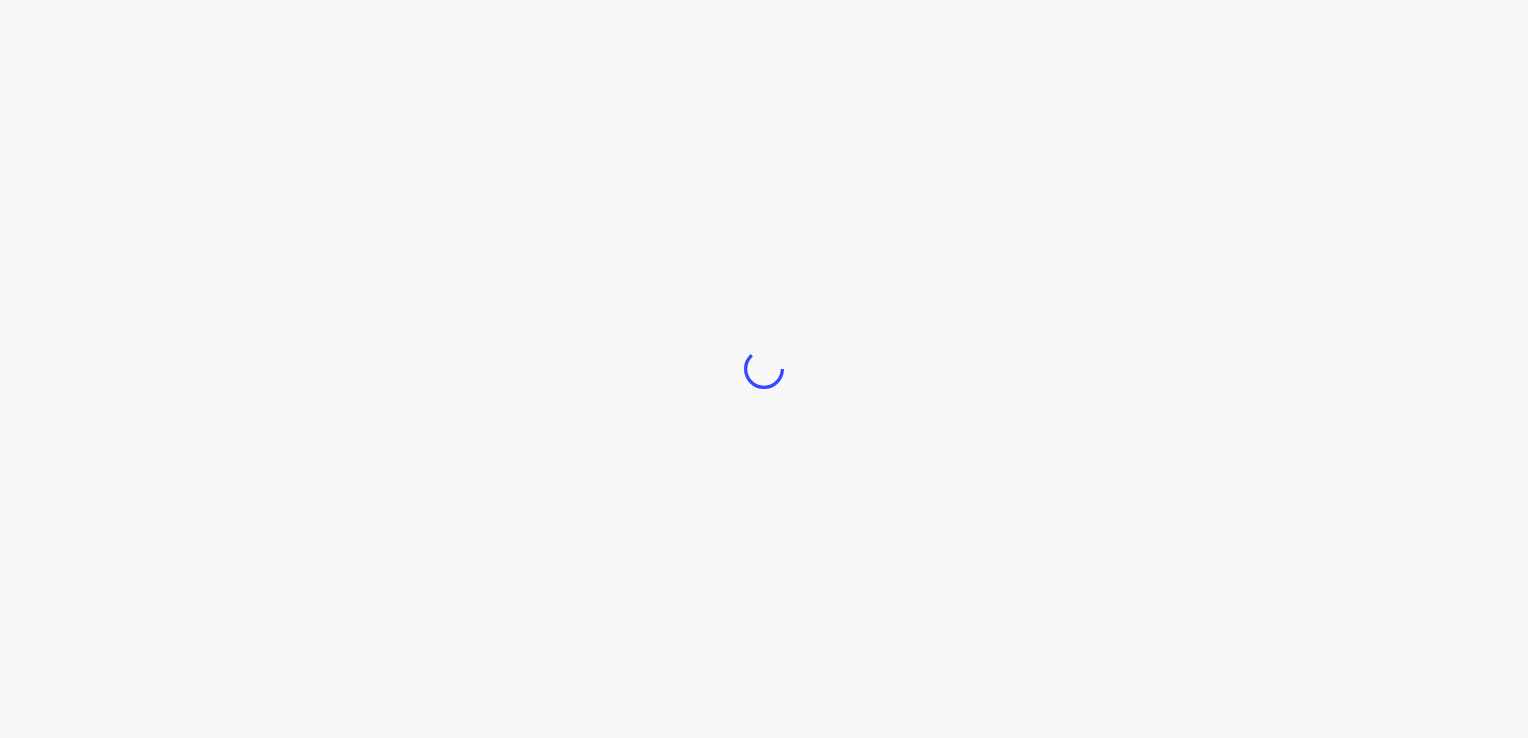 scroll, scrollTop: 0, scrollLeft: 0, axis: both 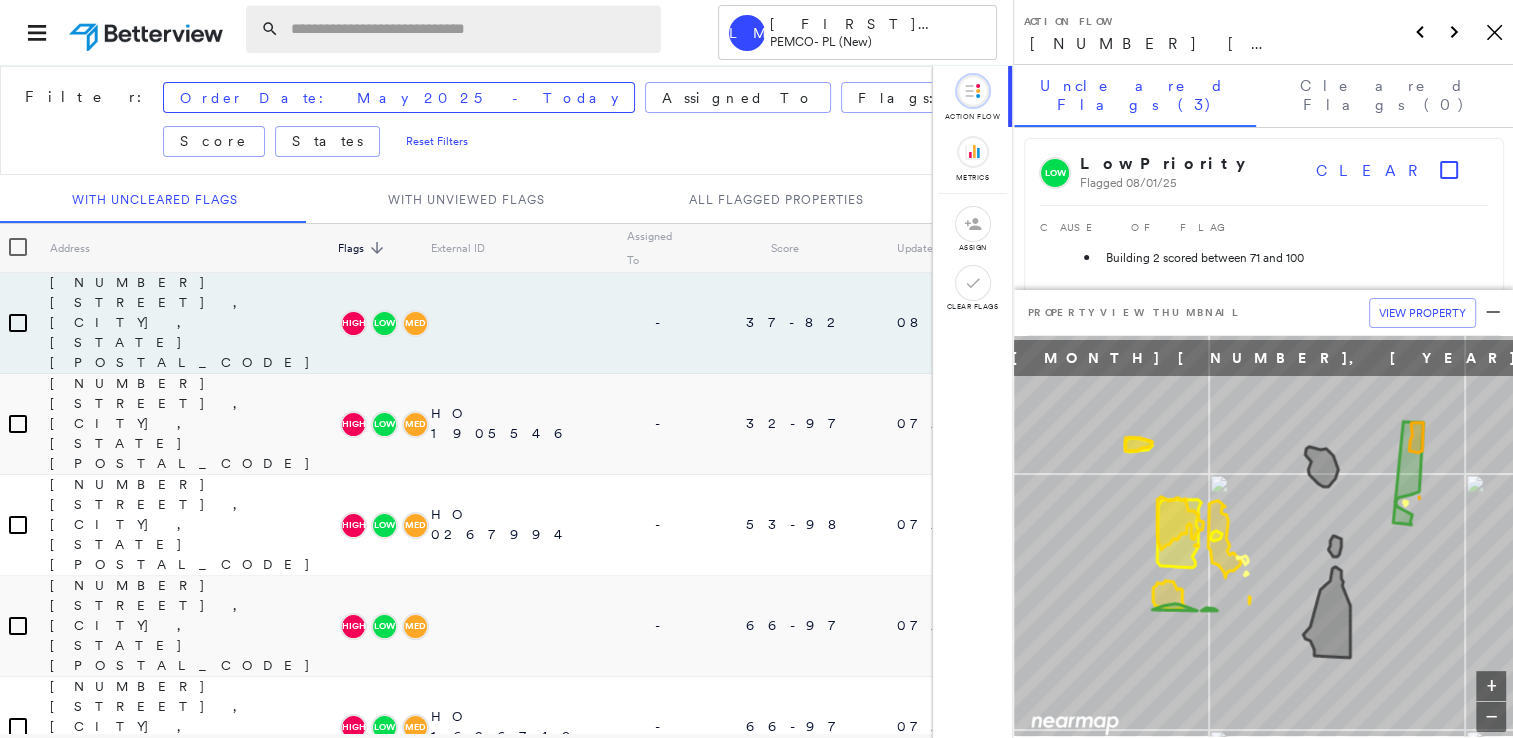 click at bounding box center [470, 29] 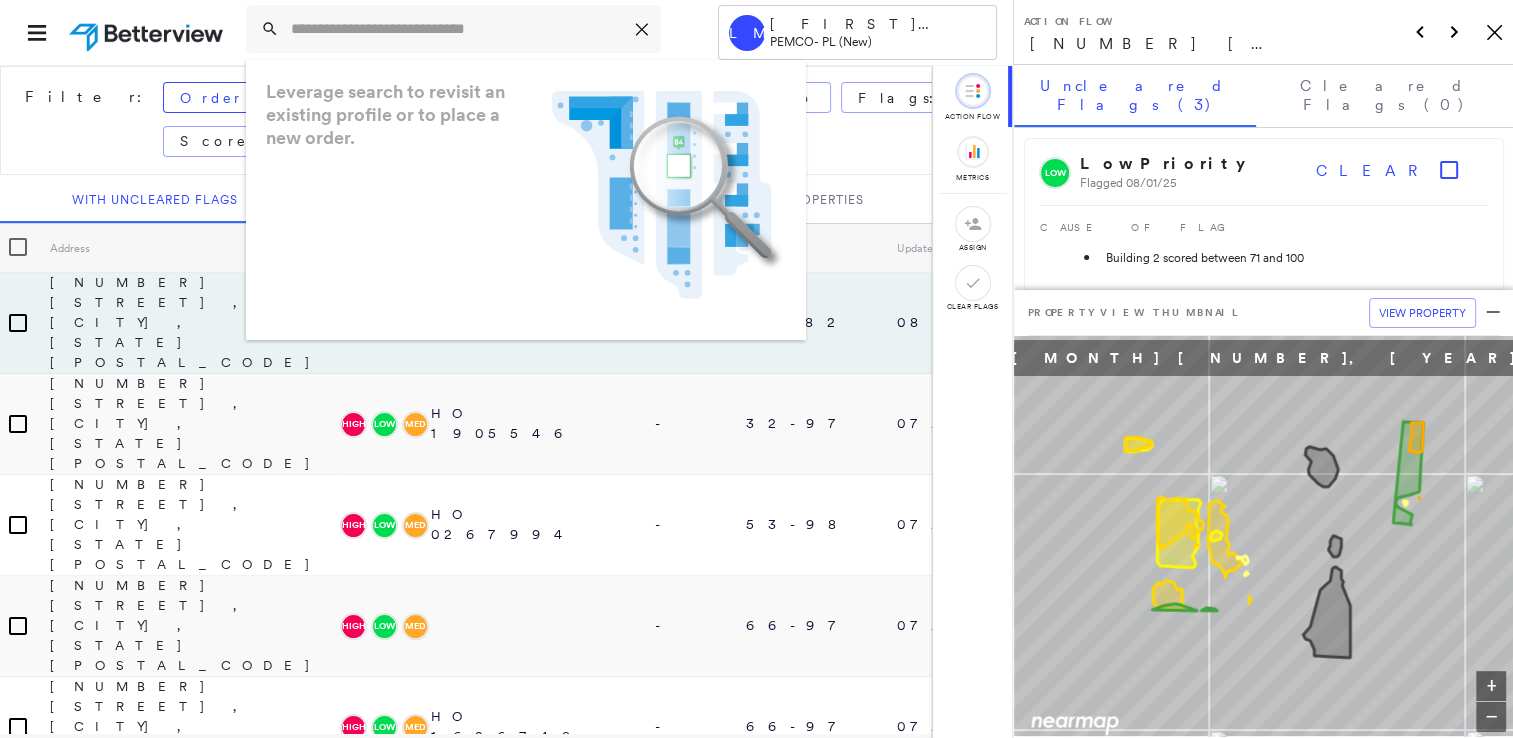 paste on "**********" 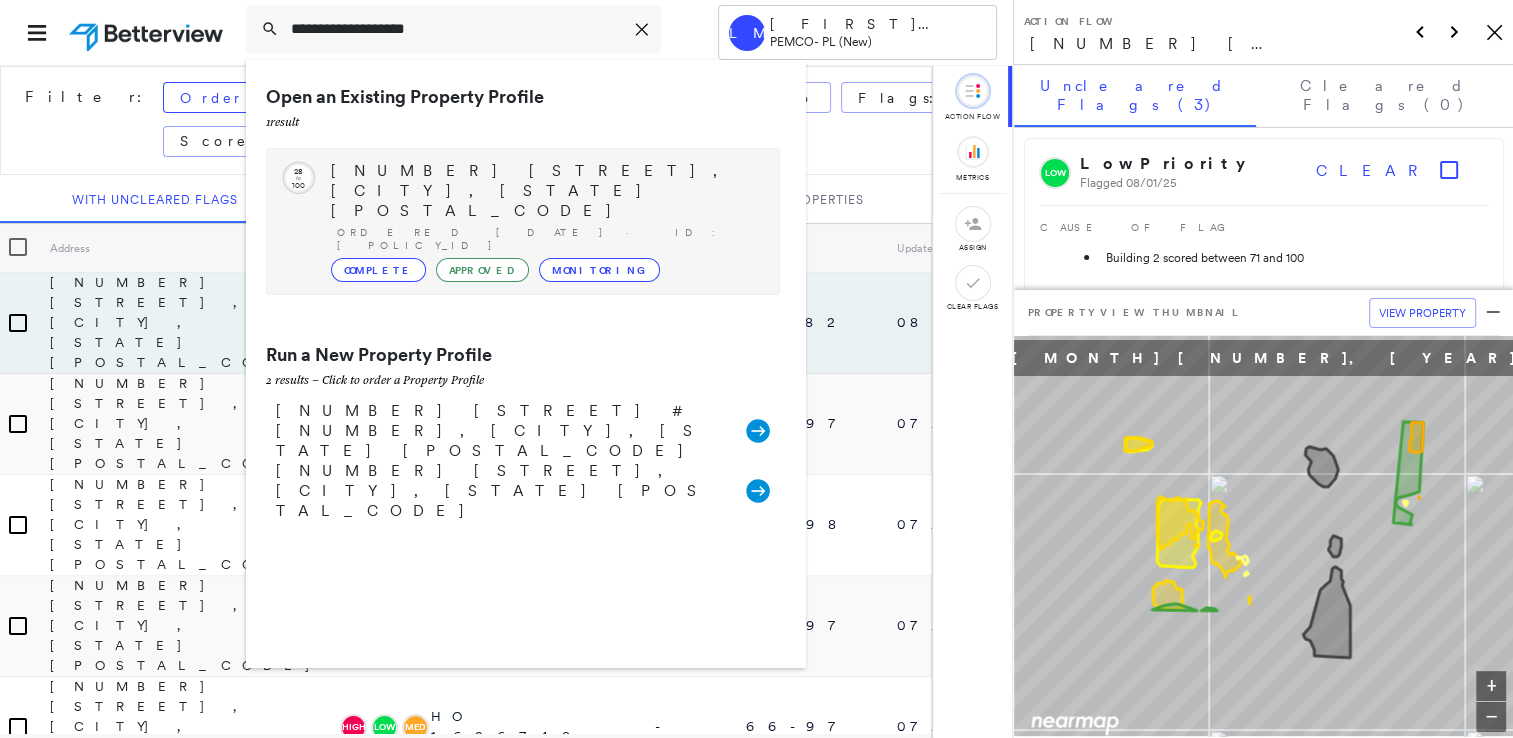 type on "**********" 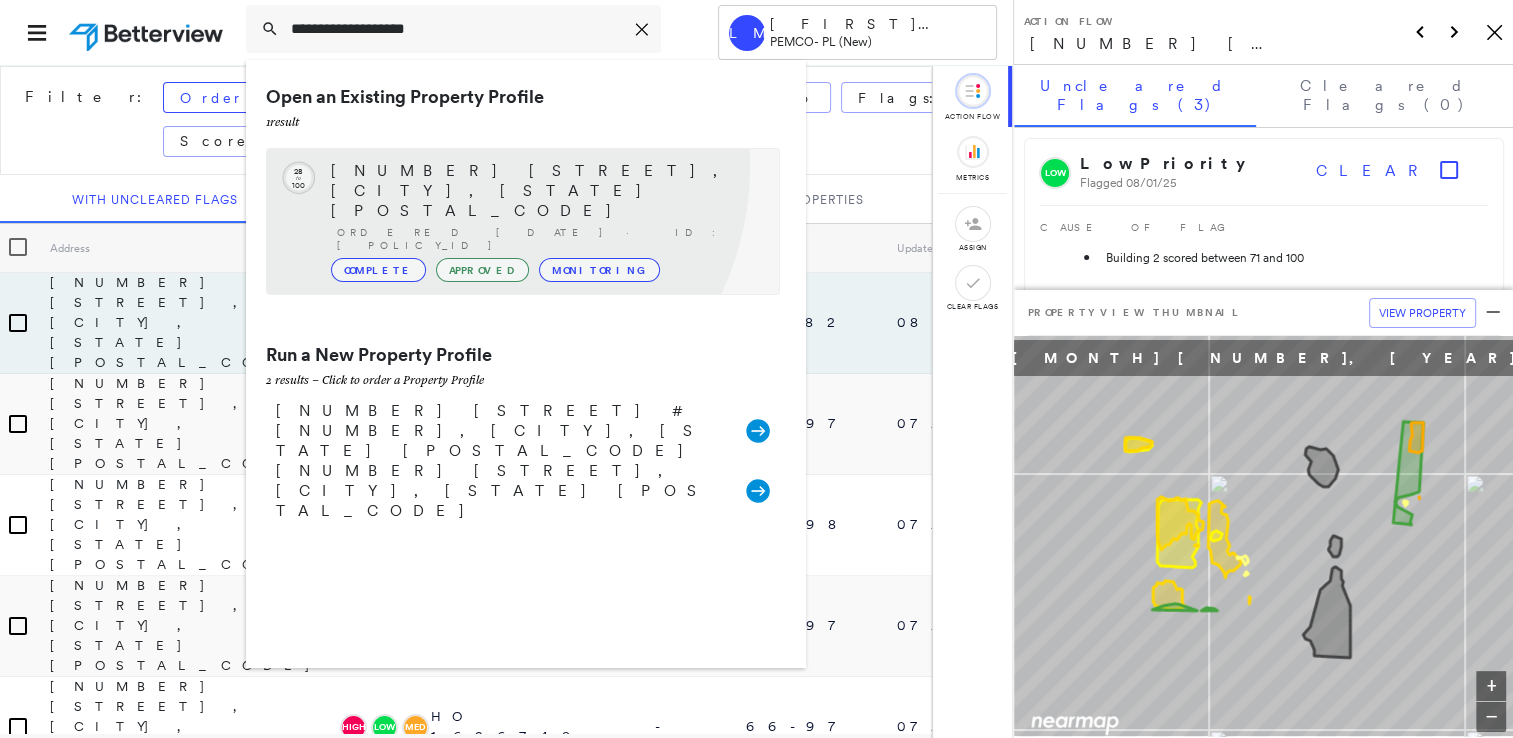 click on "[NUMBER] [STREET], [CITY], [STATE] [POSTAL_CODE]" at bounding box center [545, 191] 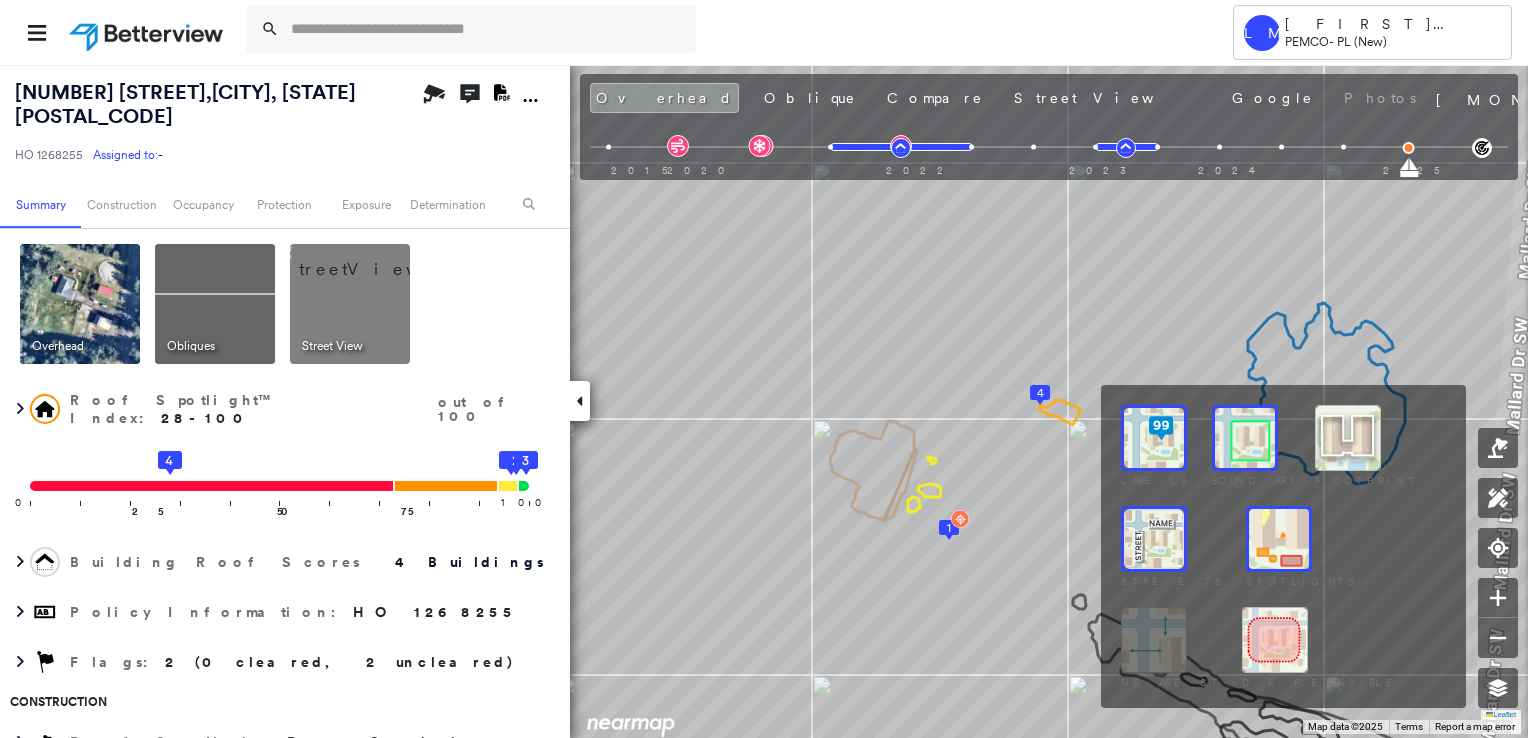 click at bounding box center [1245, 438] 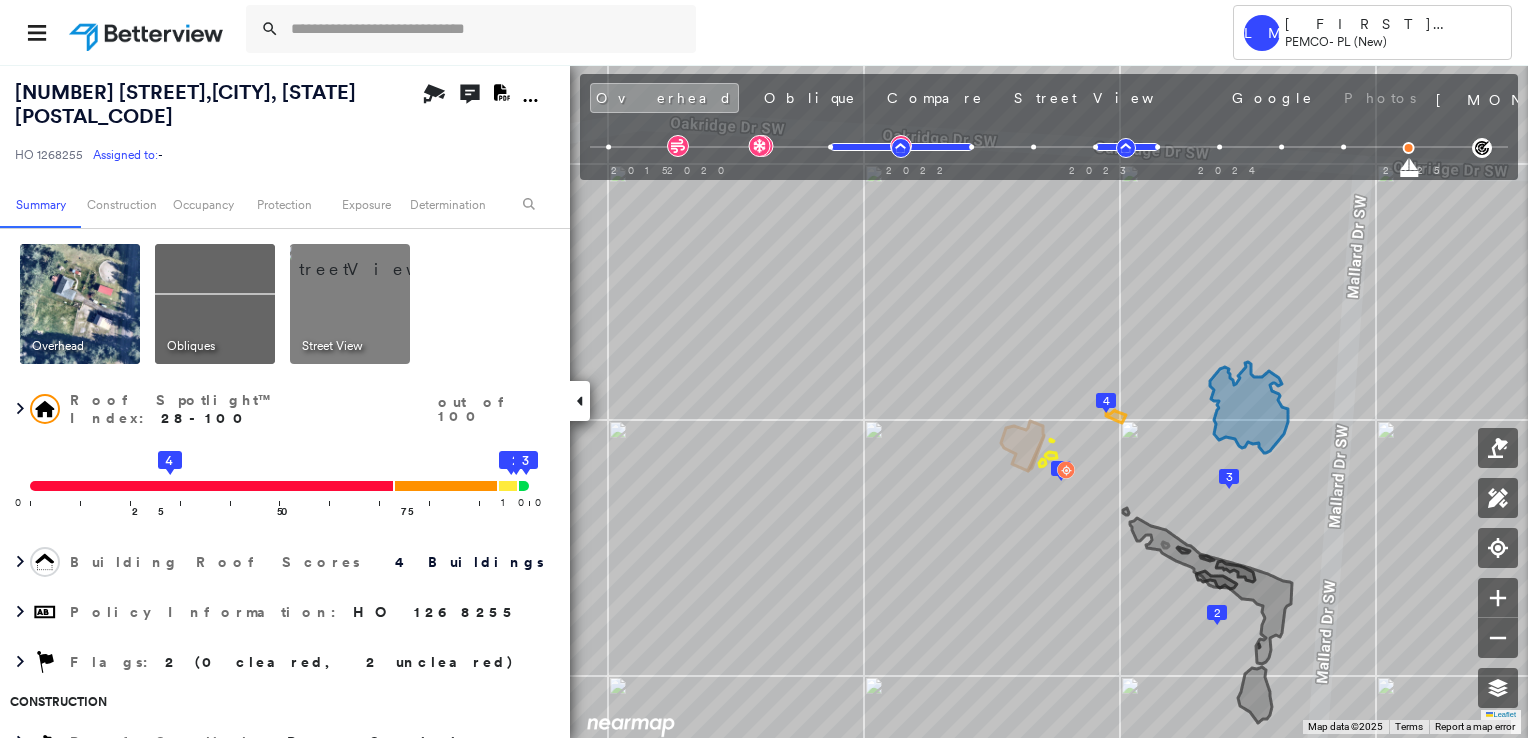 click at bounding box center [80, 304] 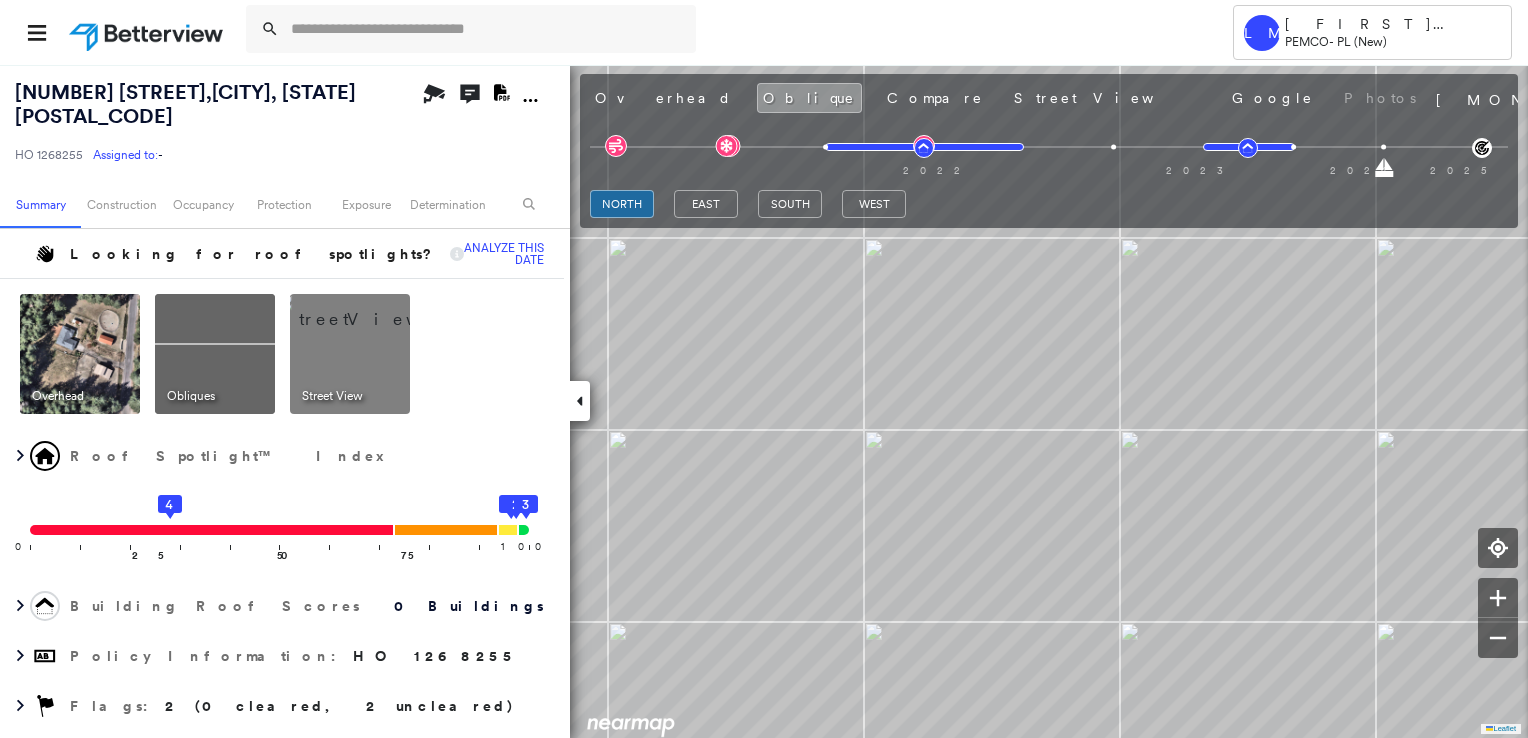 click at bounding box center (374, 309) 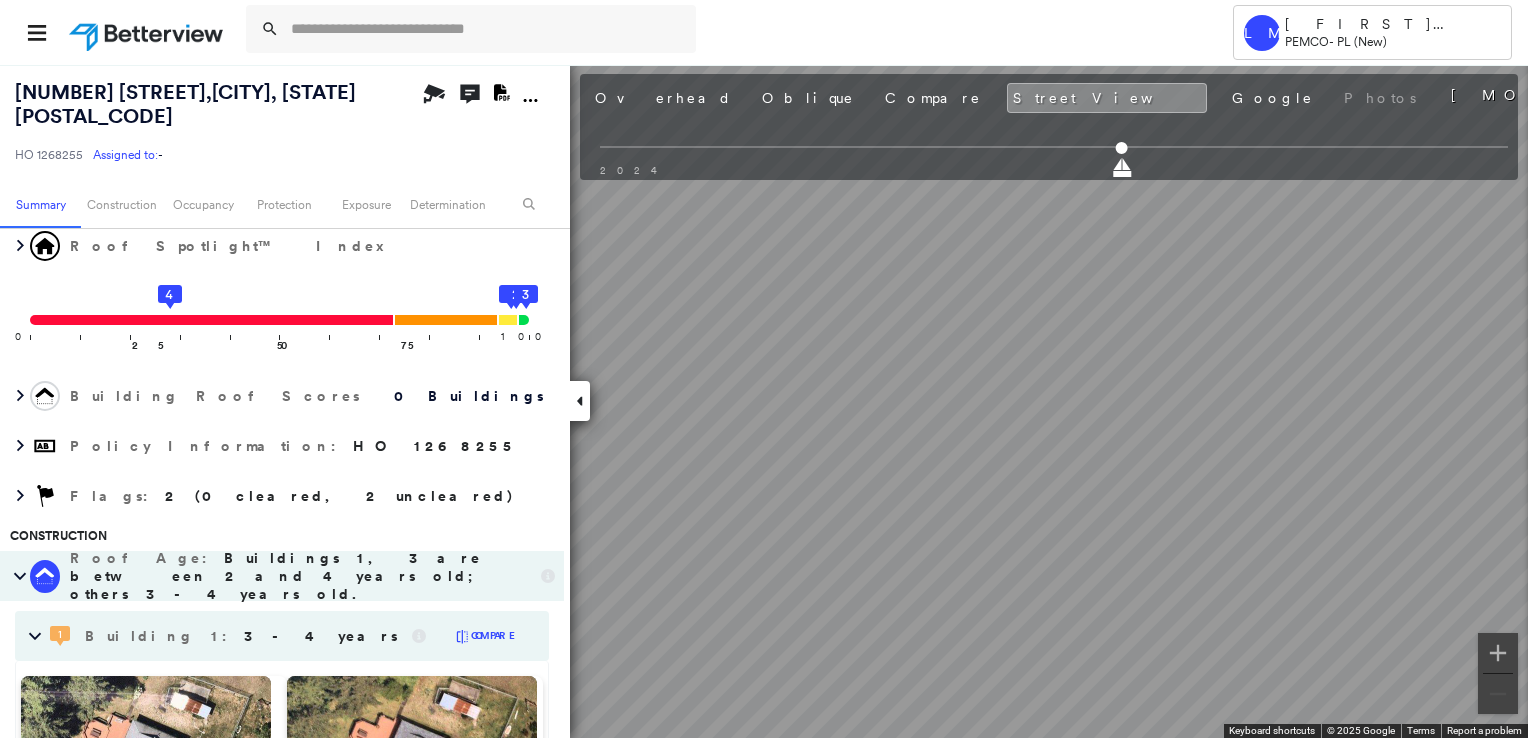 scroll, scrollTop: 300, scrollLeft: 0, axis: vertical 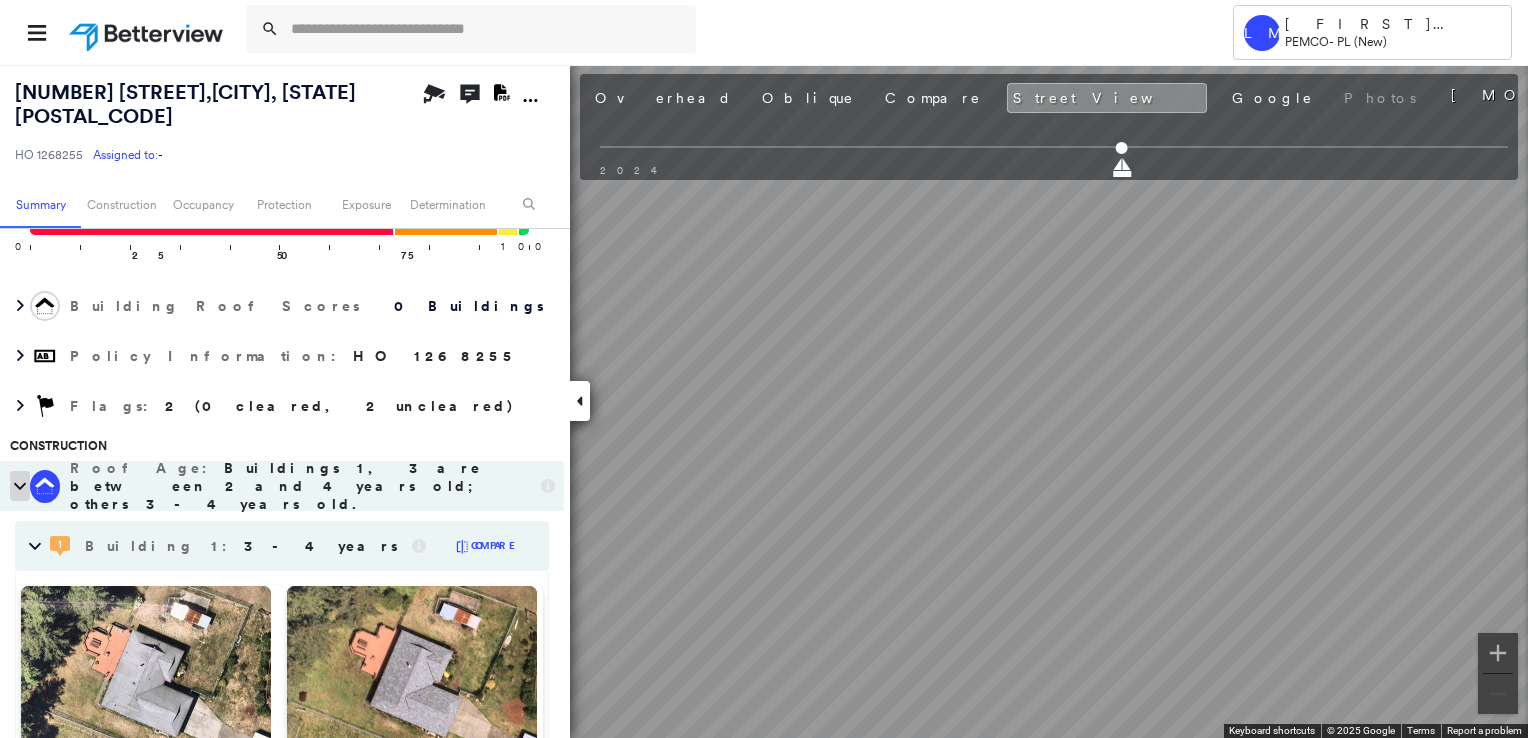 click 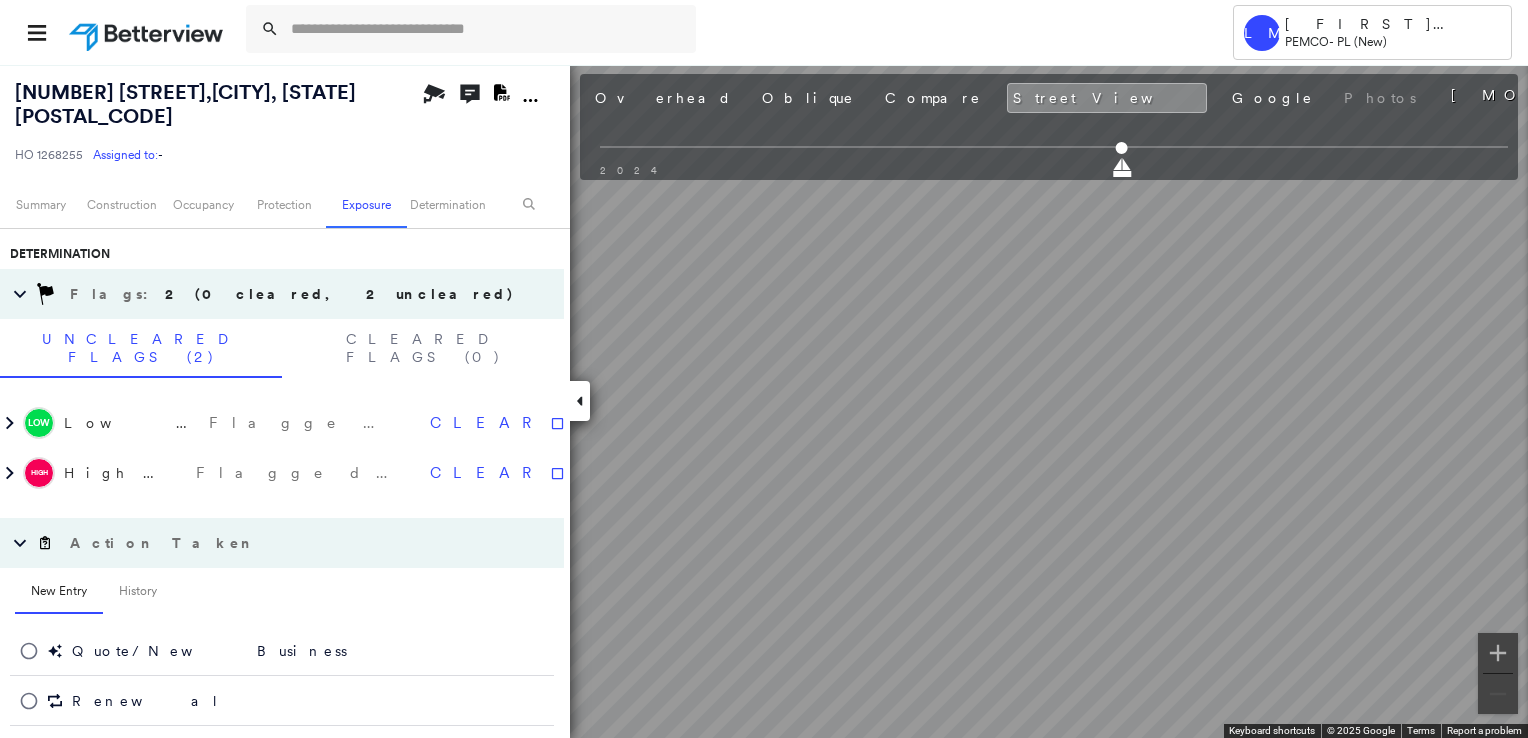 scroll, scrollTop: 912, scrollLeft: 0, axis: vertical 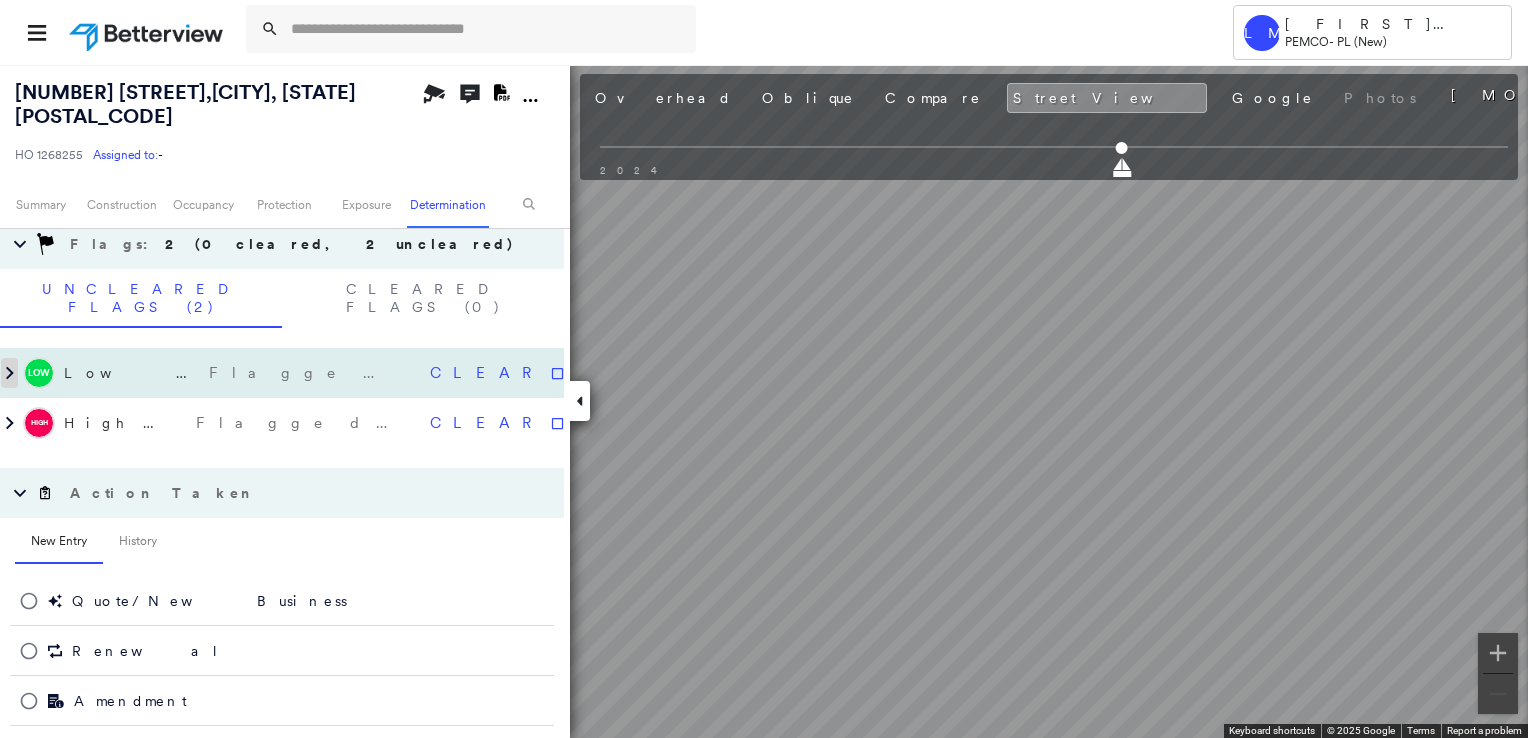click at bounding box center [10, 373] 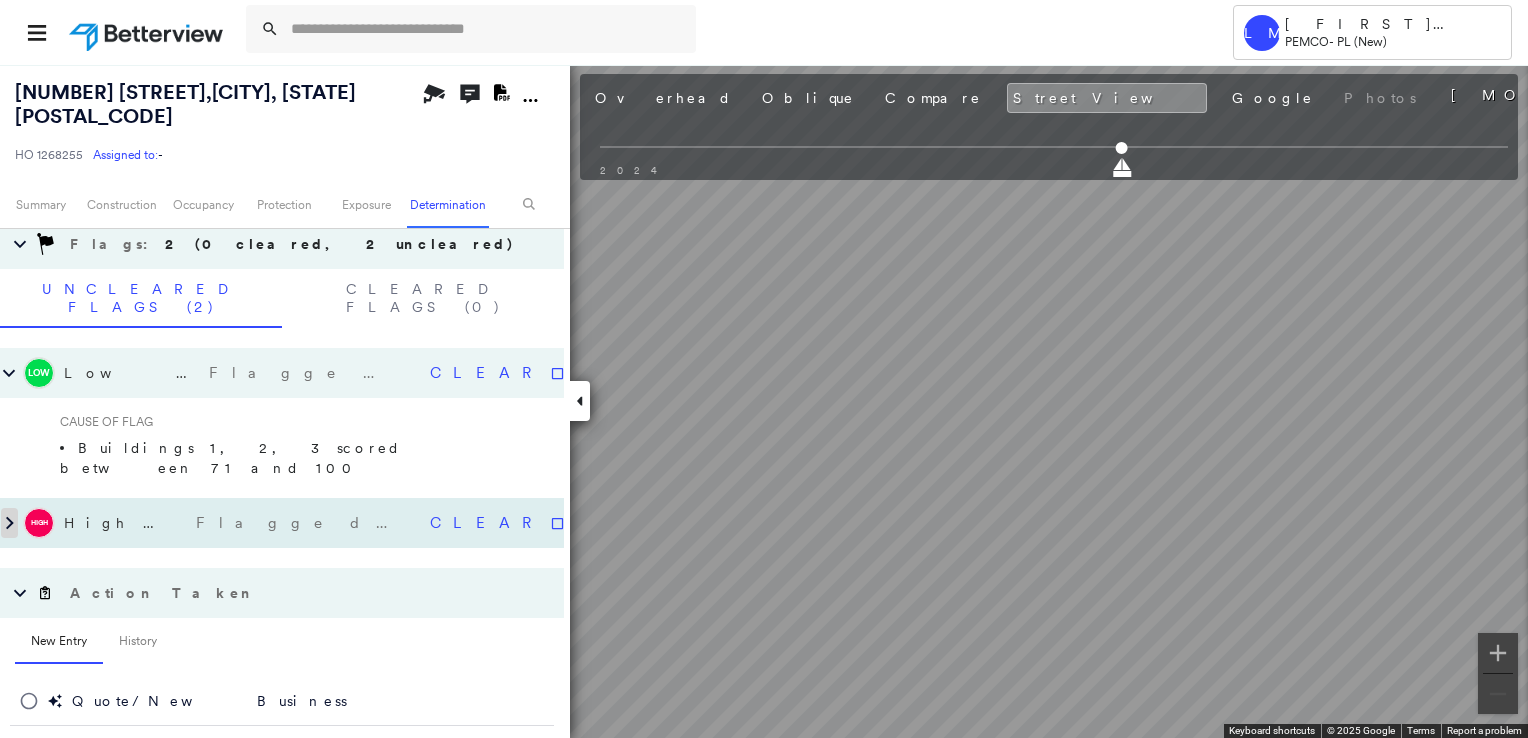 click at bounding box center (10, 523) 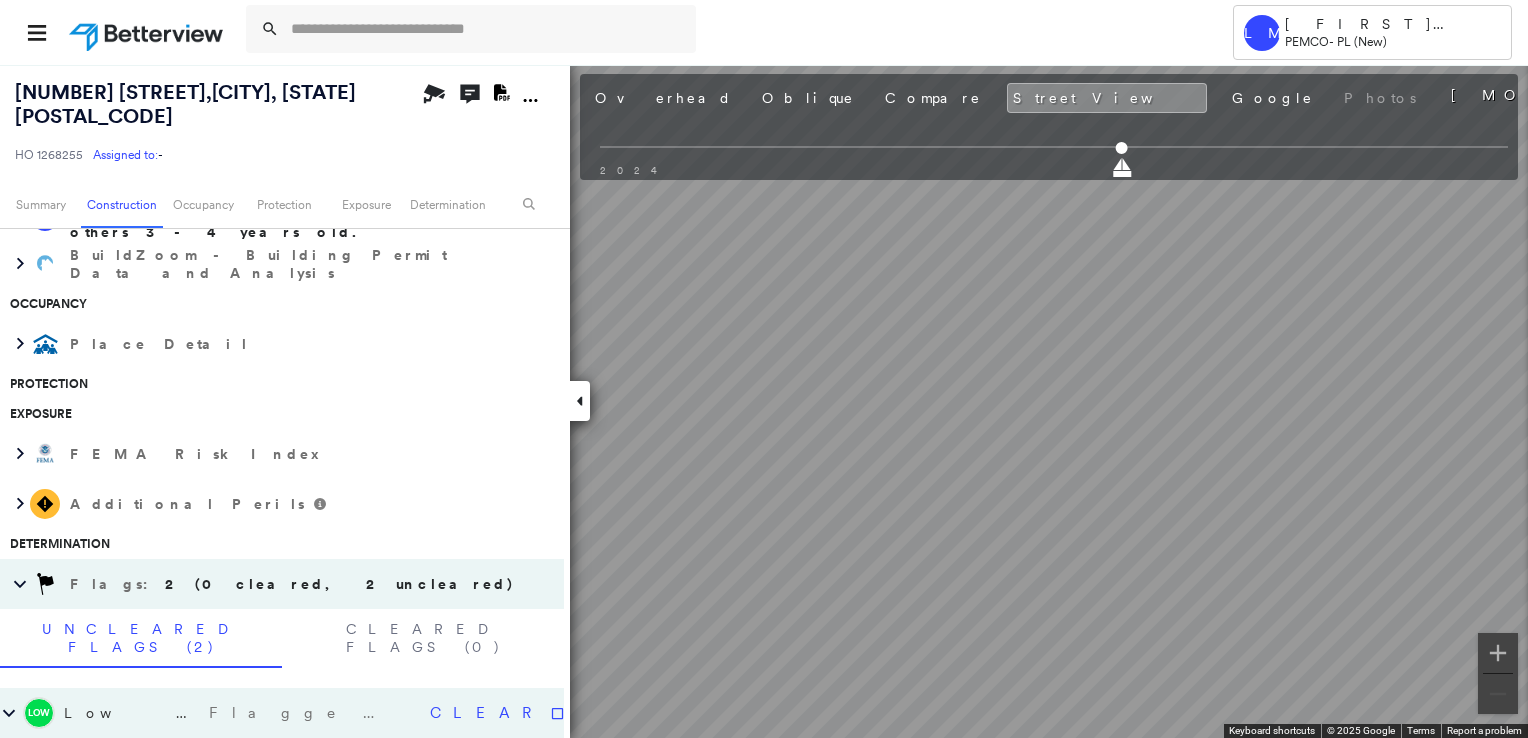 scroll, scrollTop: 772, scrollLeft: 0, axis: vertical 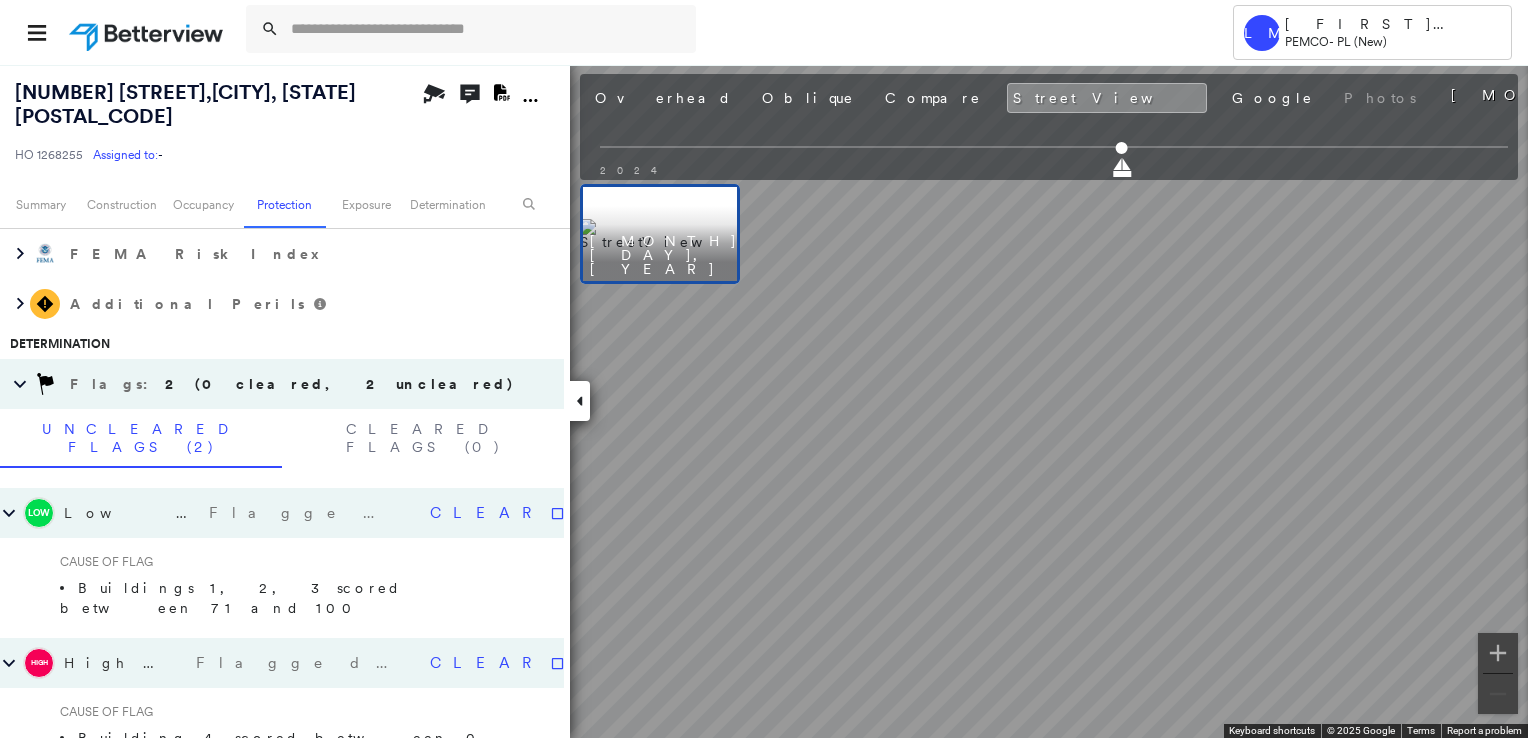drag, startPoint x: 622, startPoint y: 98, endPoint x: 661, endPoint y: 155, distance: 69.065186 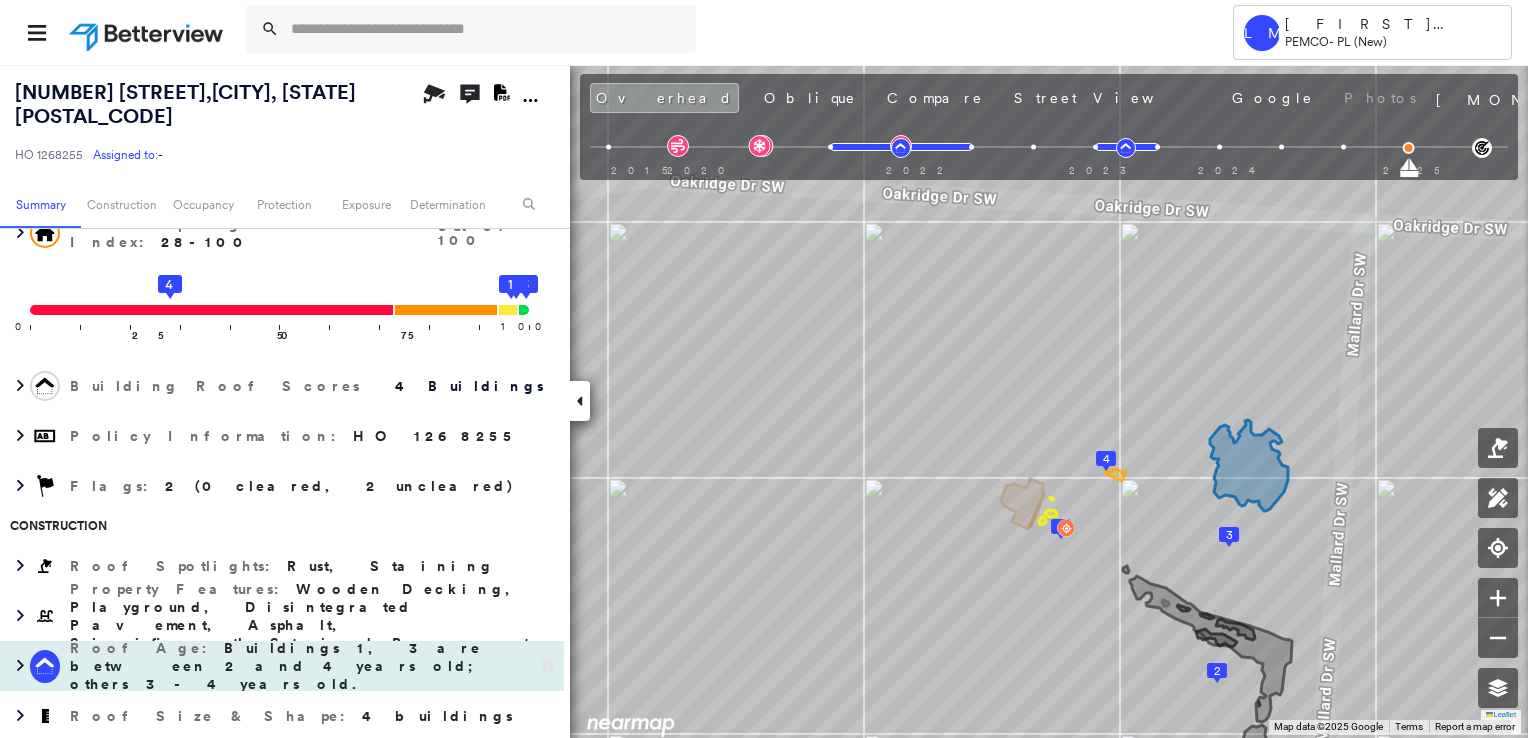 scroll, scrollTop: 72, scrollLeft: 0, axis: vertical 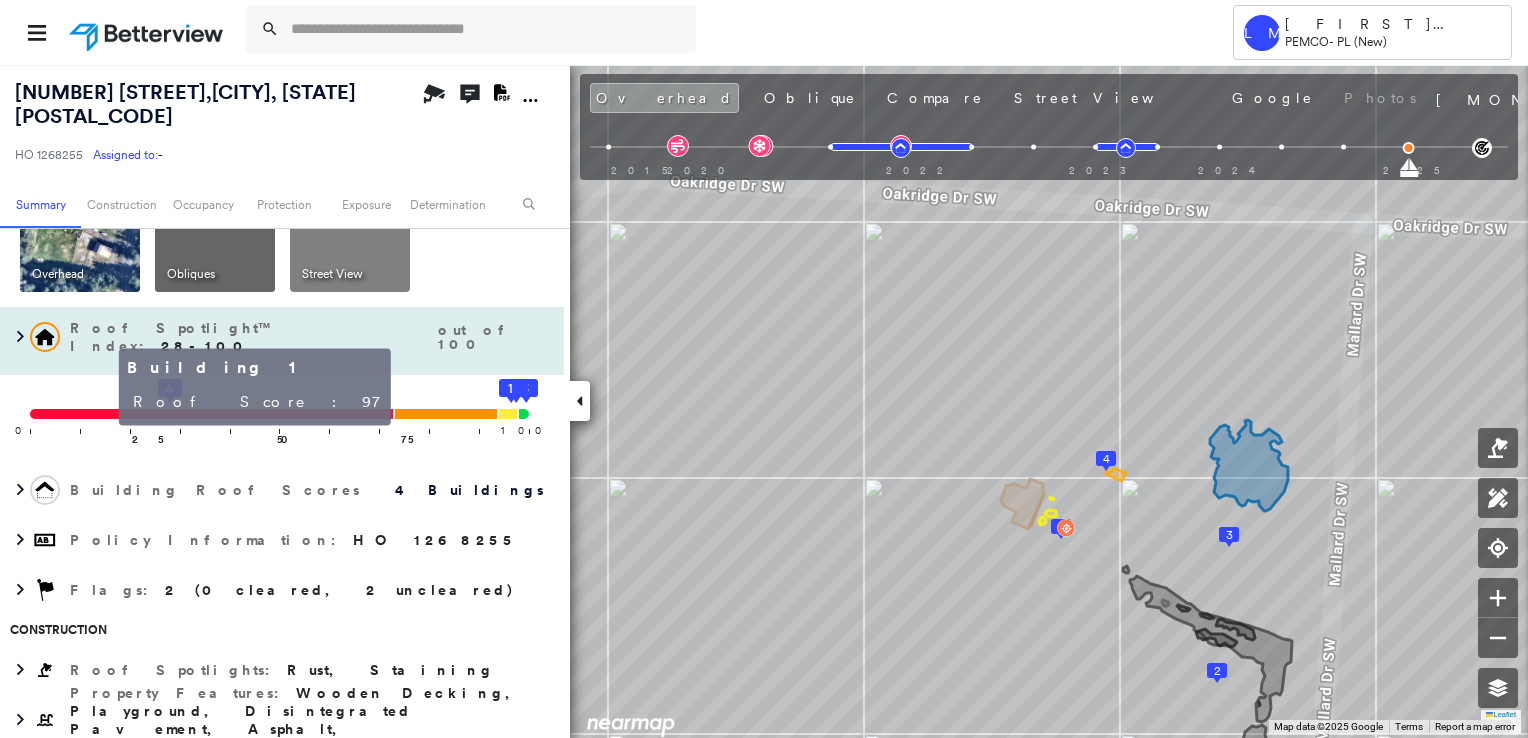 click on "1" 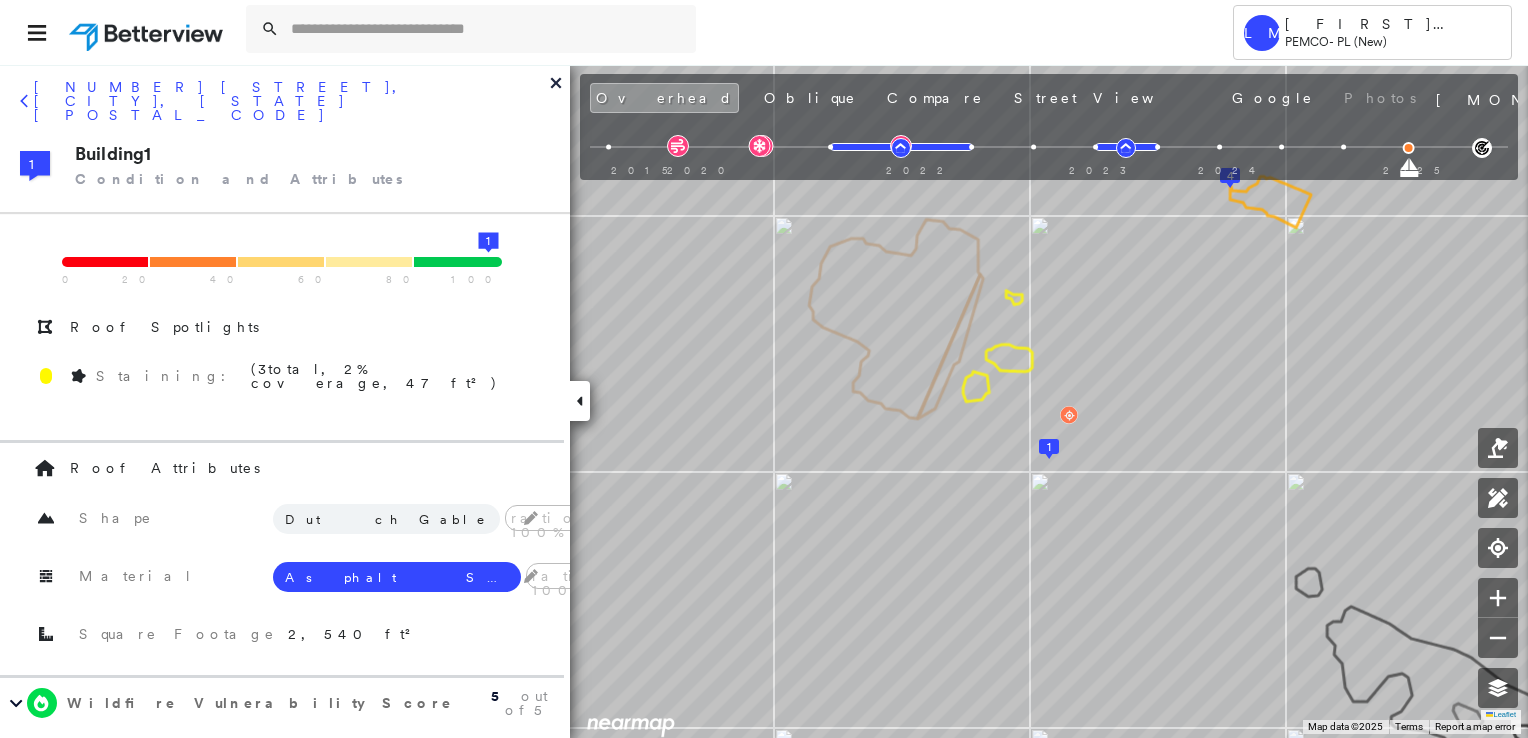 scroll, scrollTop: 0, scrollLeft: 0, axis: both 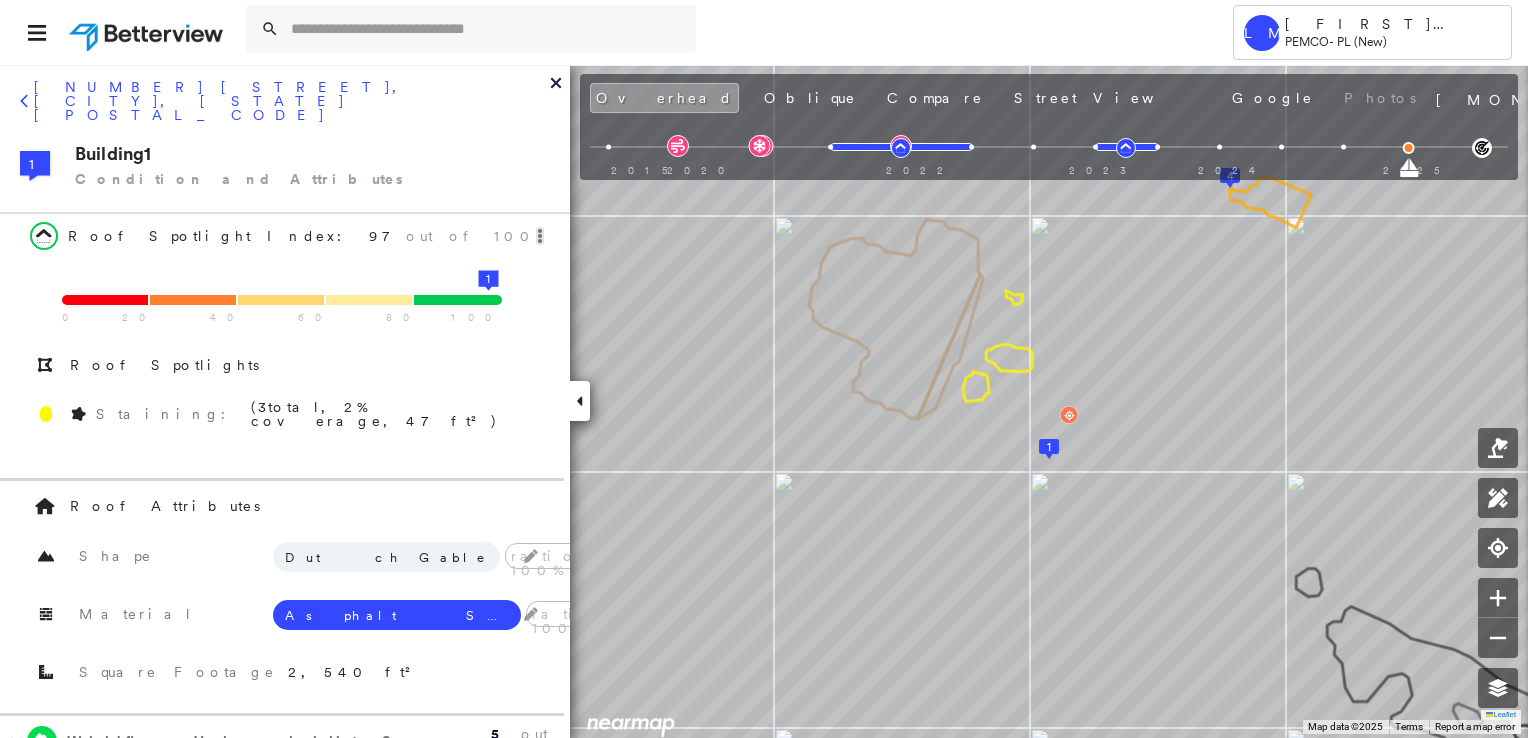 click 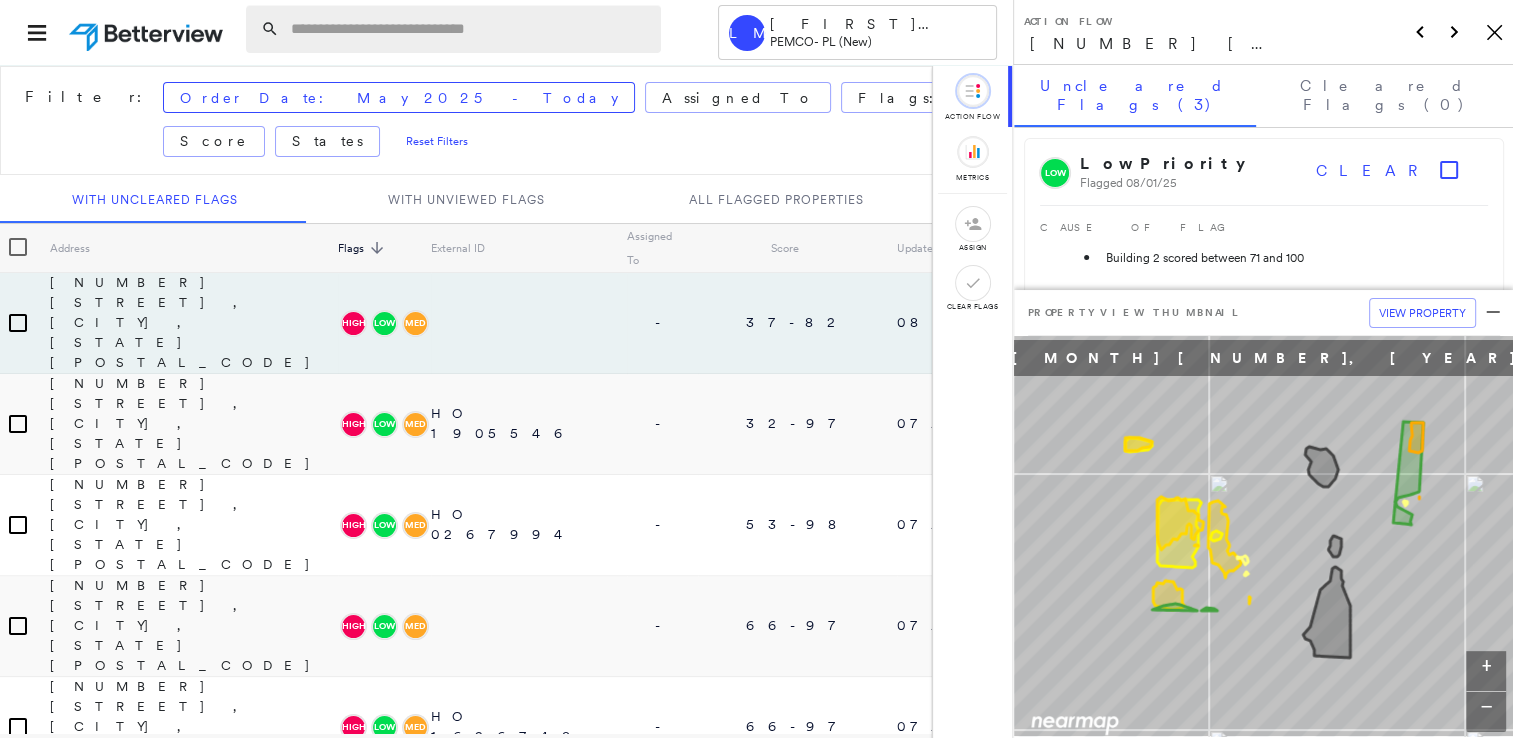 click at bounding box center (470, 29) 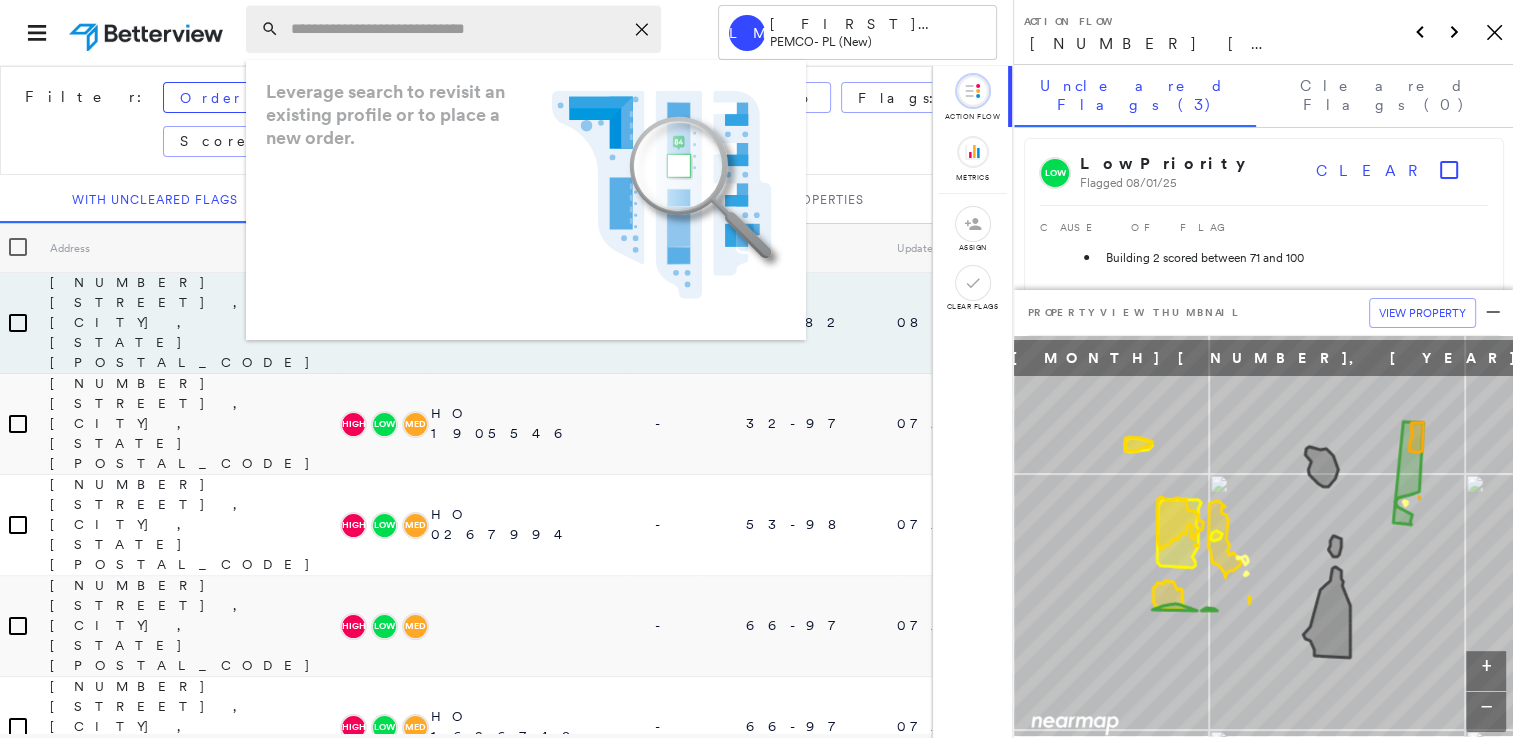 paste on "**********" 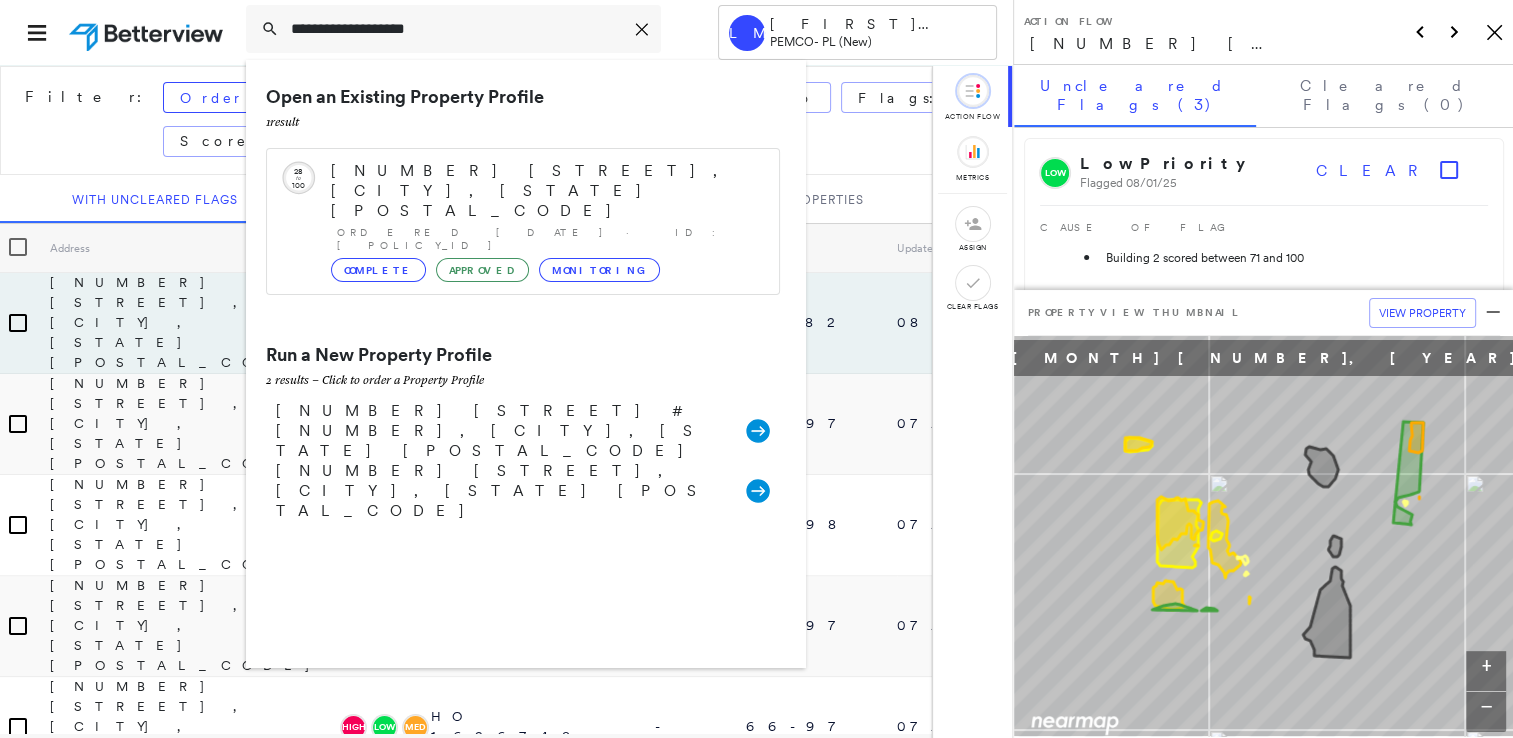 type on "**********" 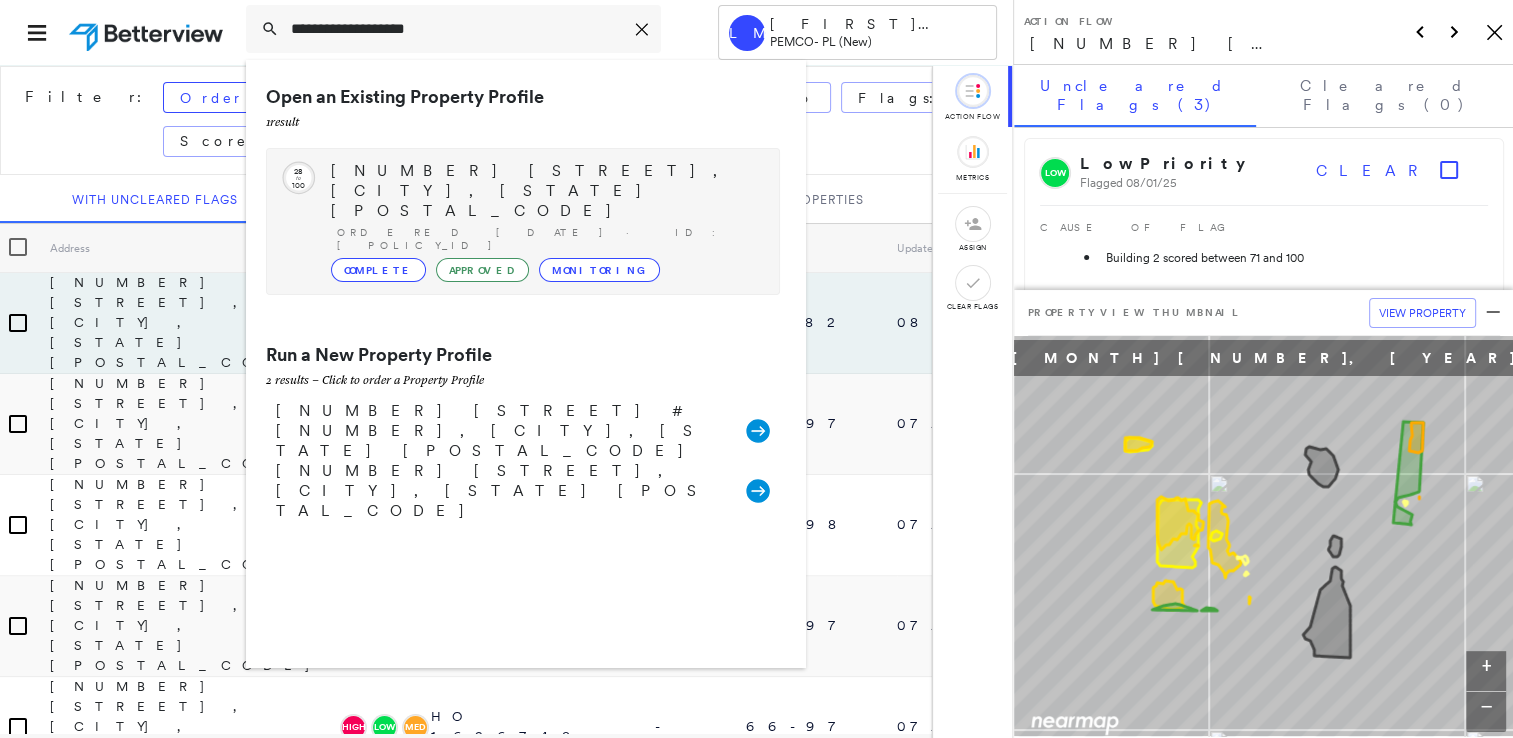 click on "[NUMBER] [STREET], [CITY], [STATE] [POSTAL_CODE]" at bounding box center [545, 191] 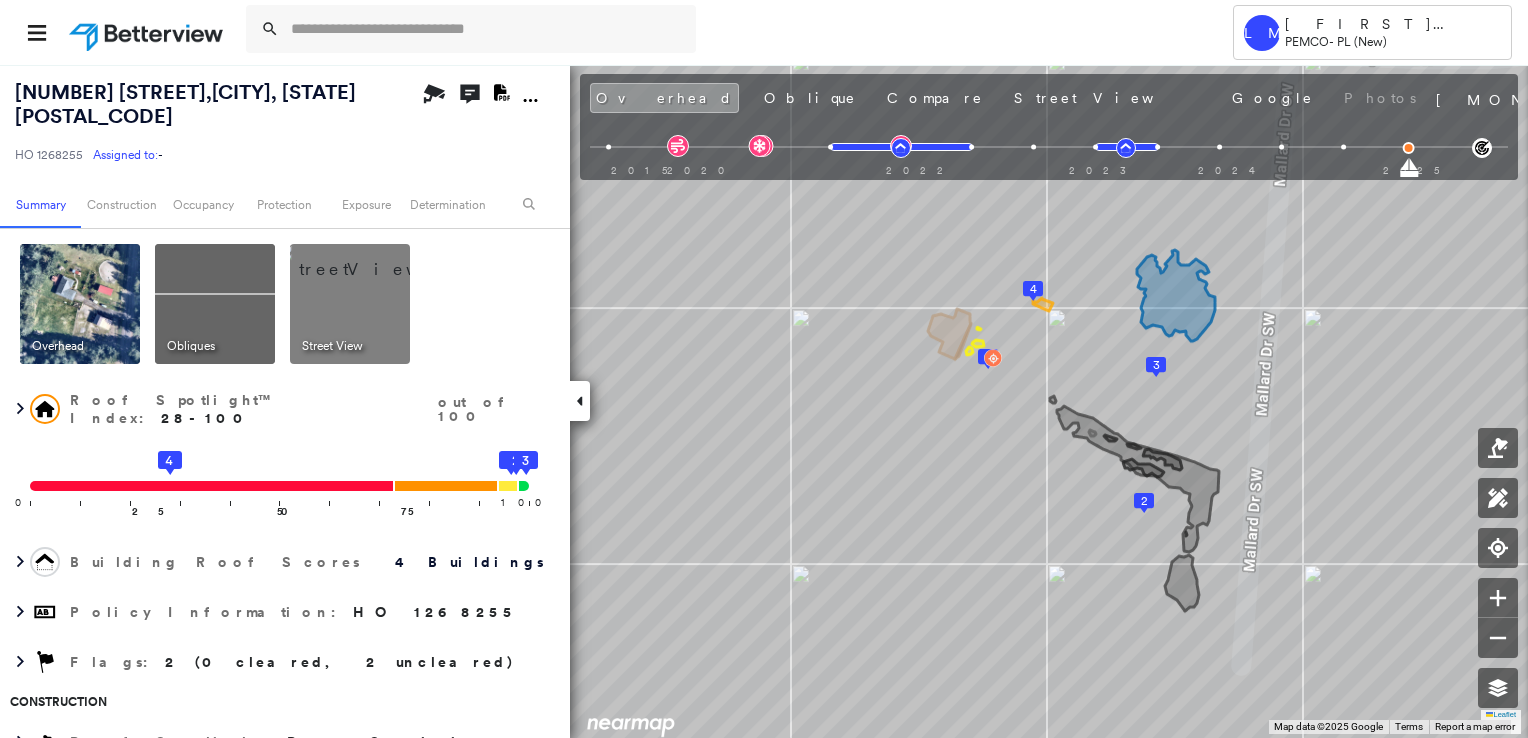 drag, startPoint x: 872, startPoint y: 90, endPoint x: 876, endPoint y: 148, distance: 58.137768 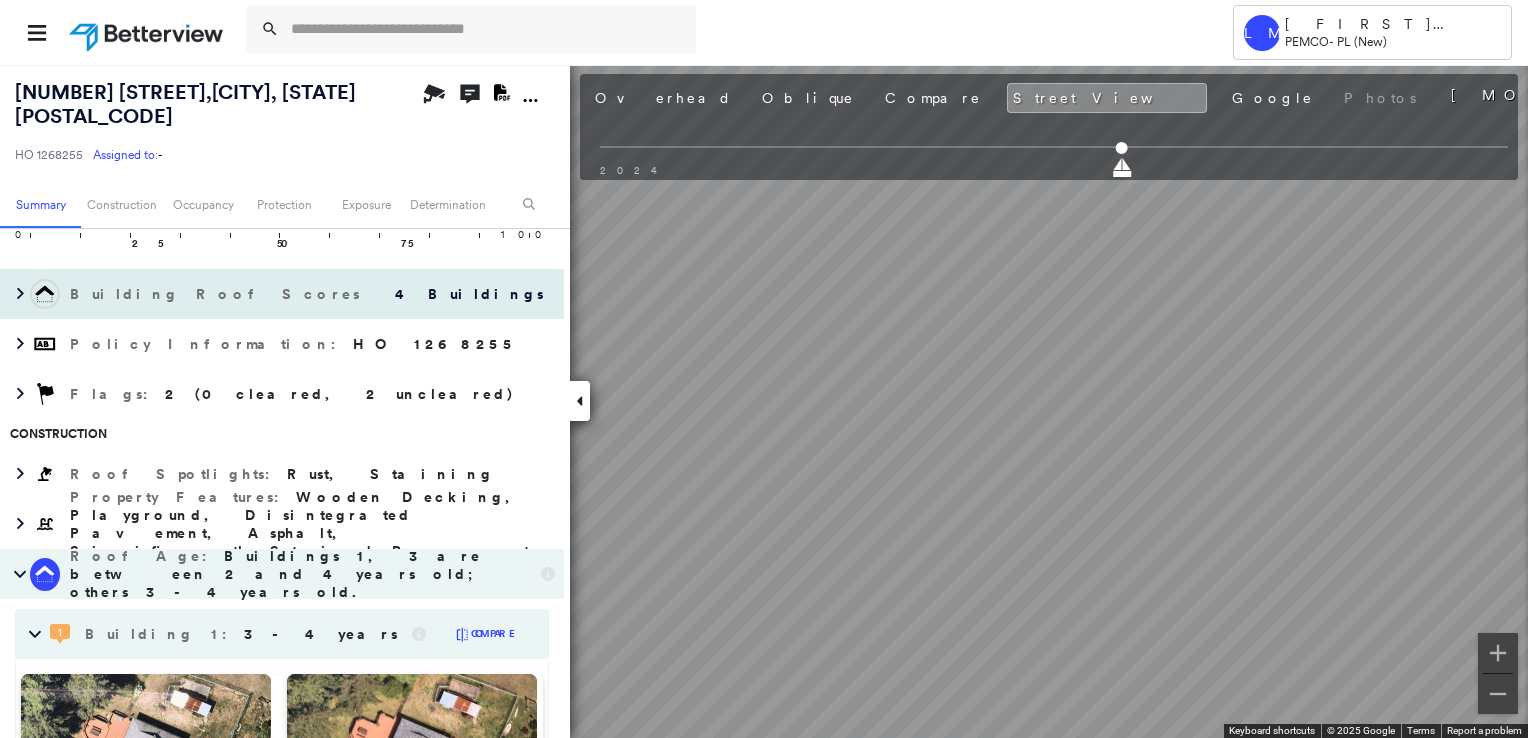scroll, scrollTop: 300, scrollLeft: 0, axis: vertical 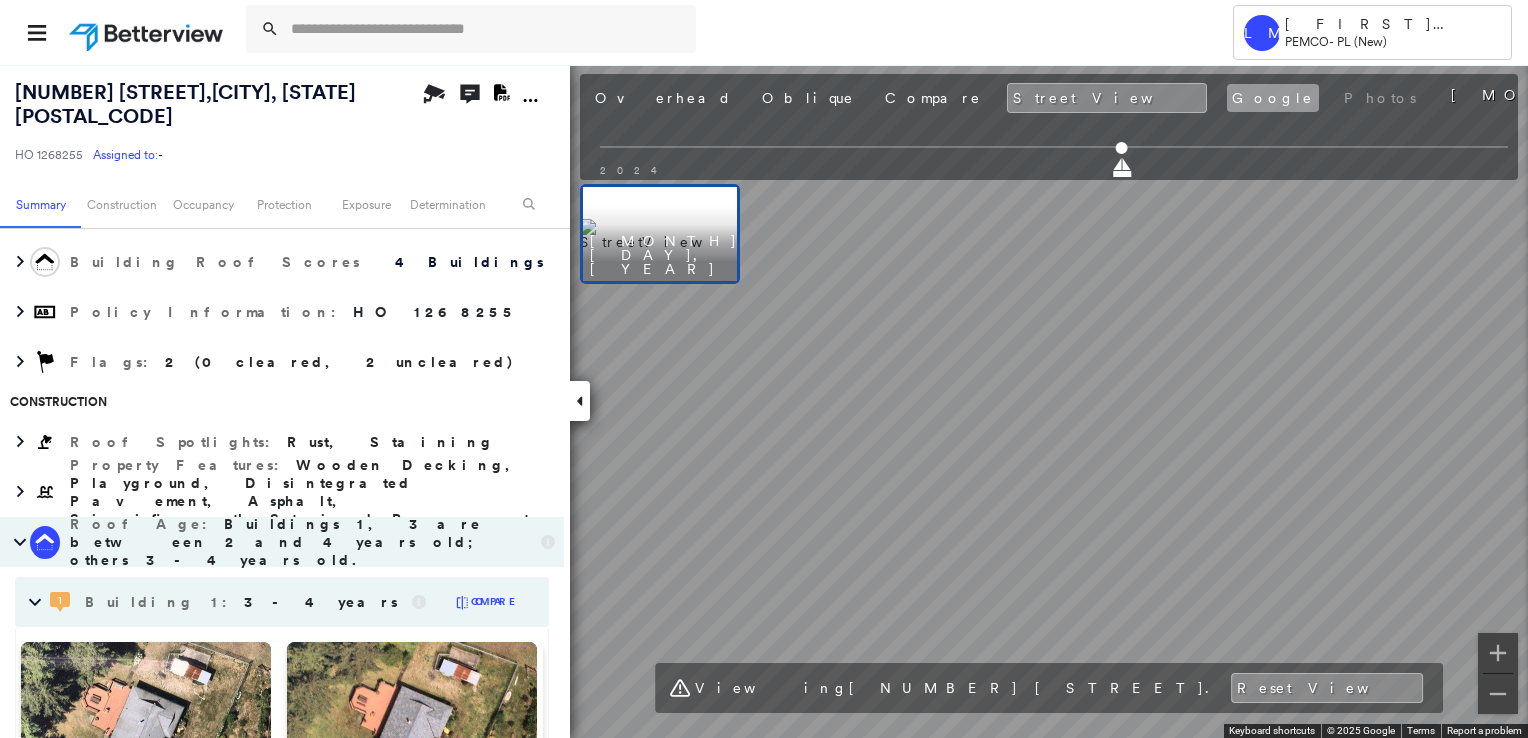 click on "Google" at bounding box center [1273, 98] 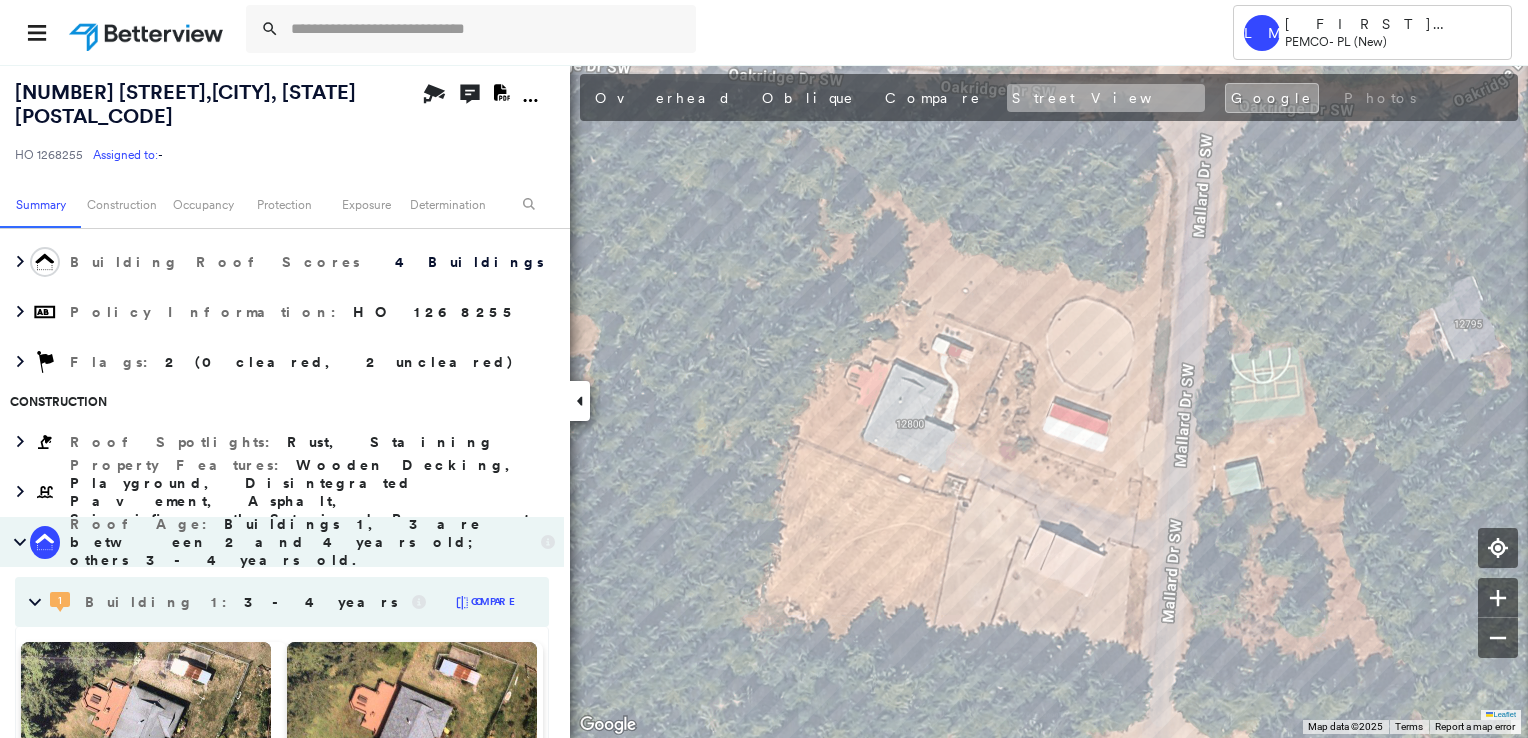 click on "Street View" at bounding box center (1106, 98) 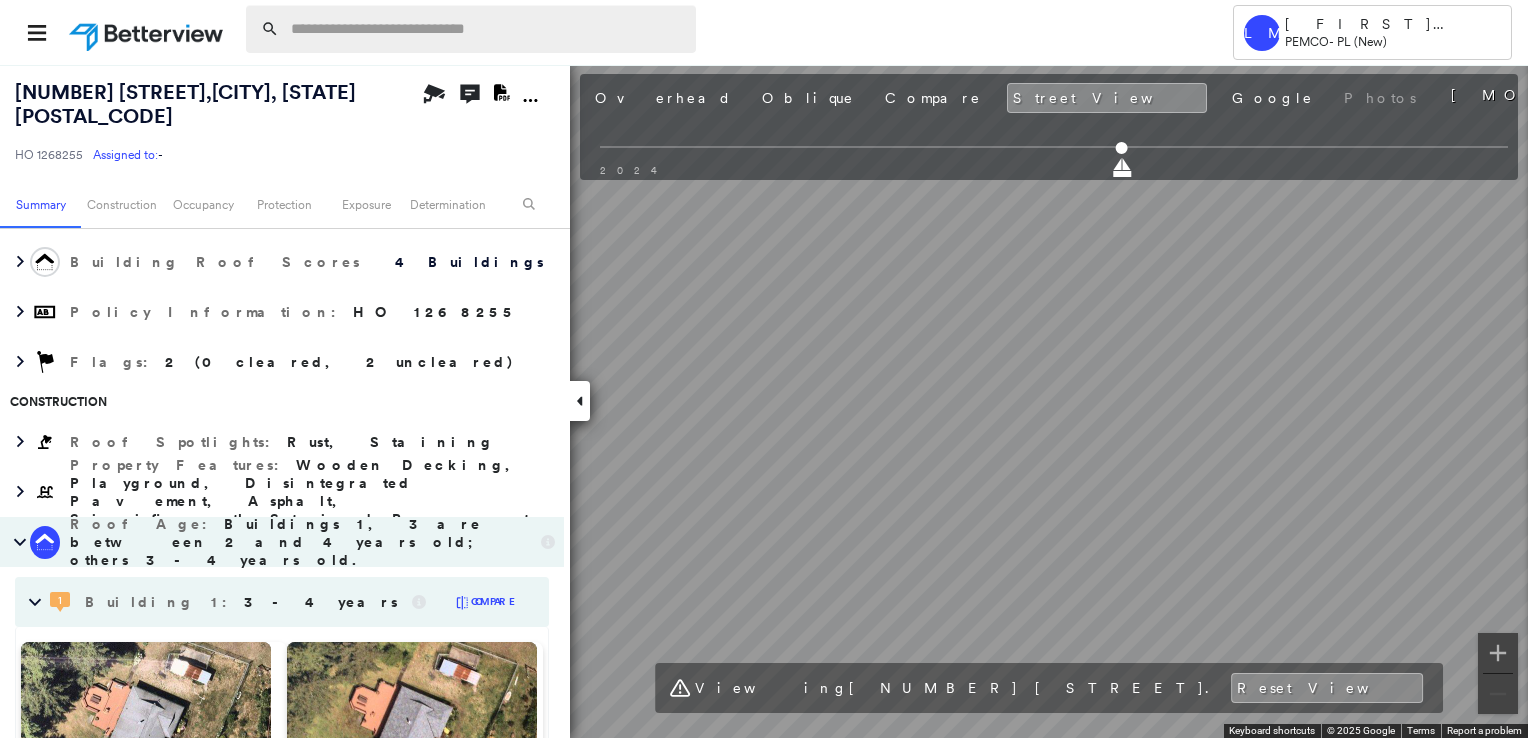 click at bounding box center (487, 29) 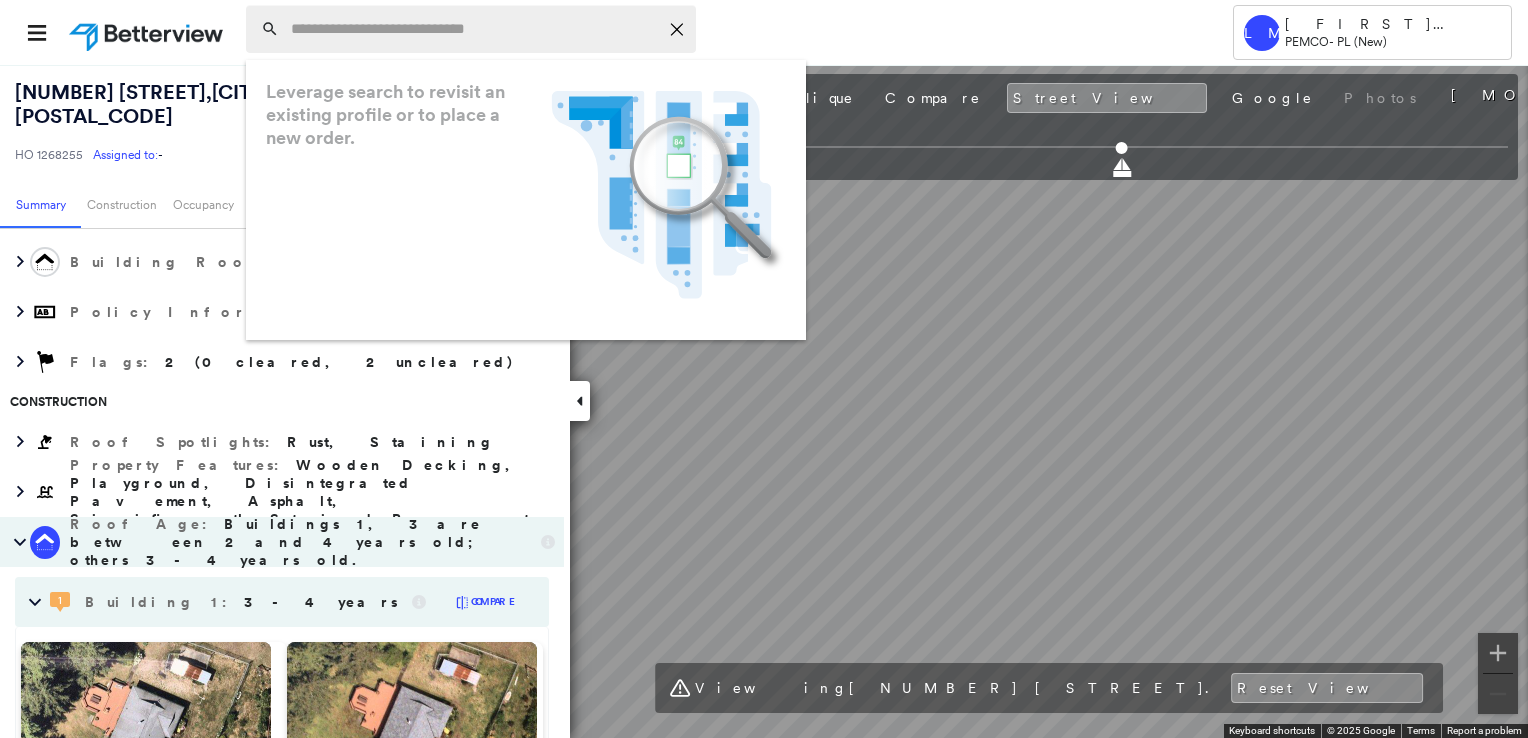 paste on "**********" 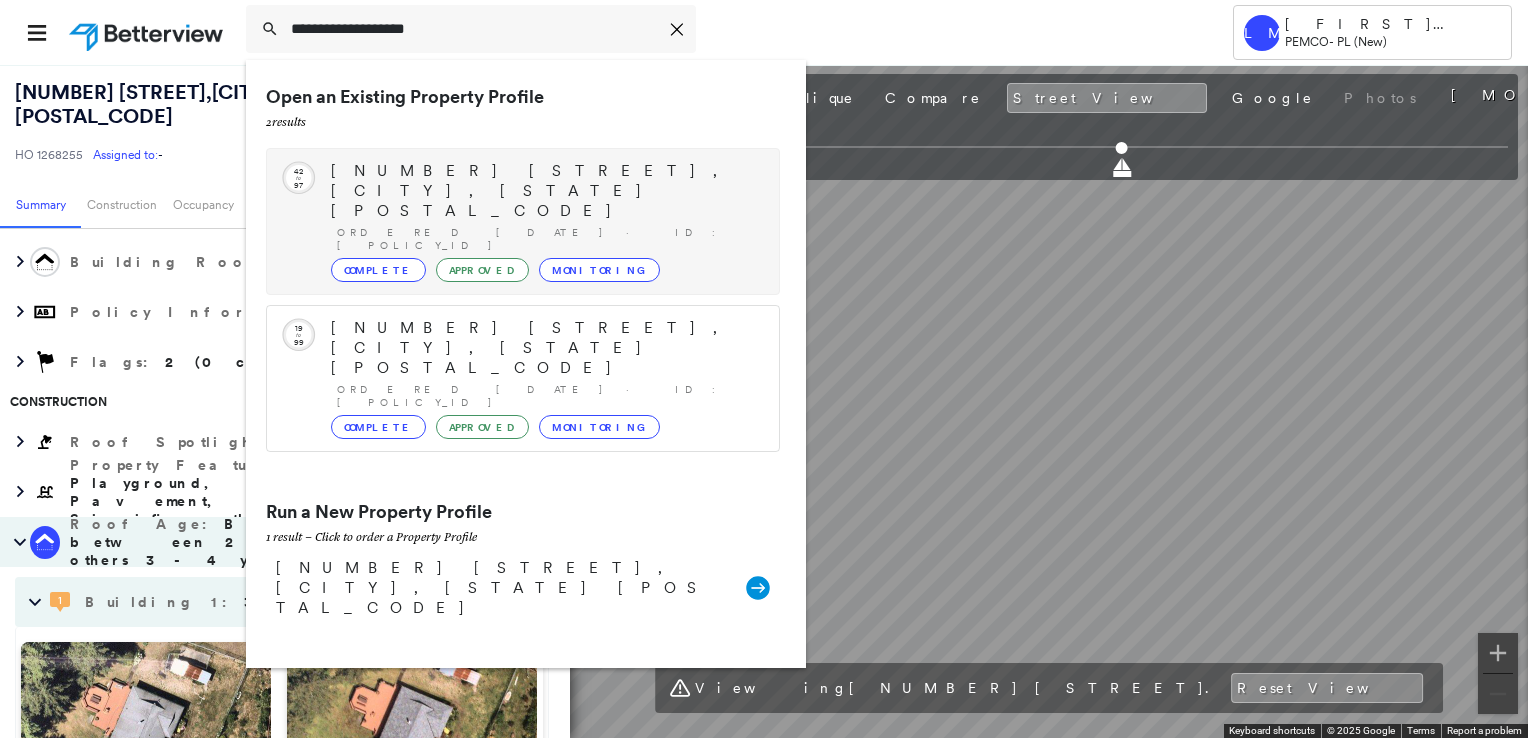 type on "**********" 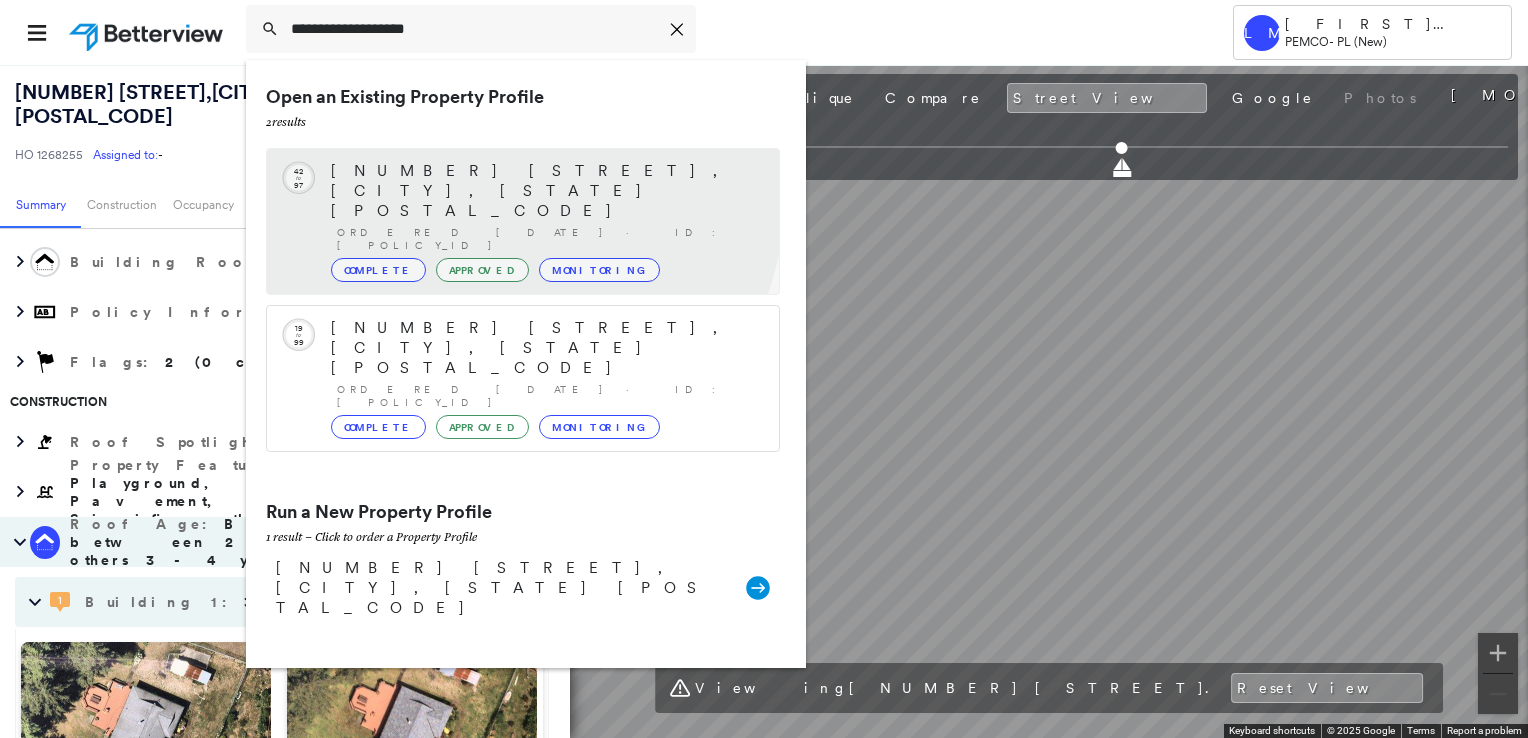 click on "[NUMBER] [STREET], [CITY], [STATE] [POSTAL_CODE]" at bounding box center (545, 191) 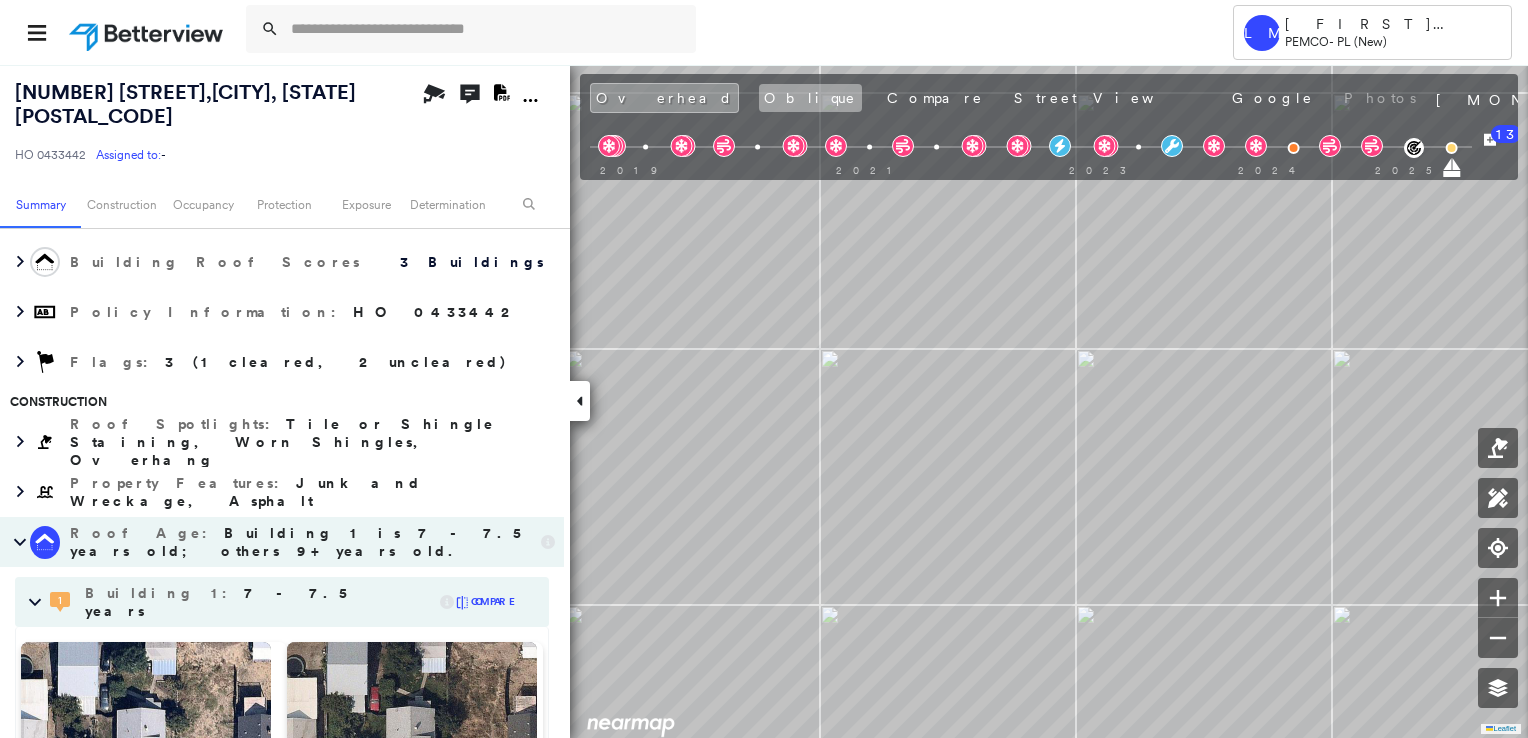 click on "Oblique" at bounding box center (810, 98) 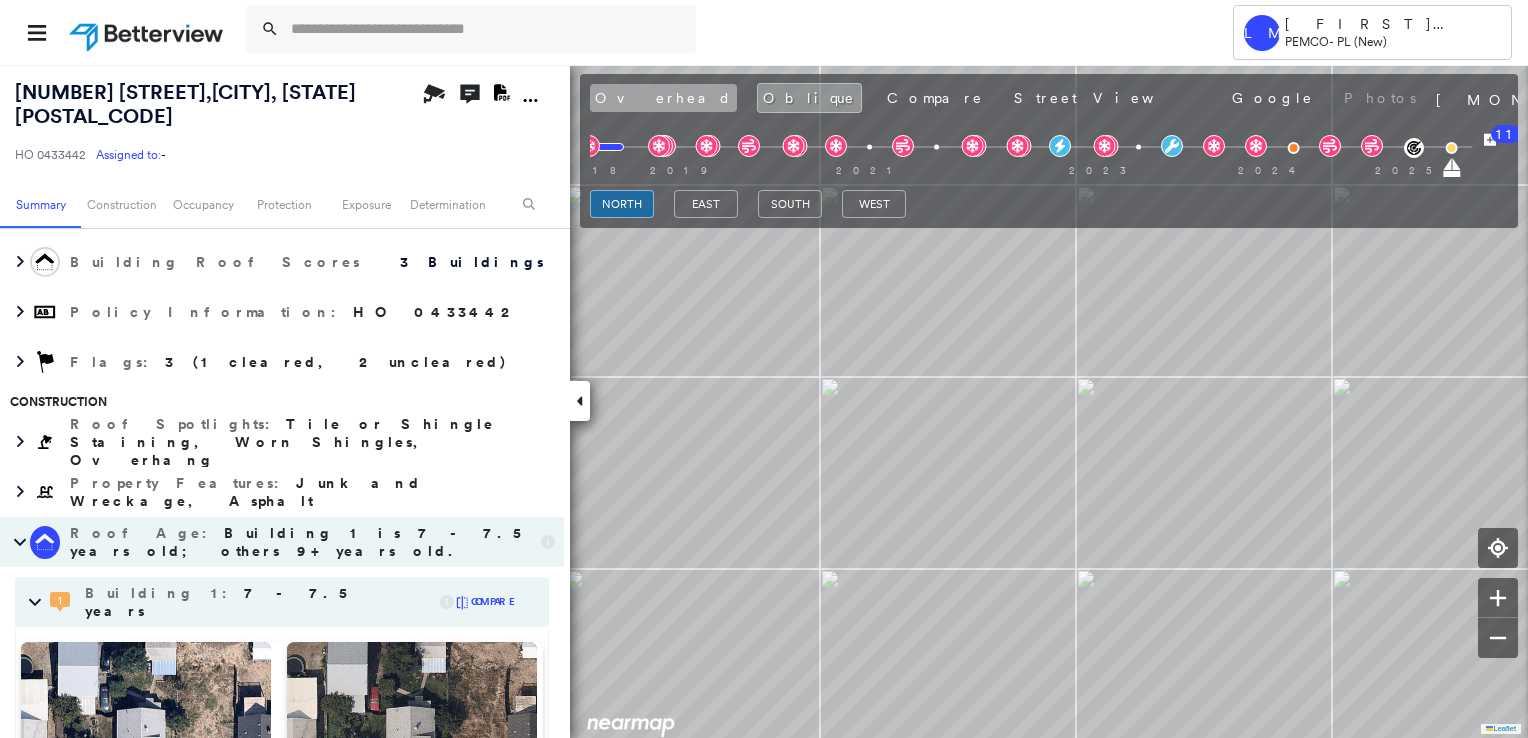 click on "Overhead" at bounding box center [663, 98] 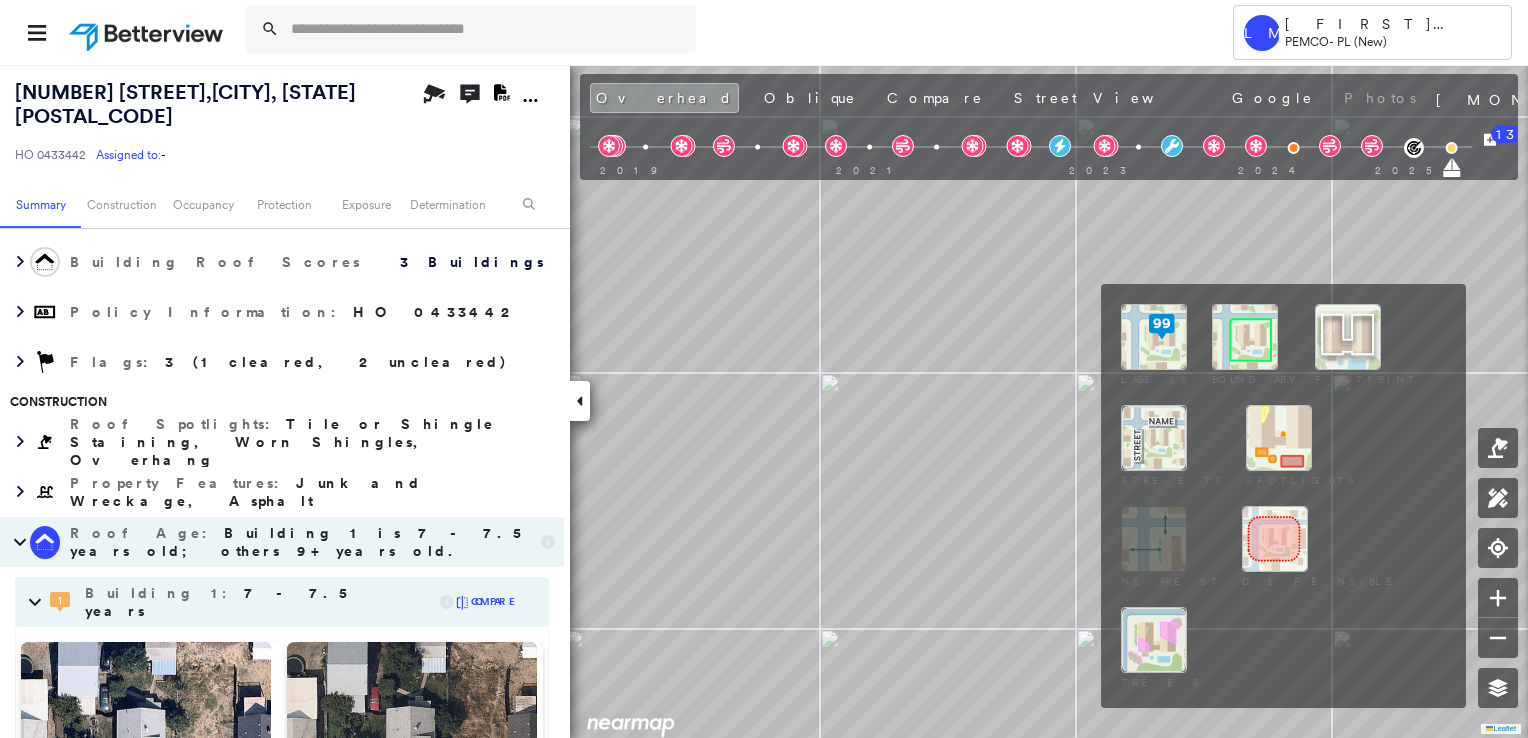 click at bounding box center (1245, 337) 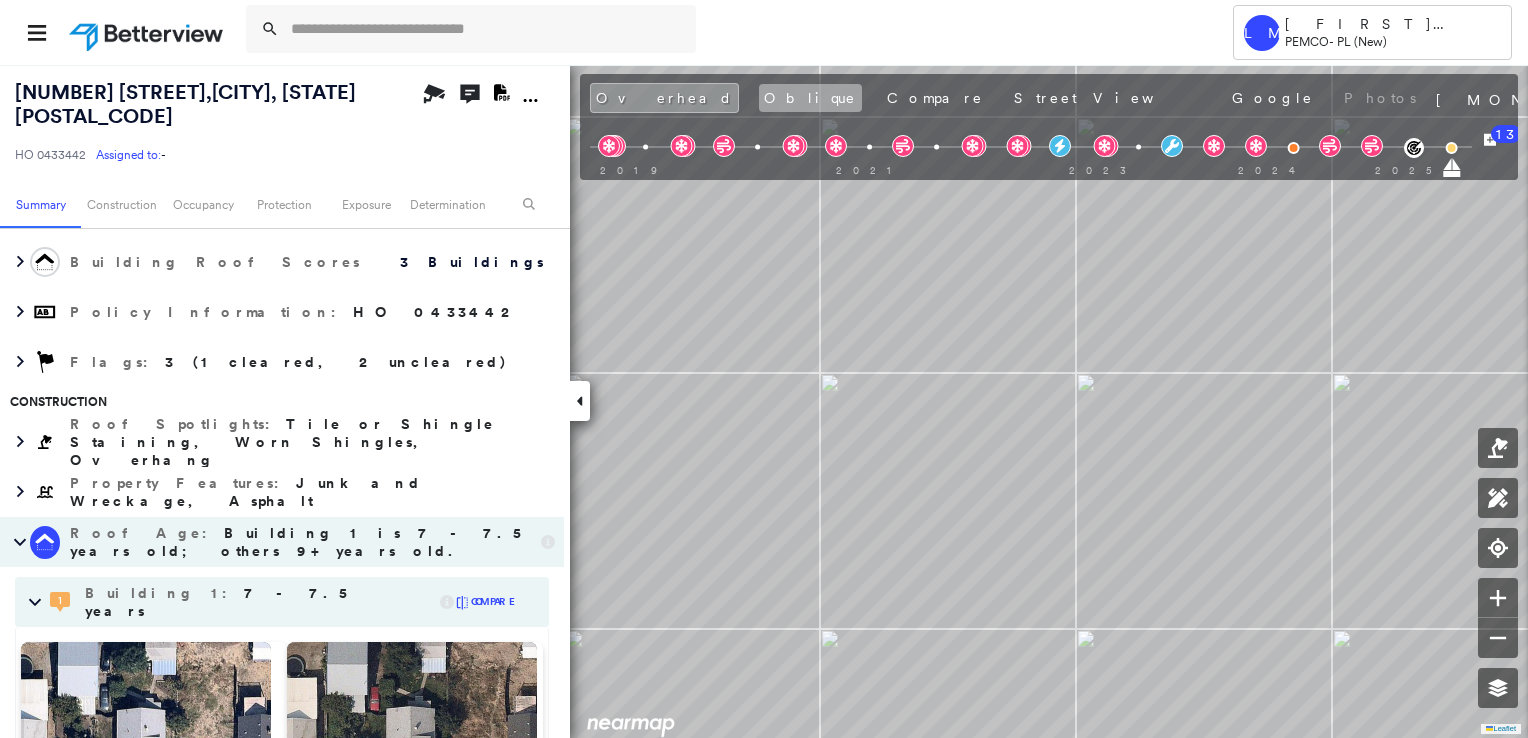 click on "Oblique" at bounding box center [810, 98] 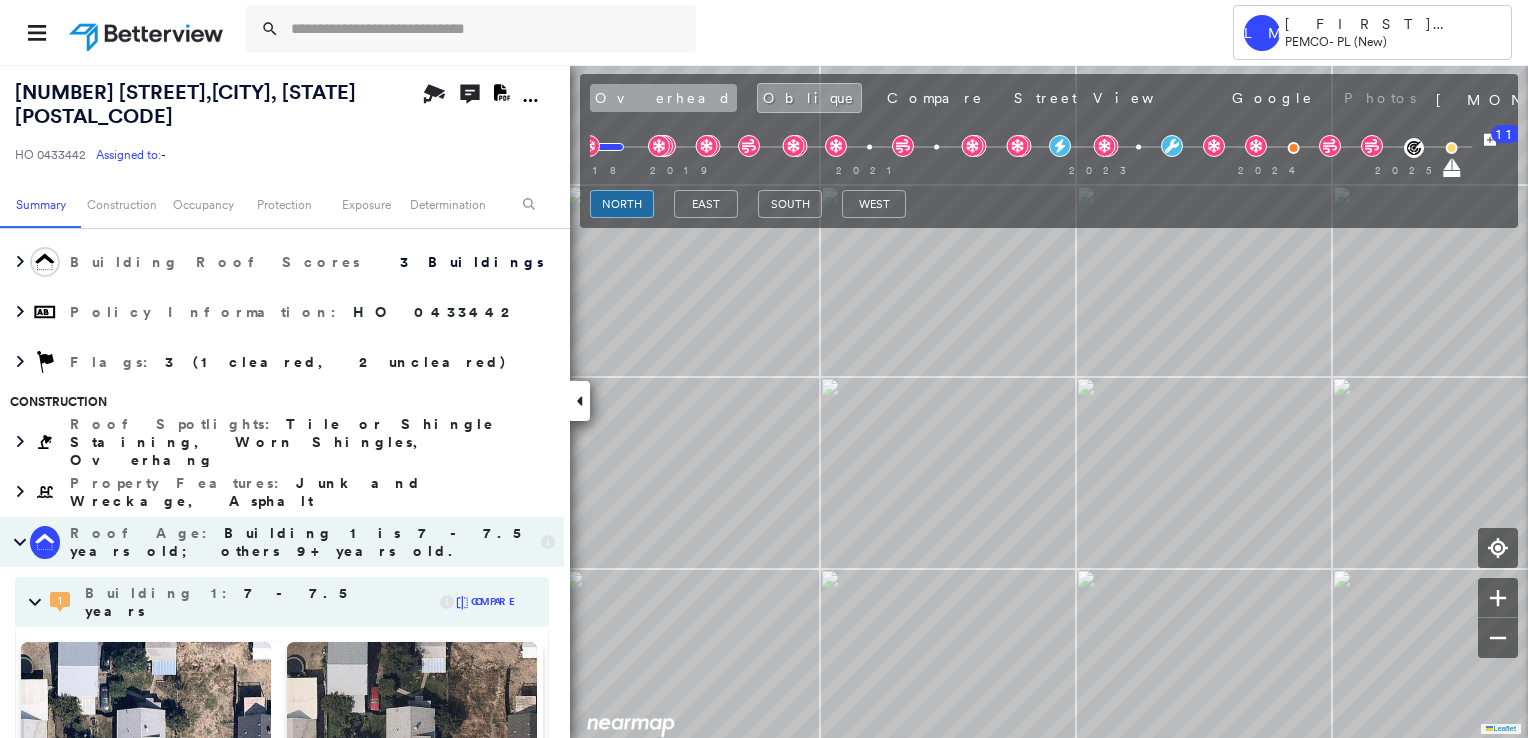 click on "Overhead" at bounding box center [663, 98] 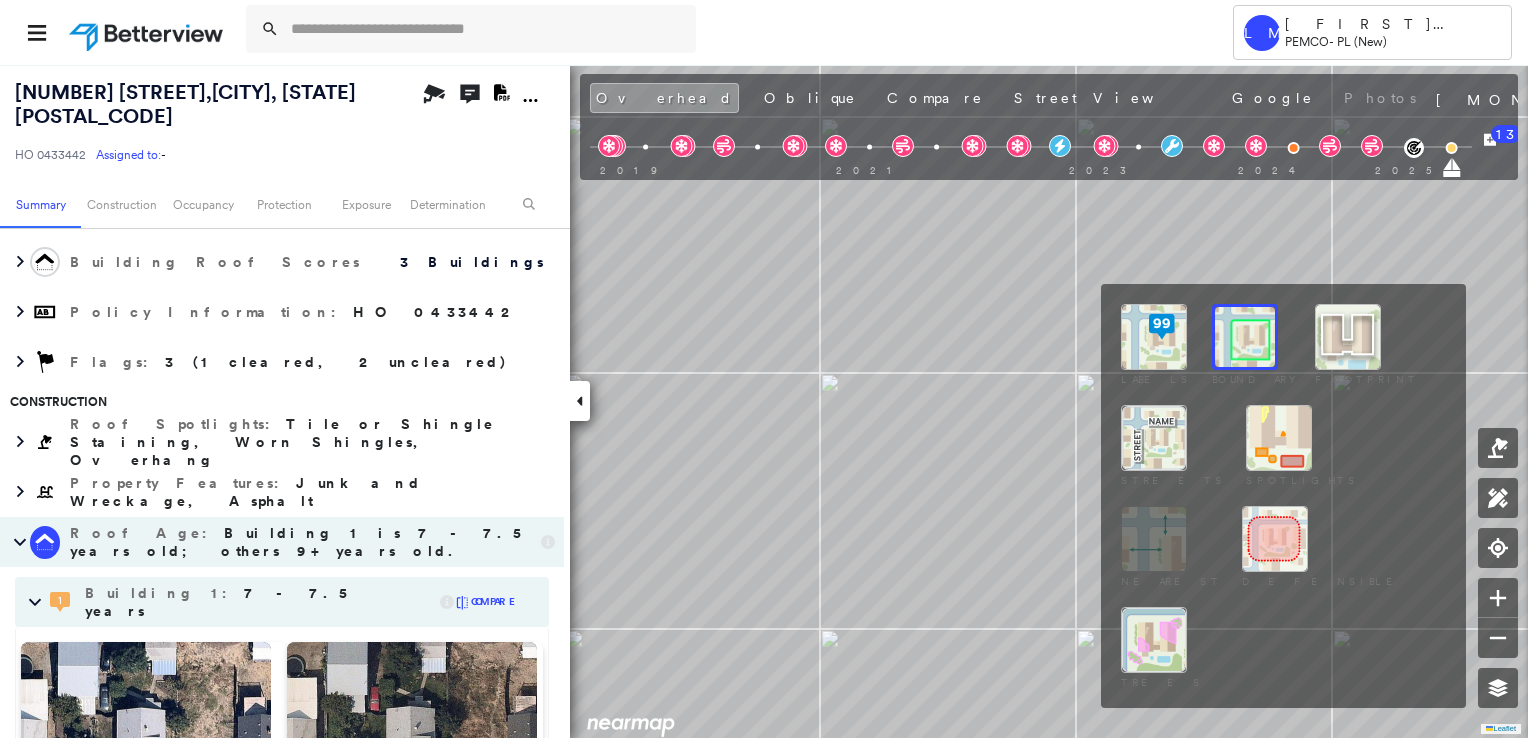 click at bounding box center [1245, 337] 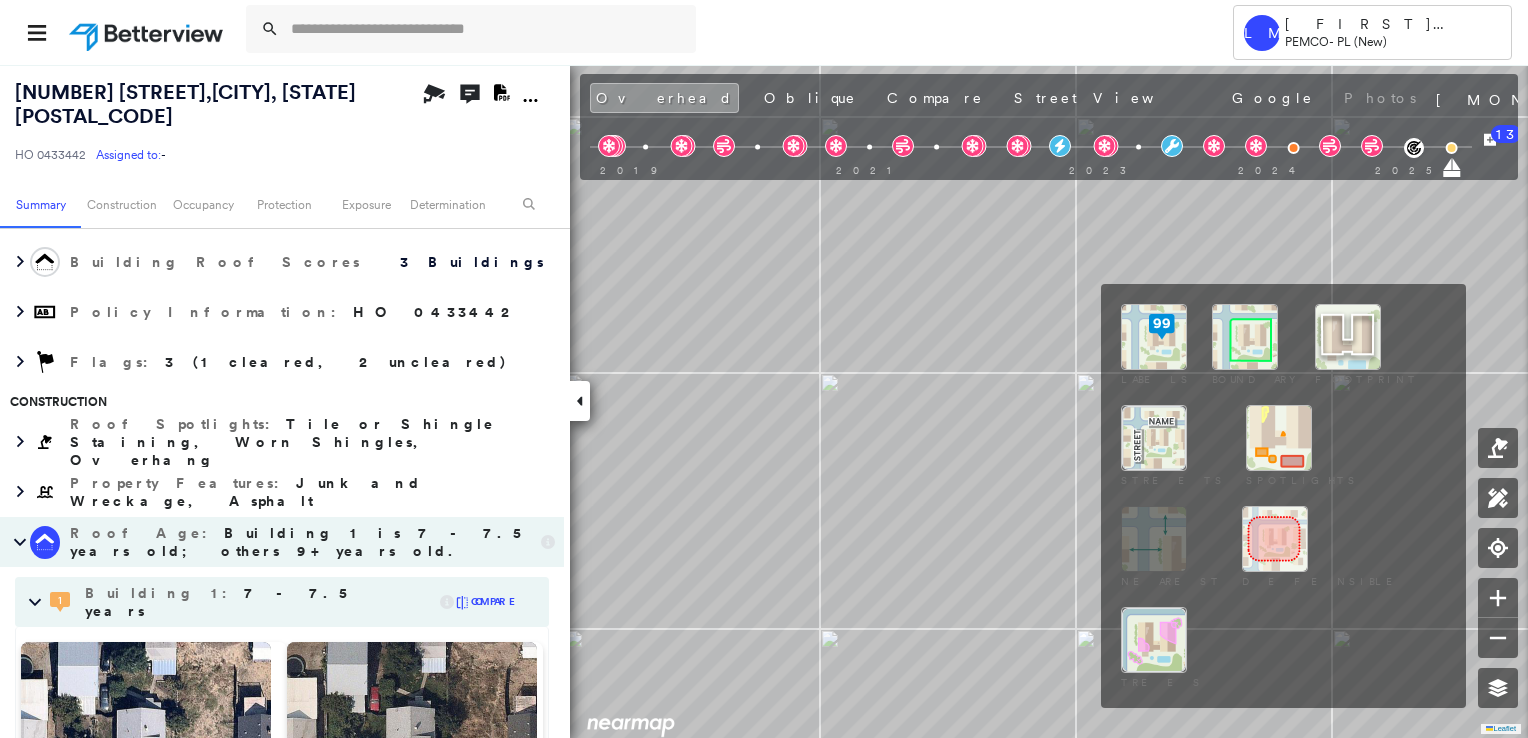 click at bounding box center (1245, 337) 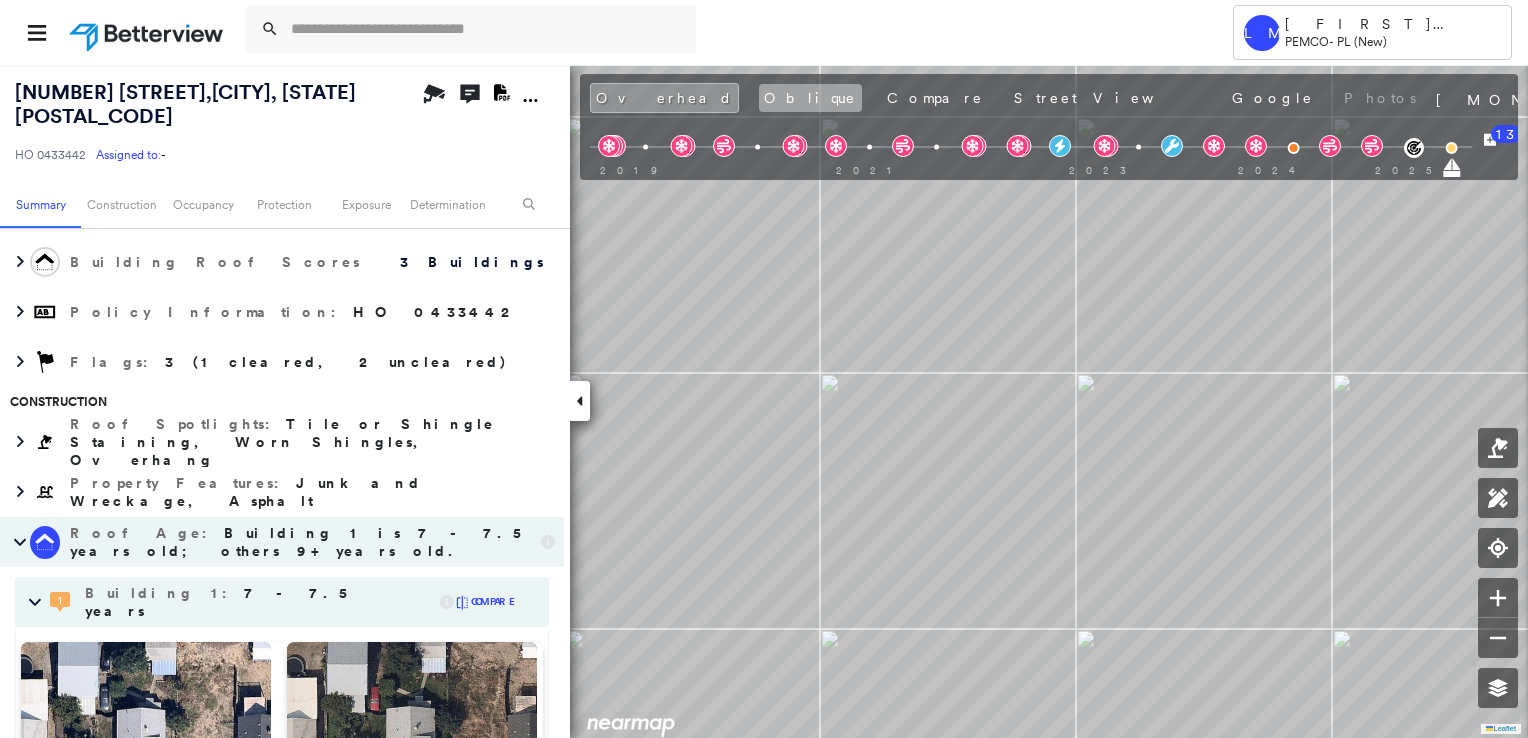 click on "Oblique" at bounding box center [810, 98] 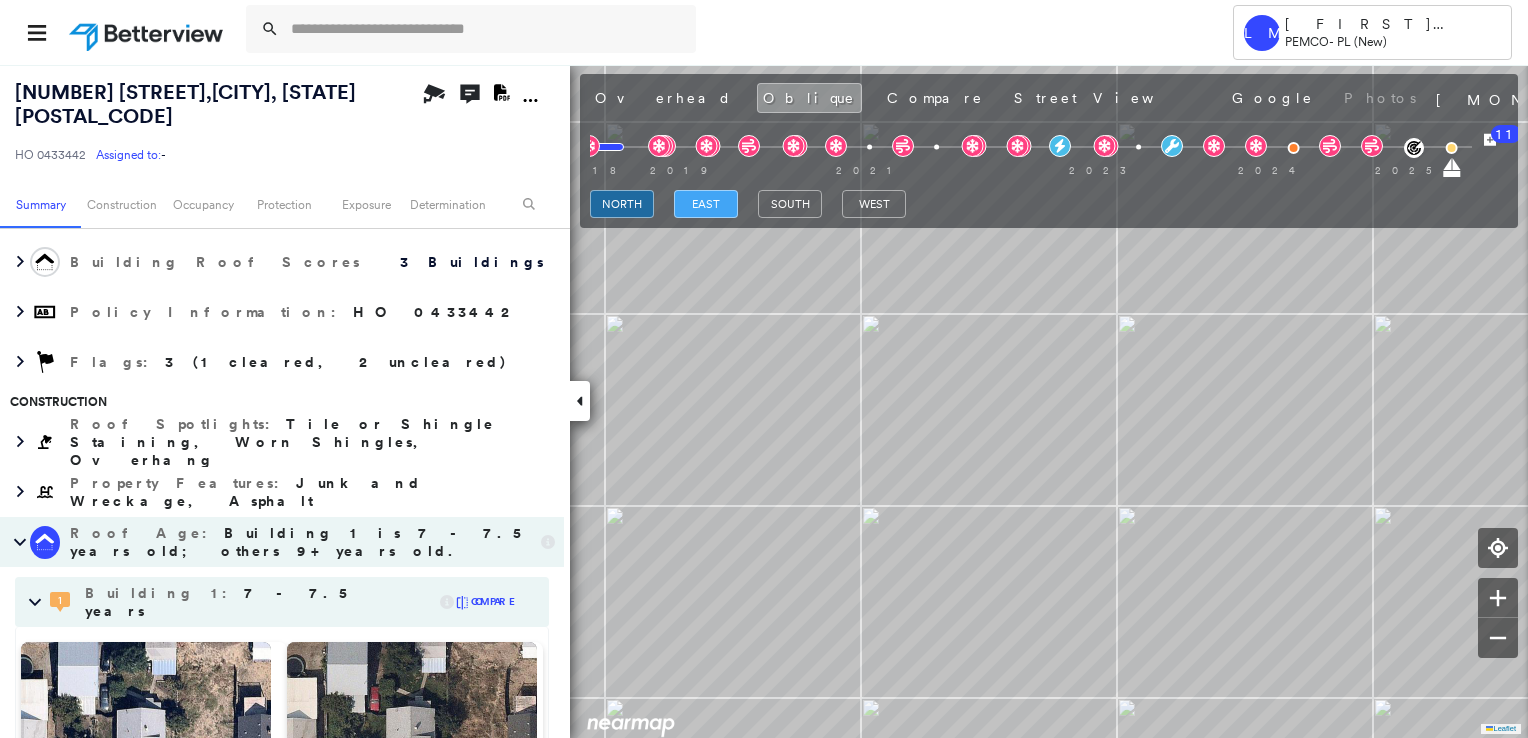 click on "east" at bounding box center (706, 204) 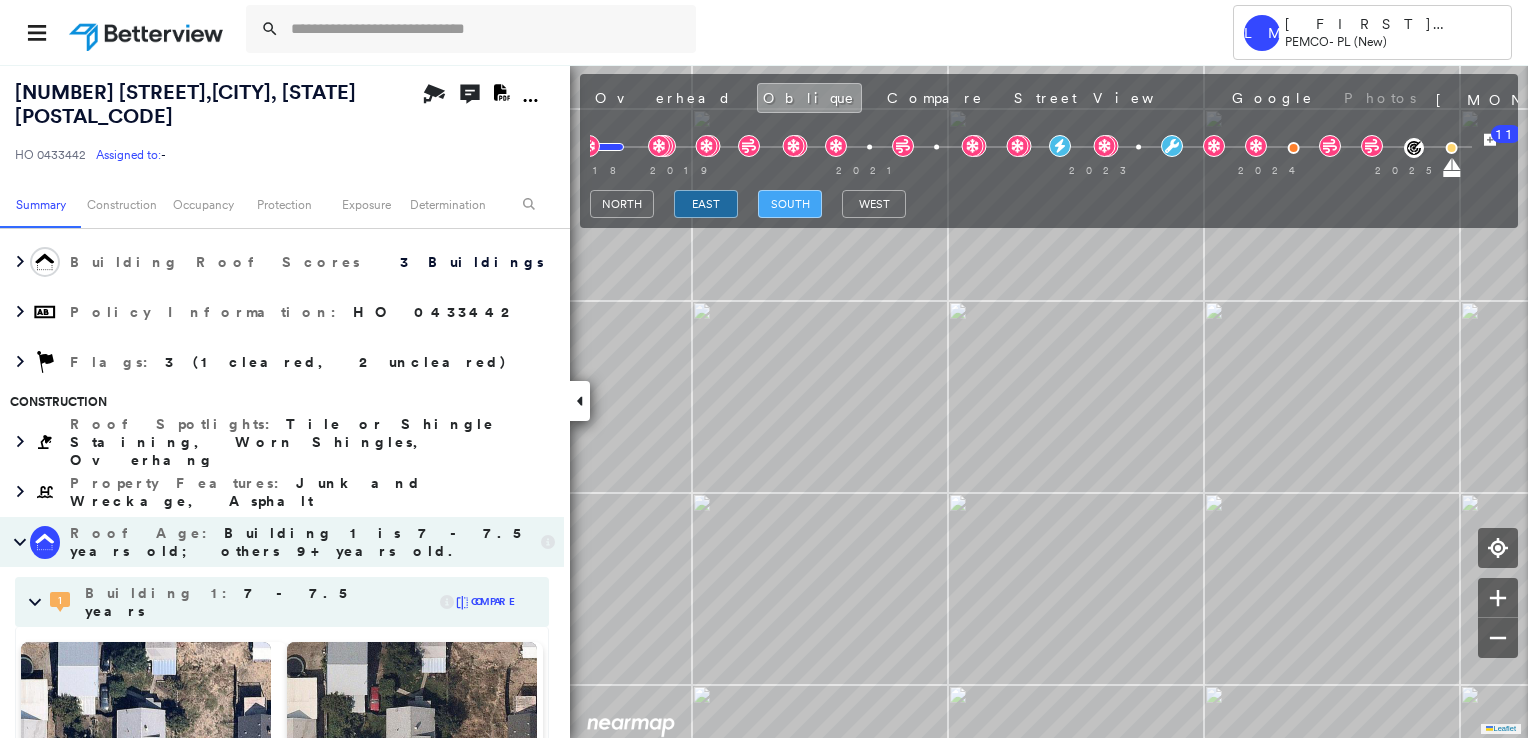 click on "south" at bounding box center (790, 204) 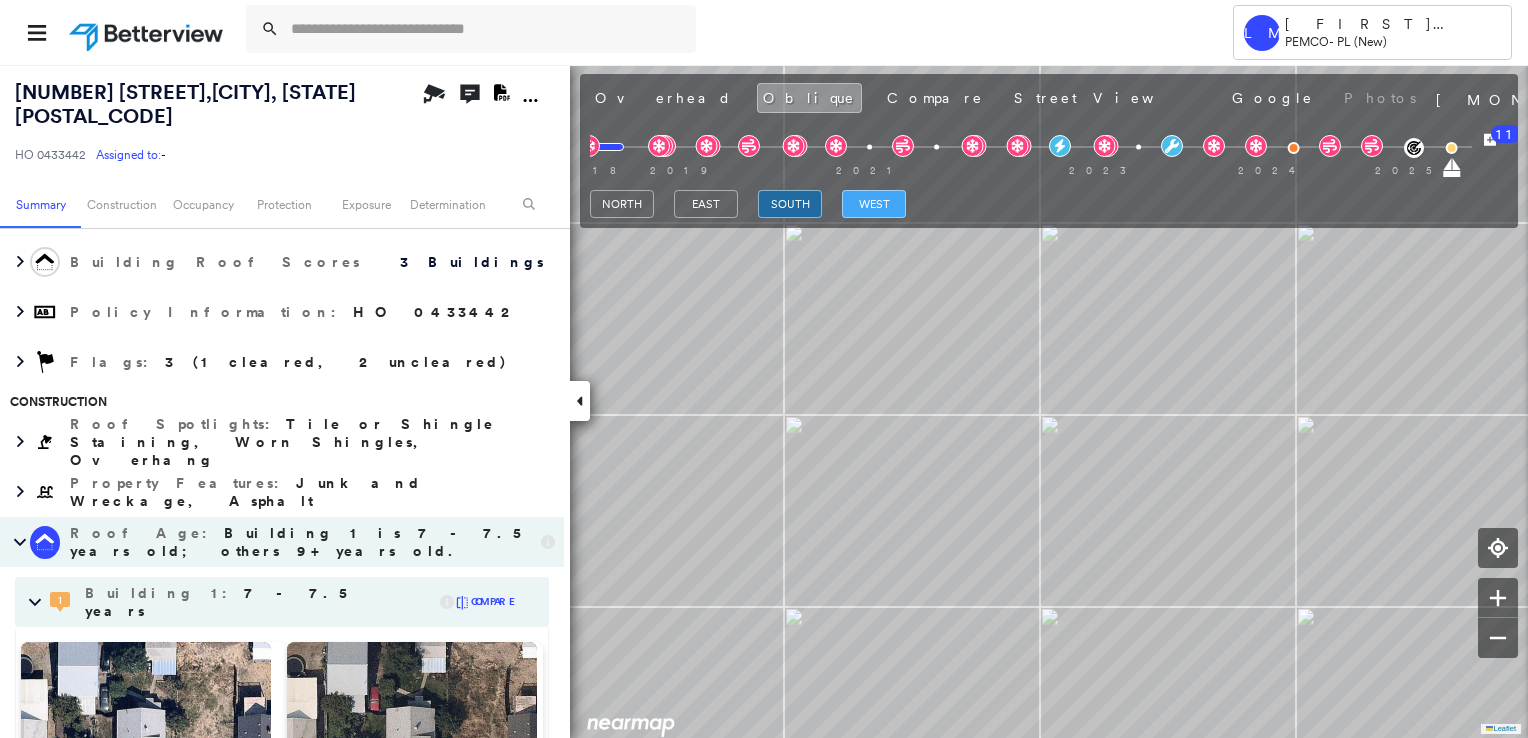 click on "west" at bounding box center (874, 204) 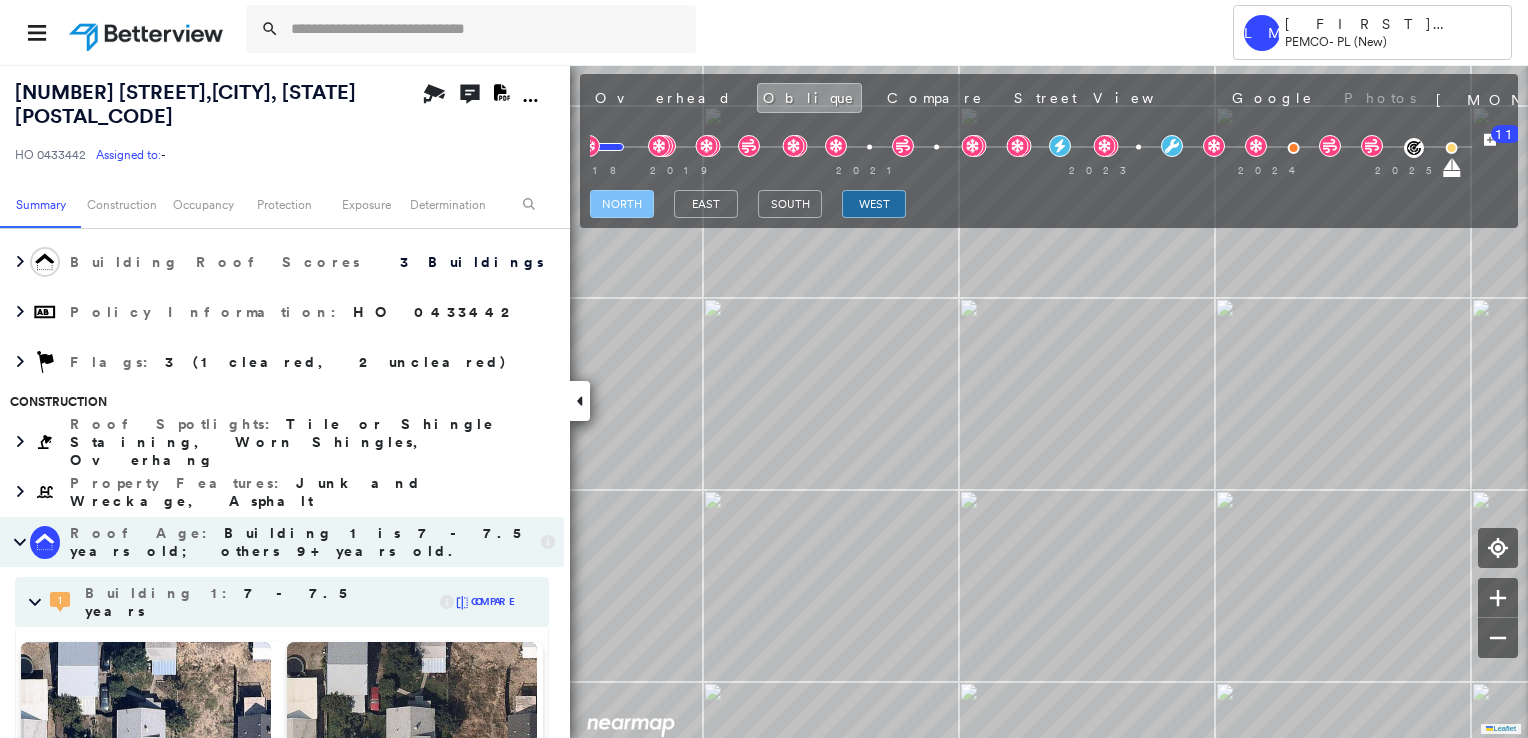 click on "north" at bounding box center (622, 204) 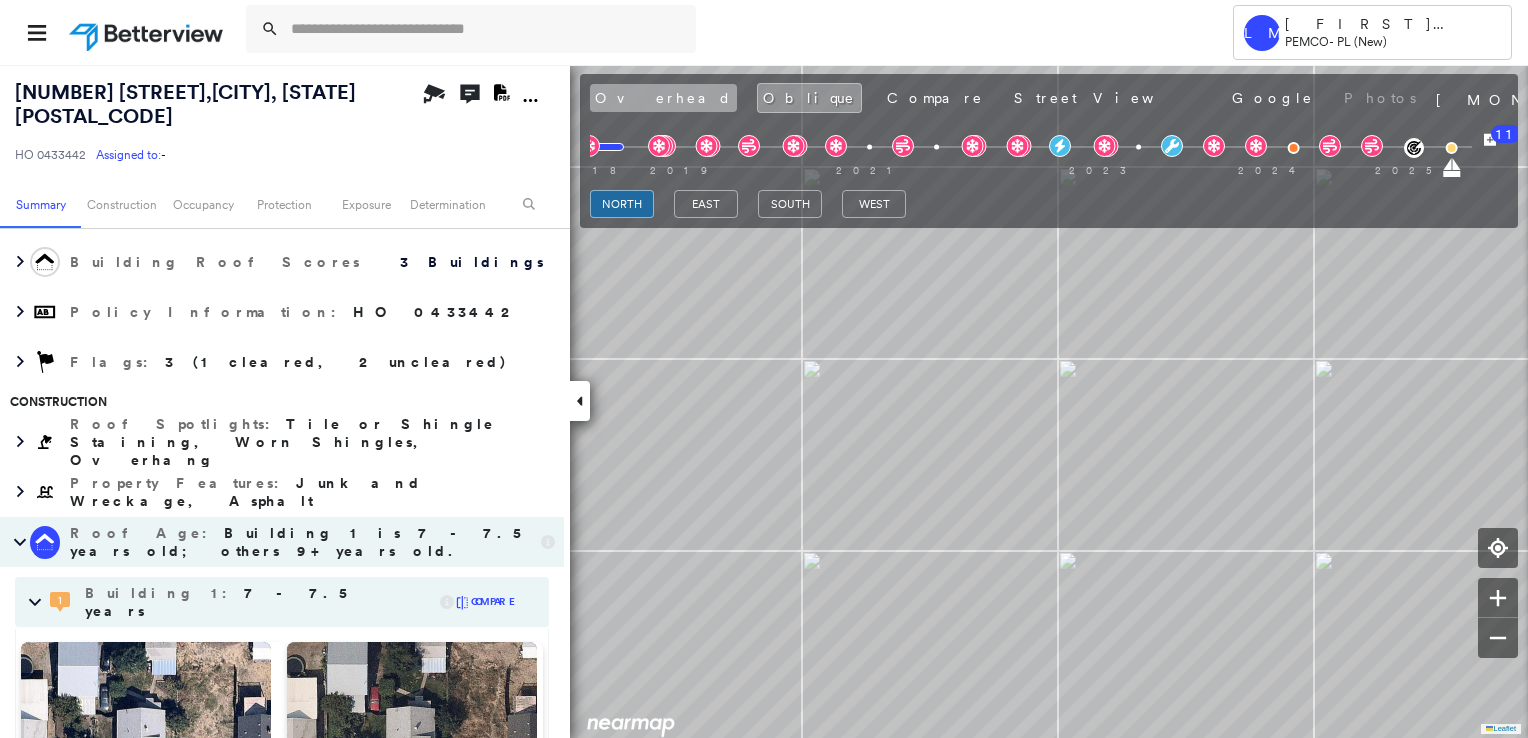 click on "Overhead" at bounding box center [663, 98] 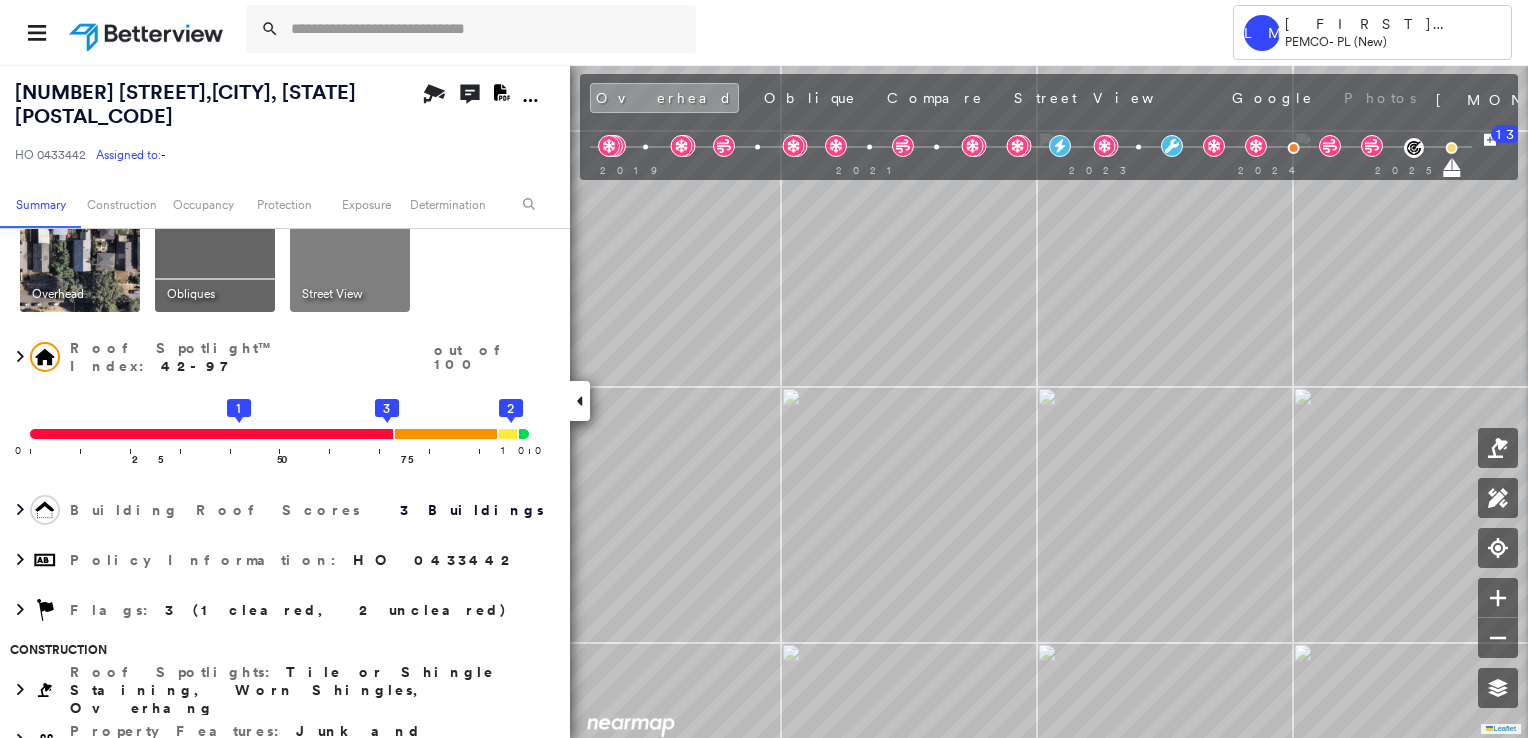 scroll, scrollTop: 100, scrollLeft: 0, axis: vertical 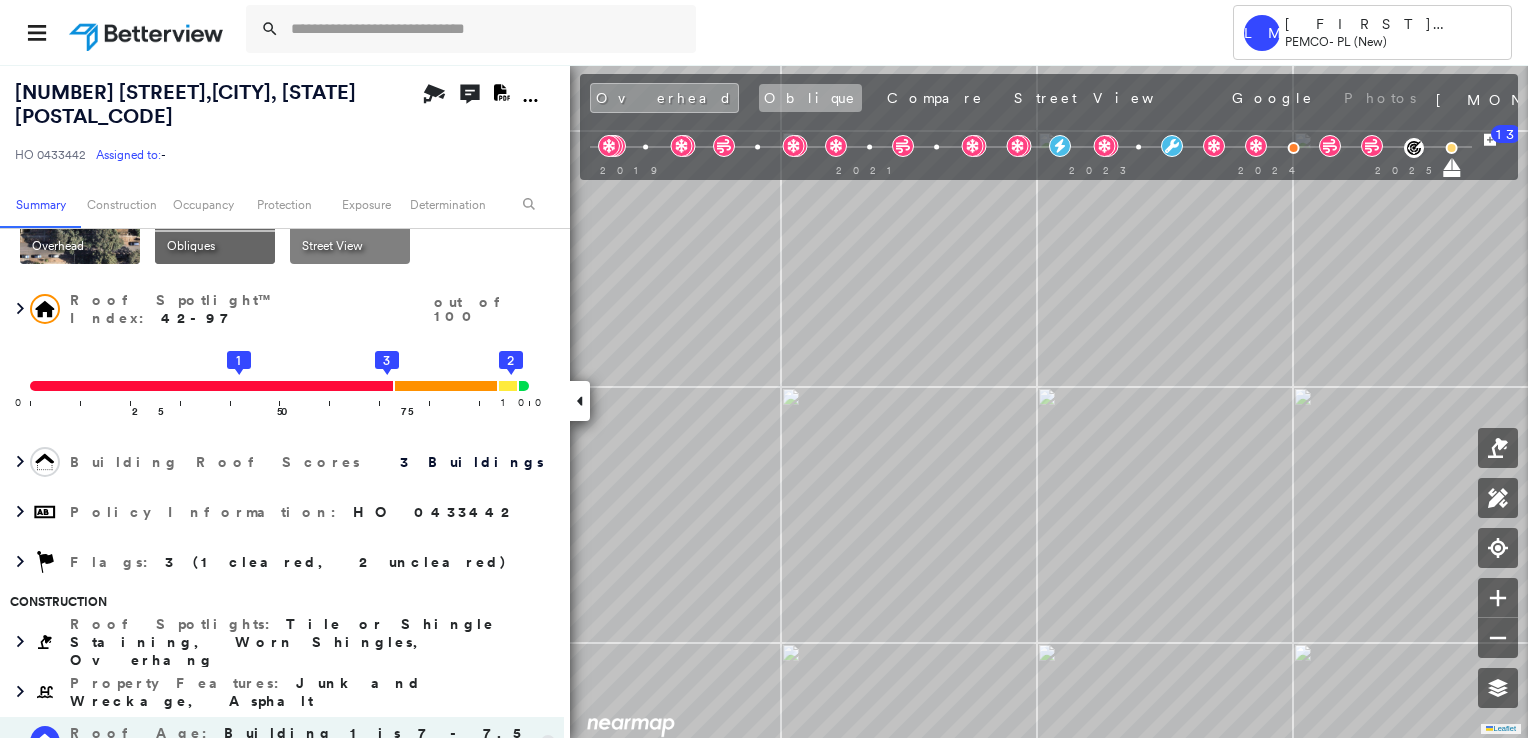 click on "Oblique" at bounding box center [810, 98] 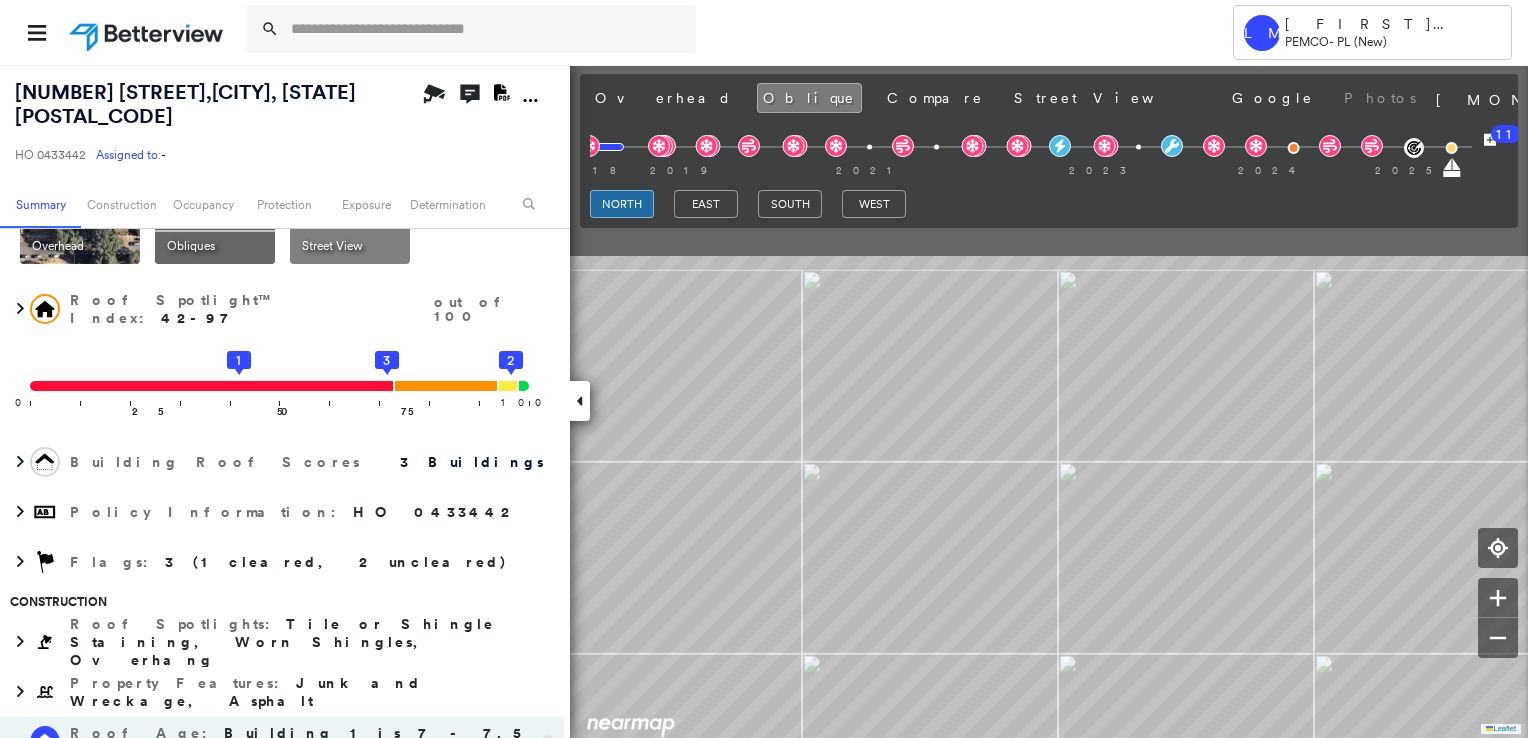 click on "Tower LM [FIRST] [LAST] PEMCO - PL (New) [NUMBER] [STREET], [CITY], [STATE] [POSTAL_CODE] HO 0433442 Assigned to: - Assigned to: - HO 0433442 Assigned to: - Open Comments Download PDF Report Summary Construction Occupancy Protection Exposure Determination Overhead Obliques Street View Roof Spotlight™ Index : 42-97 out of 100 0 100 25 50 1 75 3 2 Building Roof Scores 3 Buildings Policy Information : HO 0433442 Flags : 3 (1 cleared, 2 uncleared) Construction Roof Spotlights : Tile or Shingle Staining, Worn Shingles, Overhang Property Features : Junk and Wreckage, Asphalt Roof Age : Building 1 is 7 - 7.5 years old; others 9+ years old. 1 Building 1 : 7 - 7.5 years COMPARE Before : [MONTH] [DAY], [YEAR] [AREA] After : [MONTH] [DAY], [YEAR] 2 Building 2 : 9+ years 3 Building 3 : 9+ years Roof Size & Shape : 3 buildings BuildZoom - Building Permit Data and Analysis Occupancy Place Detail Protection Exposure Fire Path FEMA Risk Index Wind Wildfire Additional Perils Tree Fall Risk: Present Determination Flags" at bounding box center (764, 369) 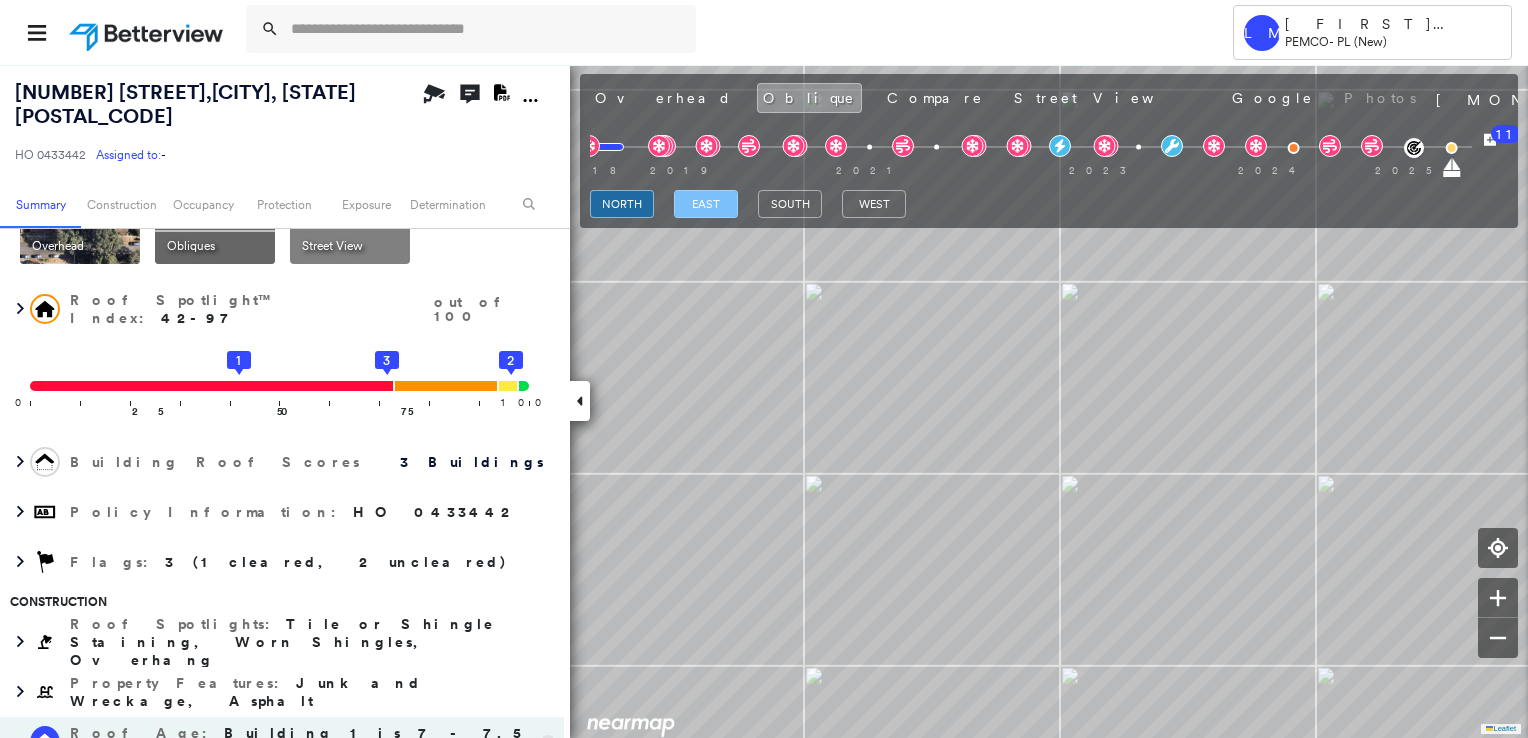 click on "east" at bounding box center [706, 204] 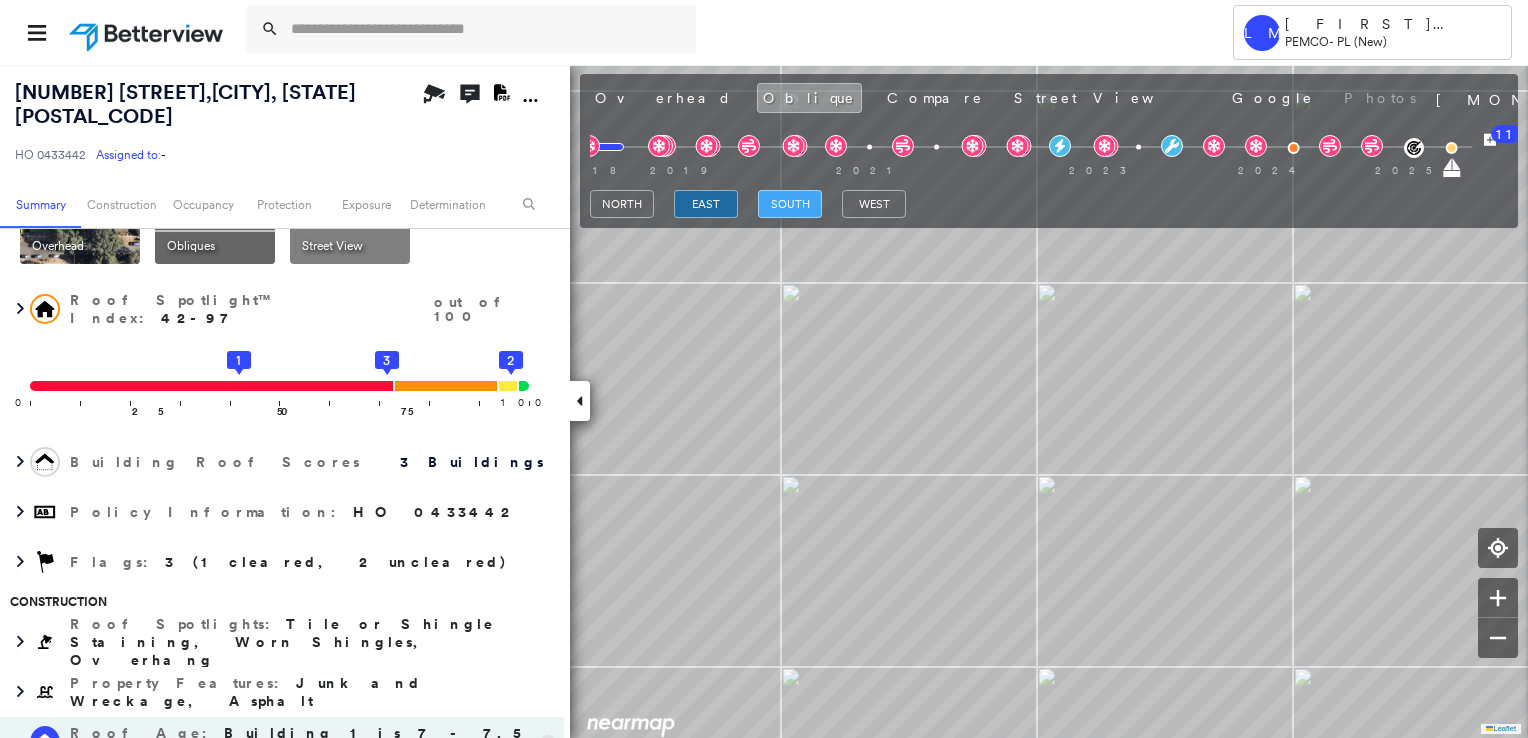 click on "south" at bounding box center [790, 204] 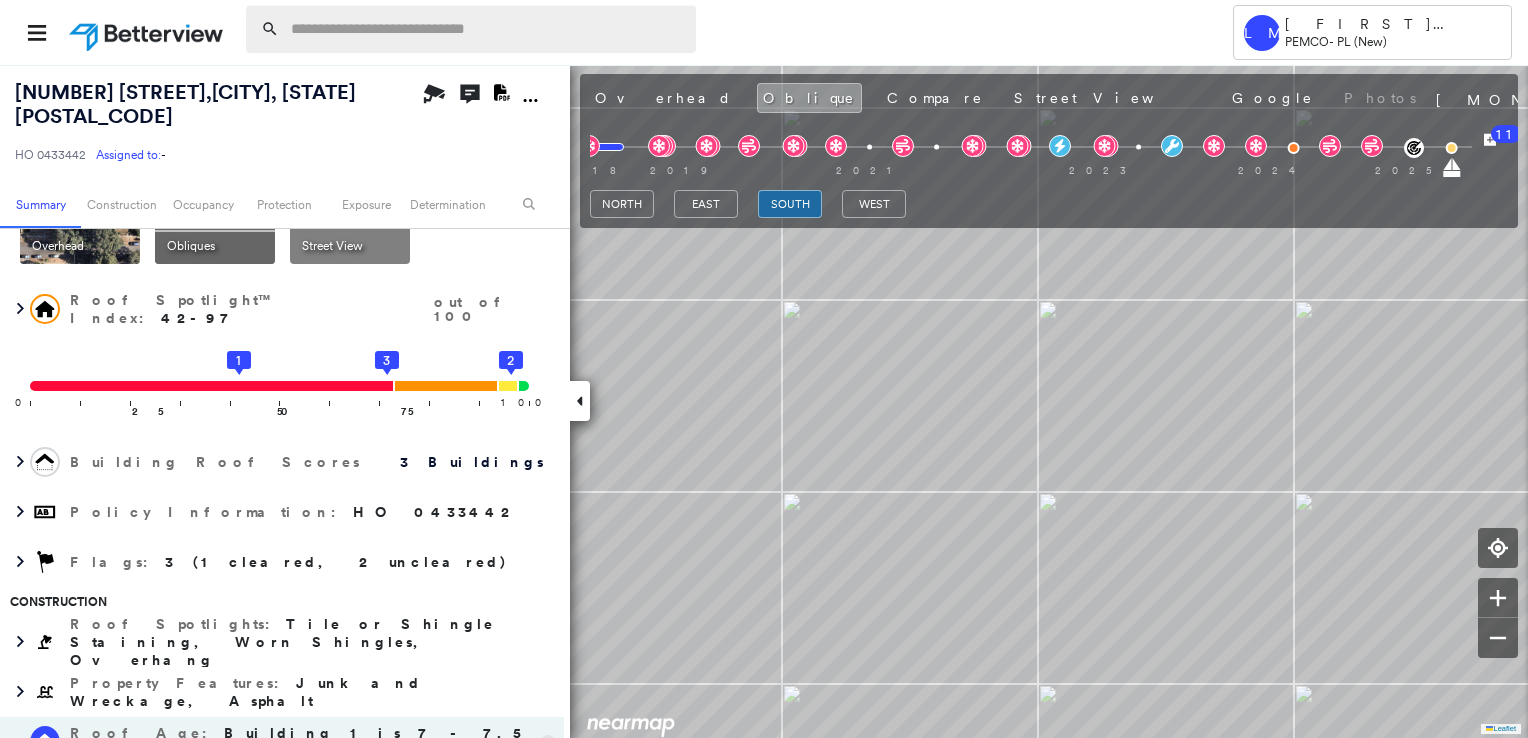 click at bounding box center (487, 29) 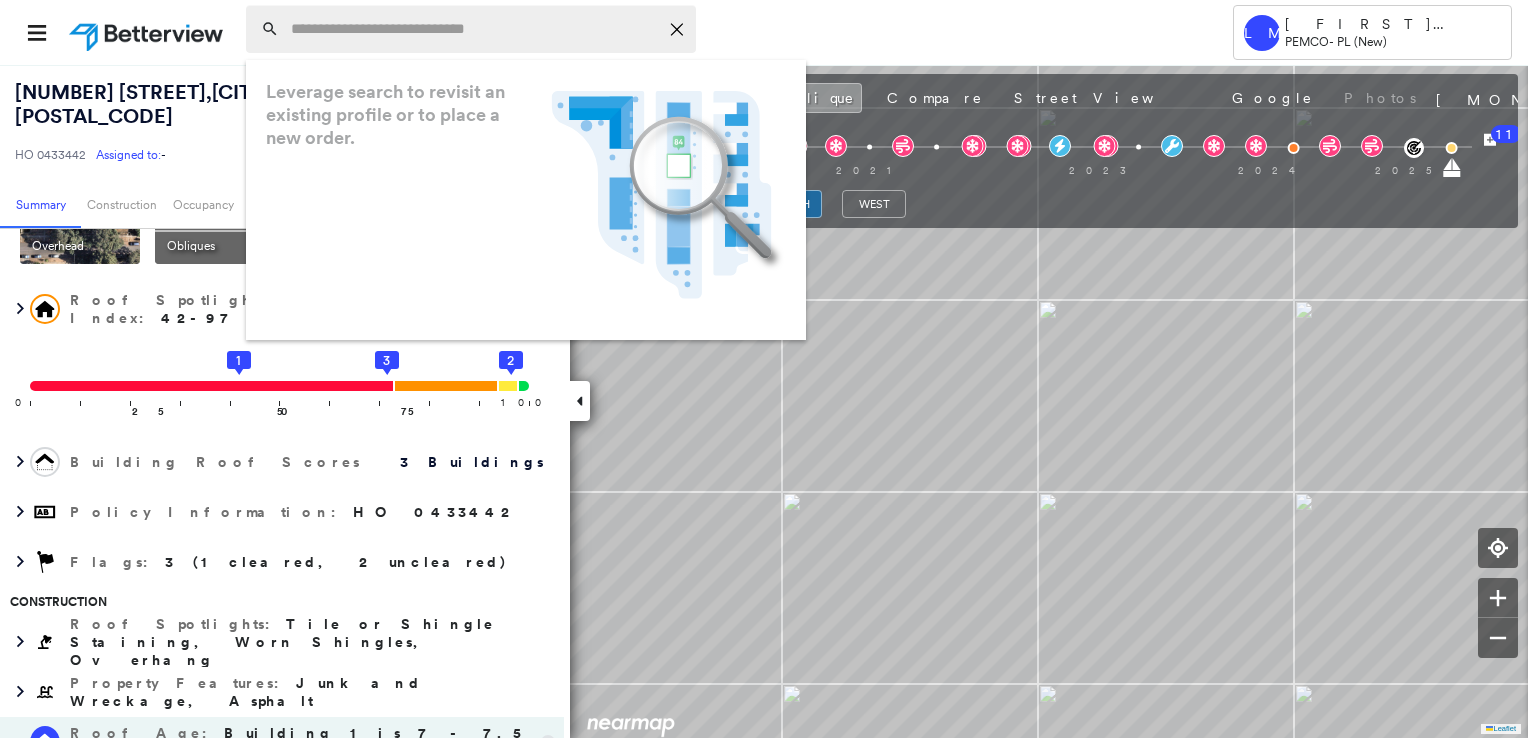 paste on "**********" 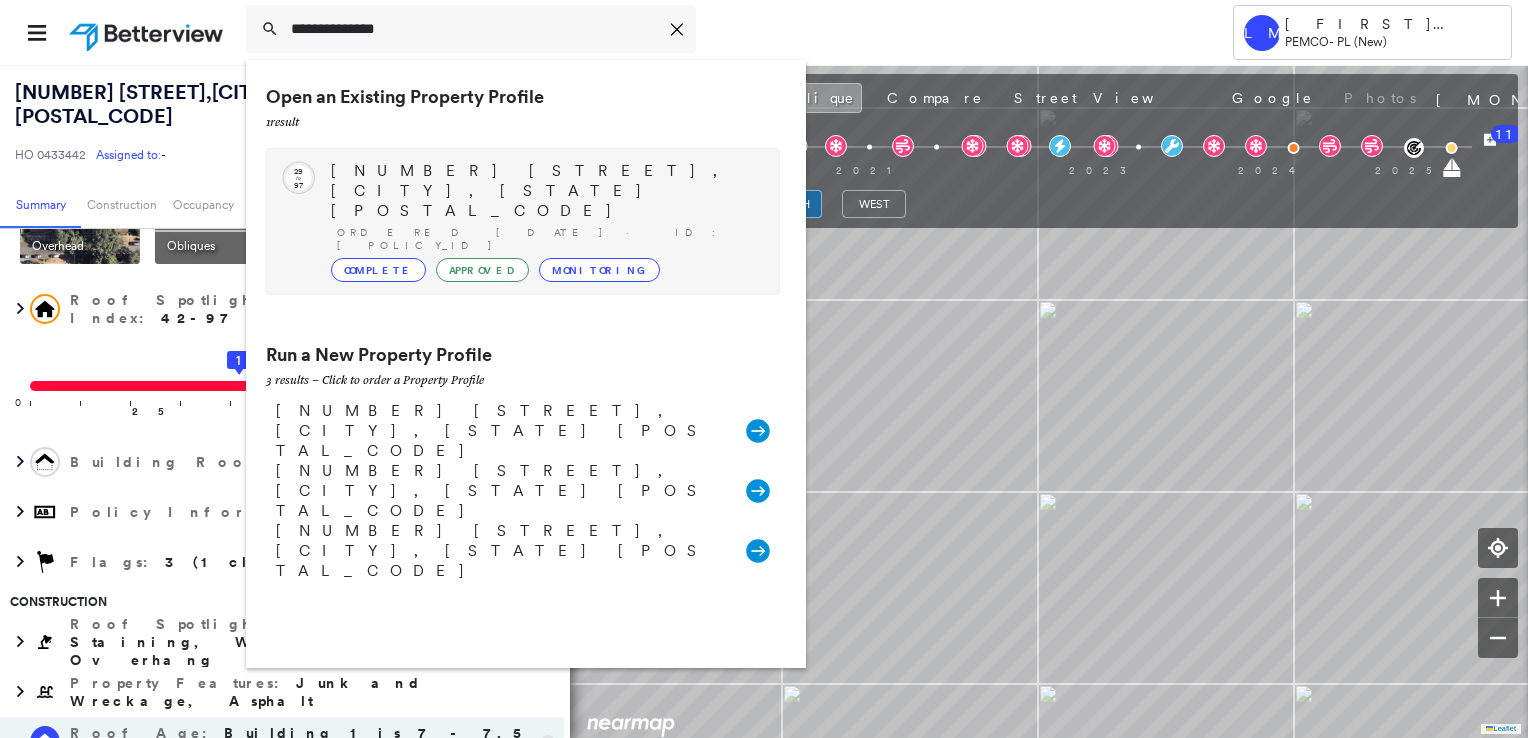 type on "**********" 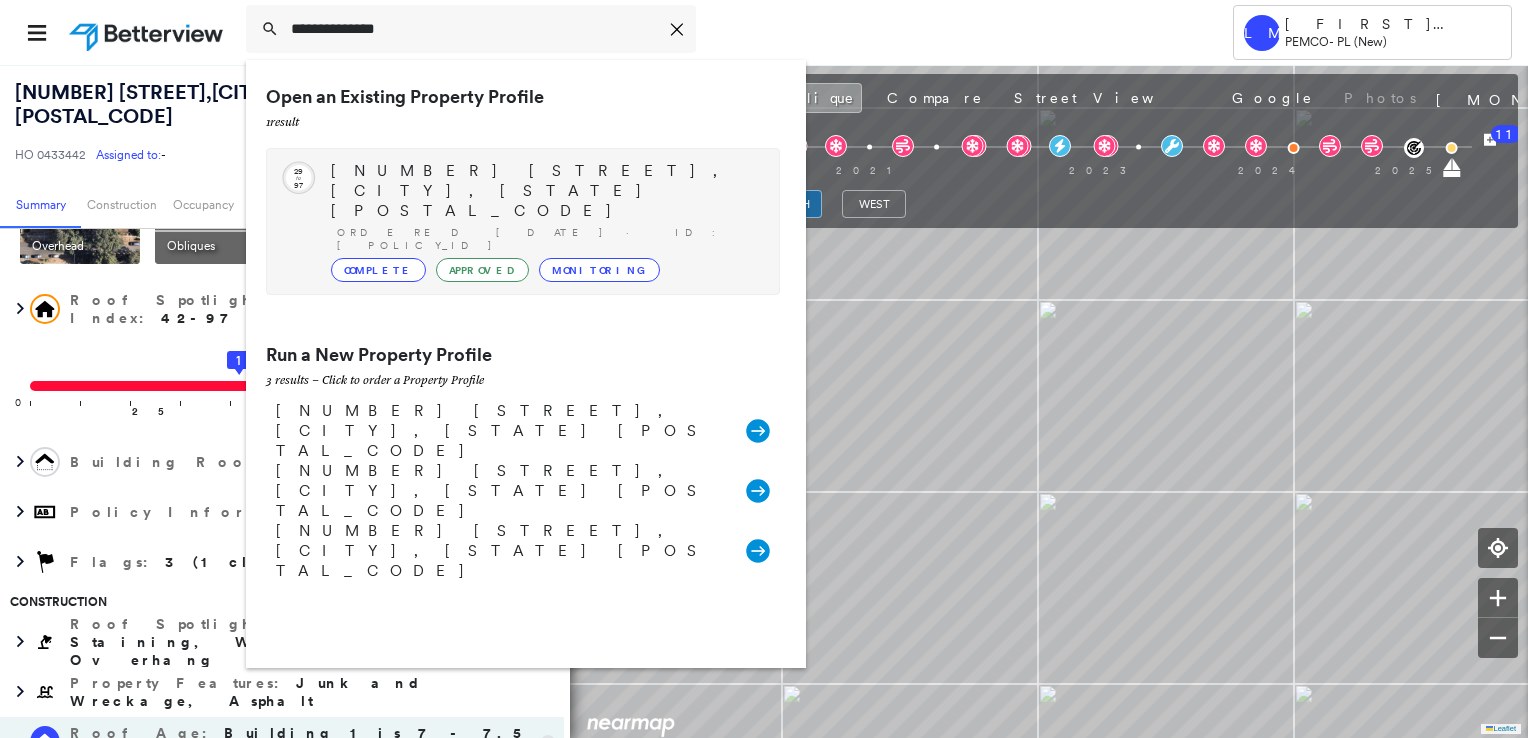 click on "[NUMBER] [STREET], [CITY], [STATE] [POSTAL_CODE]" at bounding box center [545, 191] 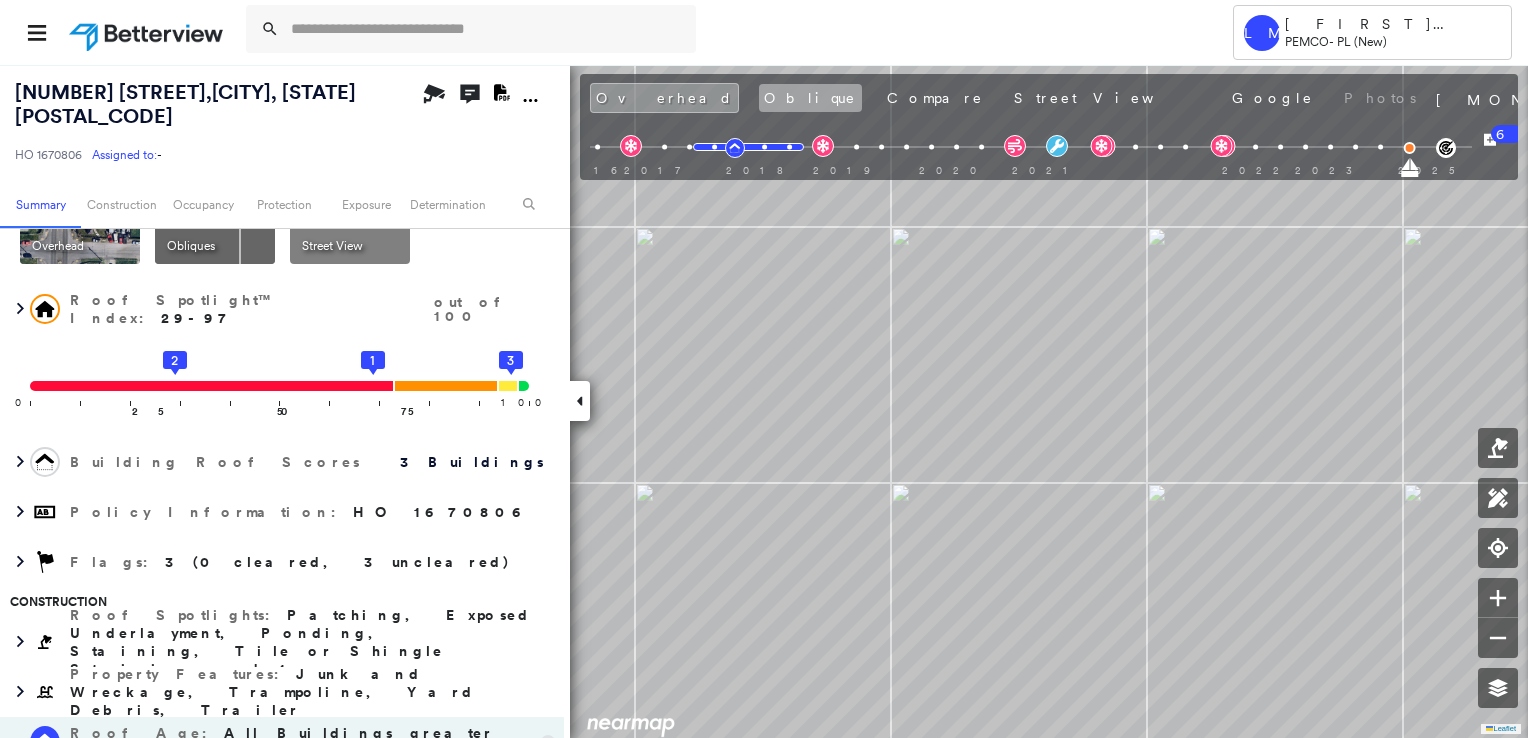 click on "Oblique" at bounding box center [810, 98] 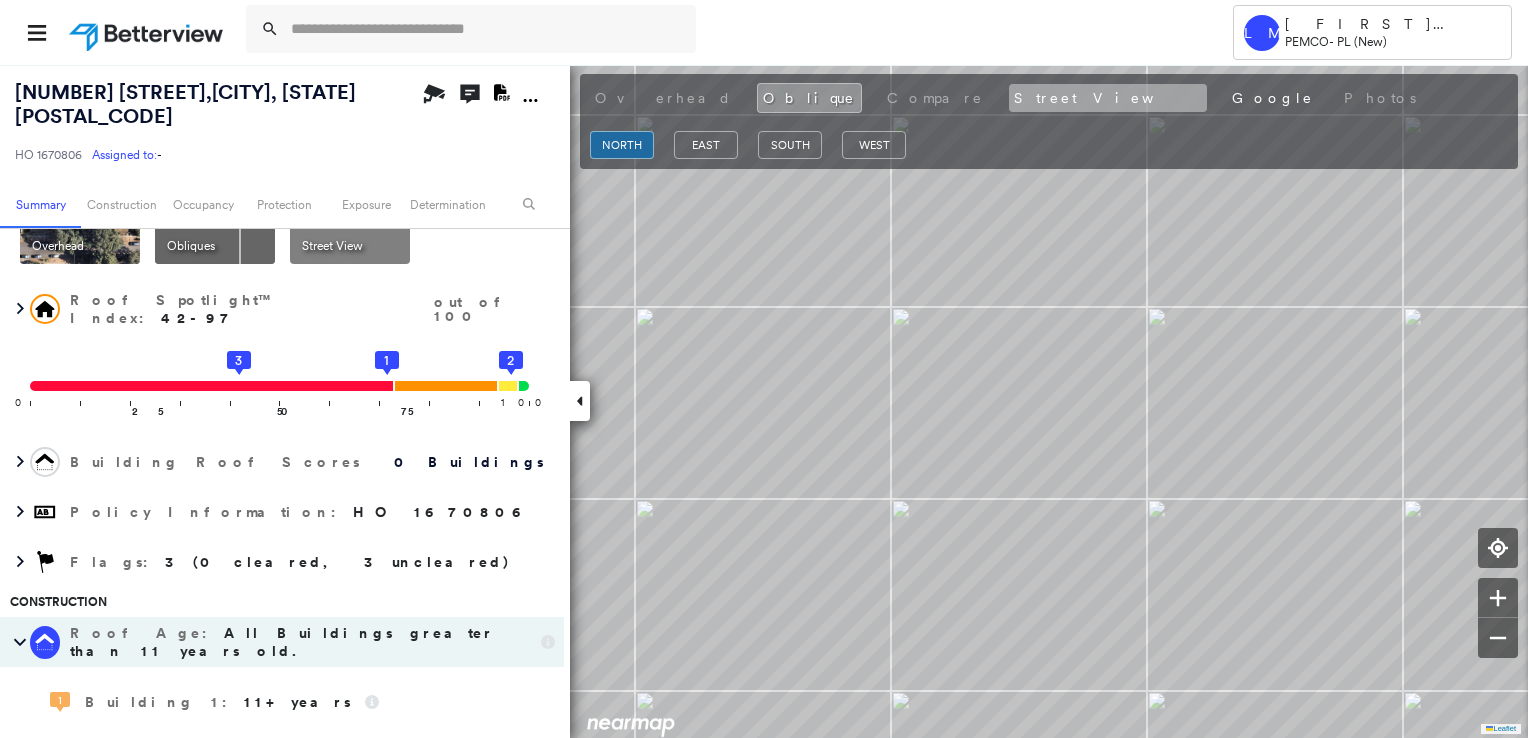 click on "Street View" at bounding box center (1108, 98) 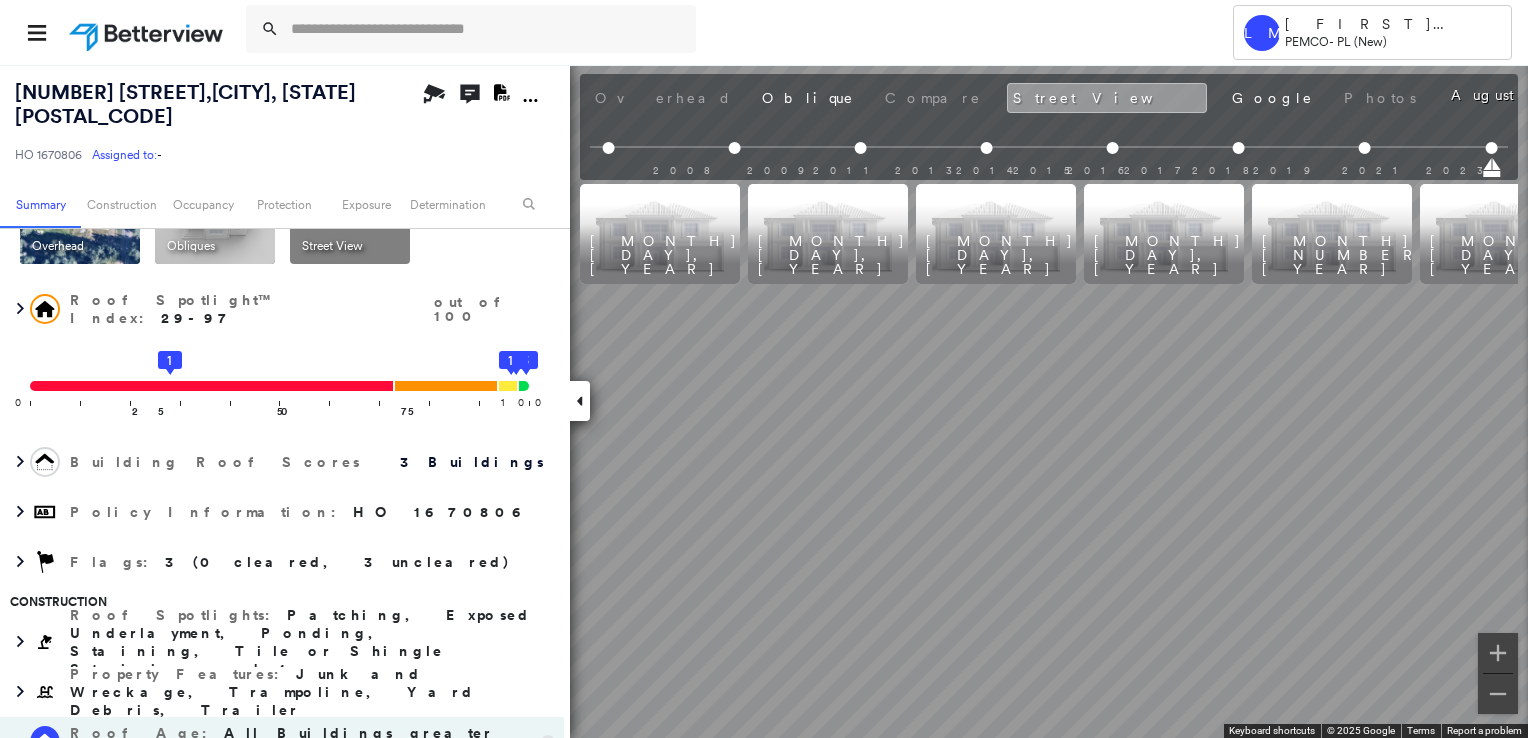 scroll, scrollTop: 0, scrollLeft: 405, axis: horizontal 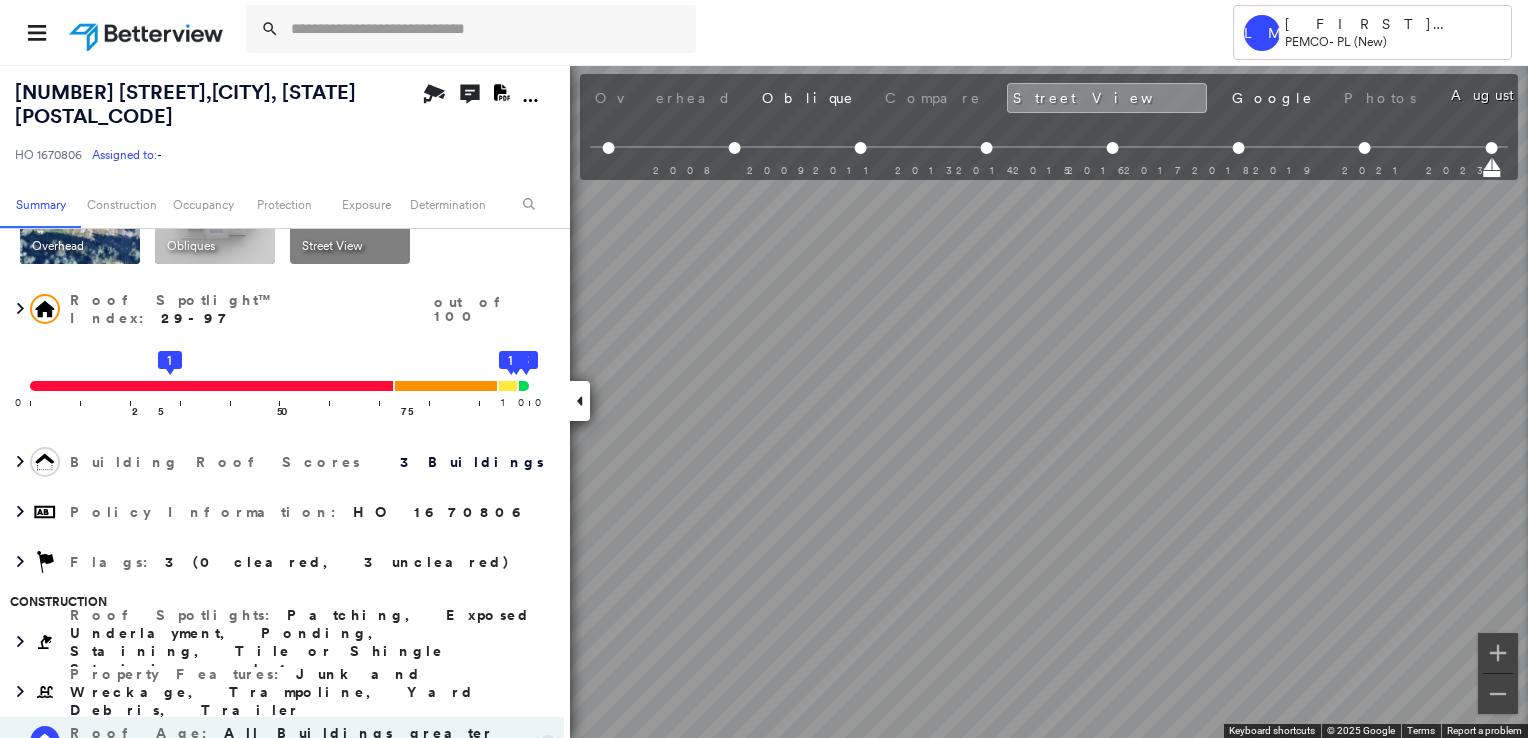 click on "Tower LM [FIRST] [LAST] PEMCO - PL (New) [NUMBER] [STREET], [CITY], [STATE] [POSTAL_CODE] HO 1670806 Assigned to: - Assigned to: - HO 1670806 Assigned to: - Open Comments Download PDF Report Summary Construction Occupancy Protection Exposure Determination Overhead Obliques Not Available ; Street View Roof Spotlight™ Index : 29-97 out of 100 0 100 25 50 1 75 3 2 1 Building Roof Scores 3 Buildings Policy Information : HO 1670806 Flags : 3 (0 cleared, 3 uncleared) Construction Roof Spotlights : Patching, Exposed Underlayment, Ponding, Staining, Tile or Shingle Staining and 1 more Property Features : Junk and Wreckage, Trampoline, Yard Debris, Trailer Roof Age : All Buildings greater than 11 years old. 1 Building 1 : 11+ years 2 Building 2 : 11+ years 3 Building 3 : 11+ years Roof Size & Shape : 3 buildings BuildZoom - Building Permit Data and Analysis Occupancy Place Detail Protection Exposure Fire Path FEMA Risk Index Wind Wildfire Additional Perils Tree Fall Risk: Present Determination Flags : Low Clear" at bounding box center (764, 369) 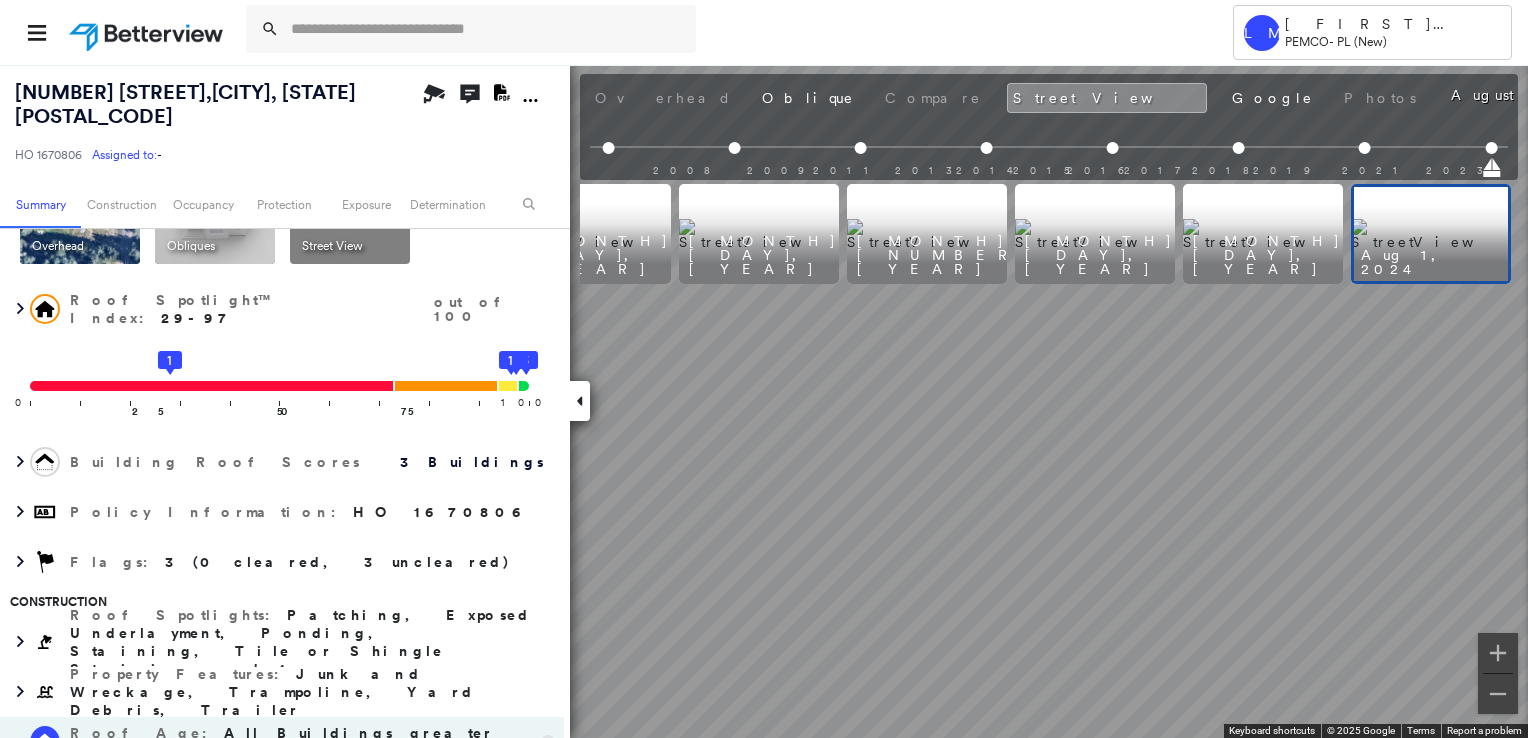 click at bounding box center [1431, 234] 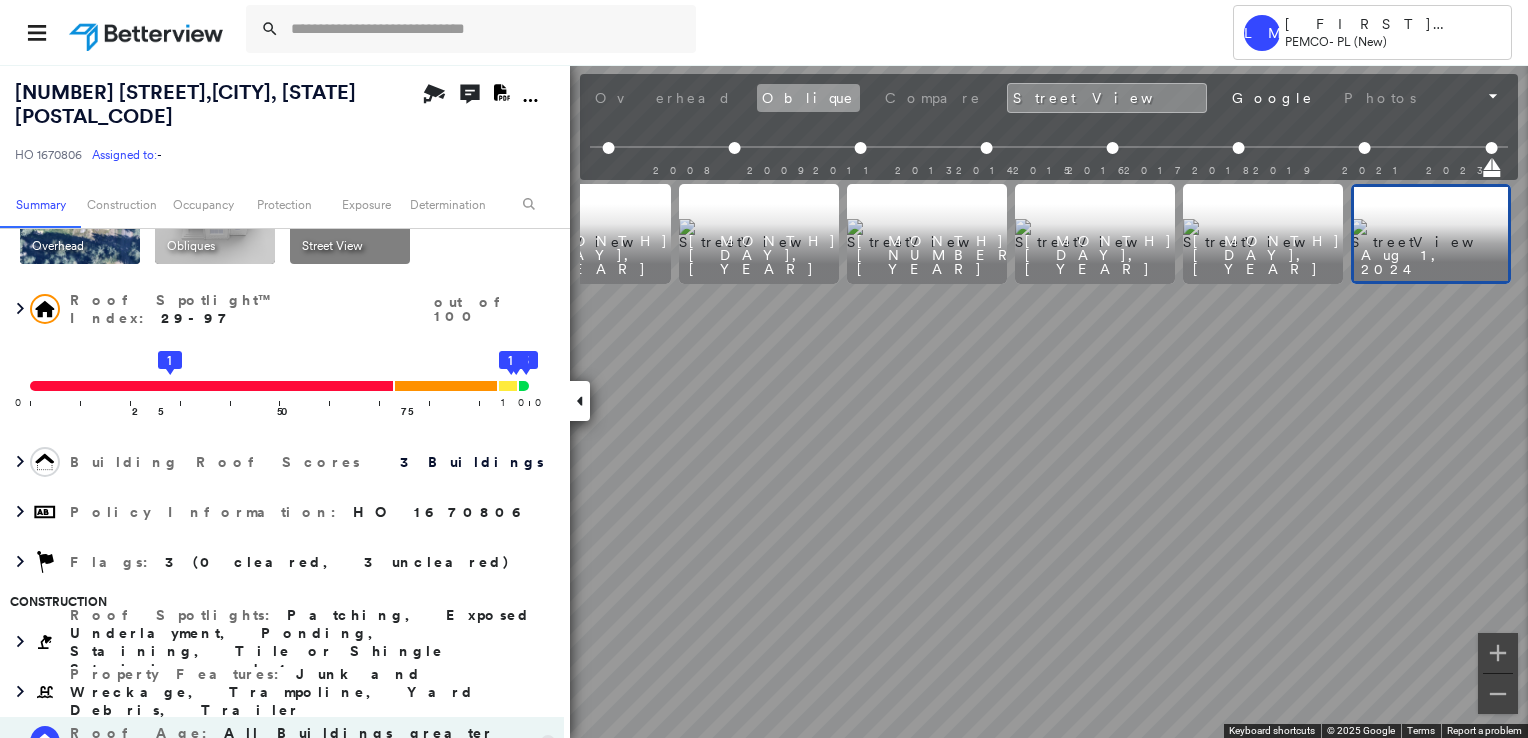 click on "Oblique" at bounding box center [808, 98] 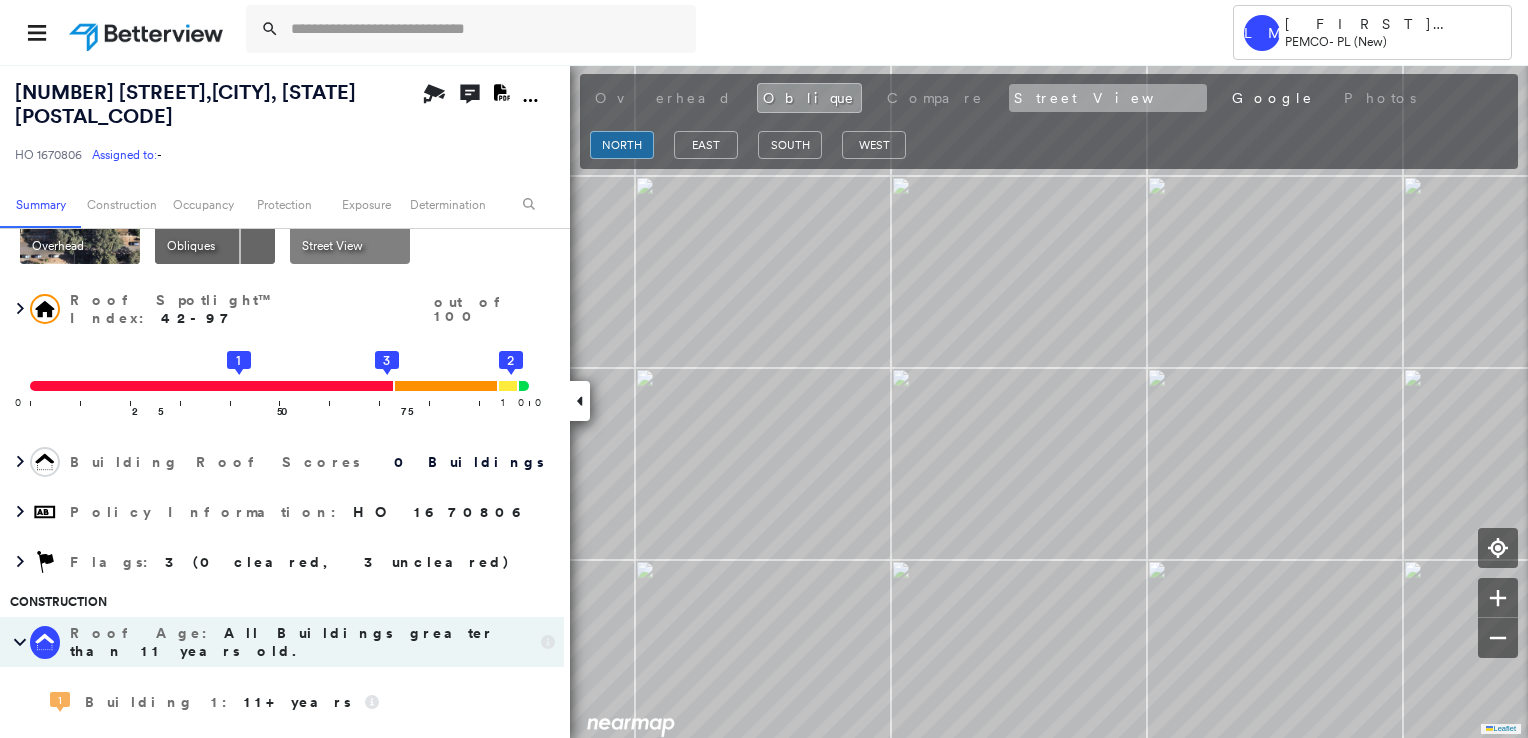 click on "Street View" at bounding box center [1108, 98] 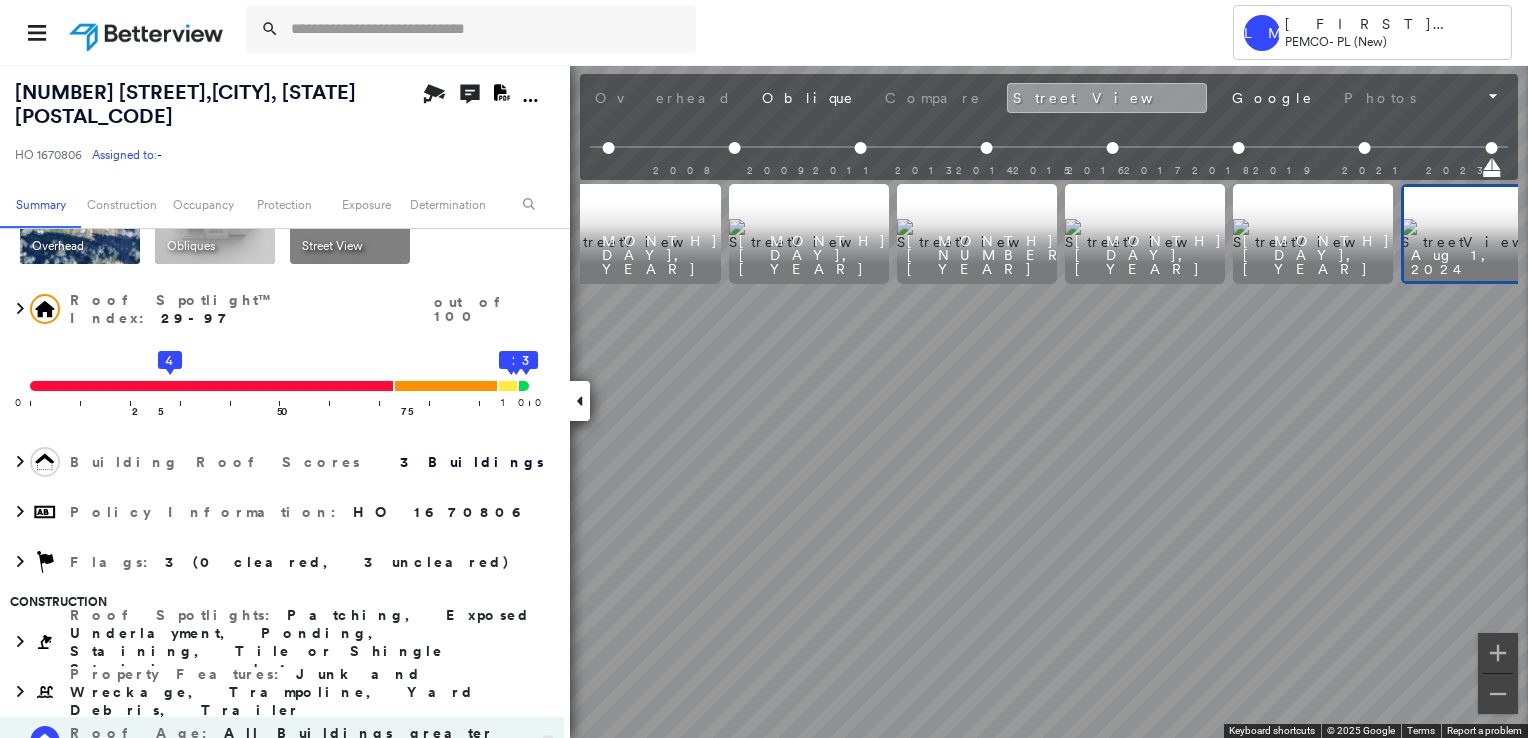 scroll, scrollTop: 0, scrollLeft: 405, axis: horizontal 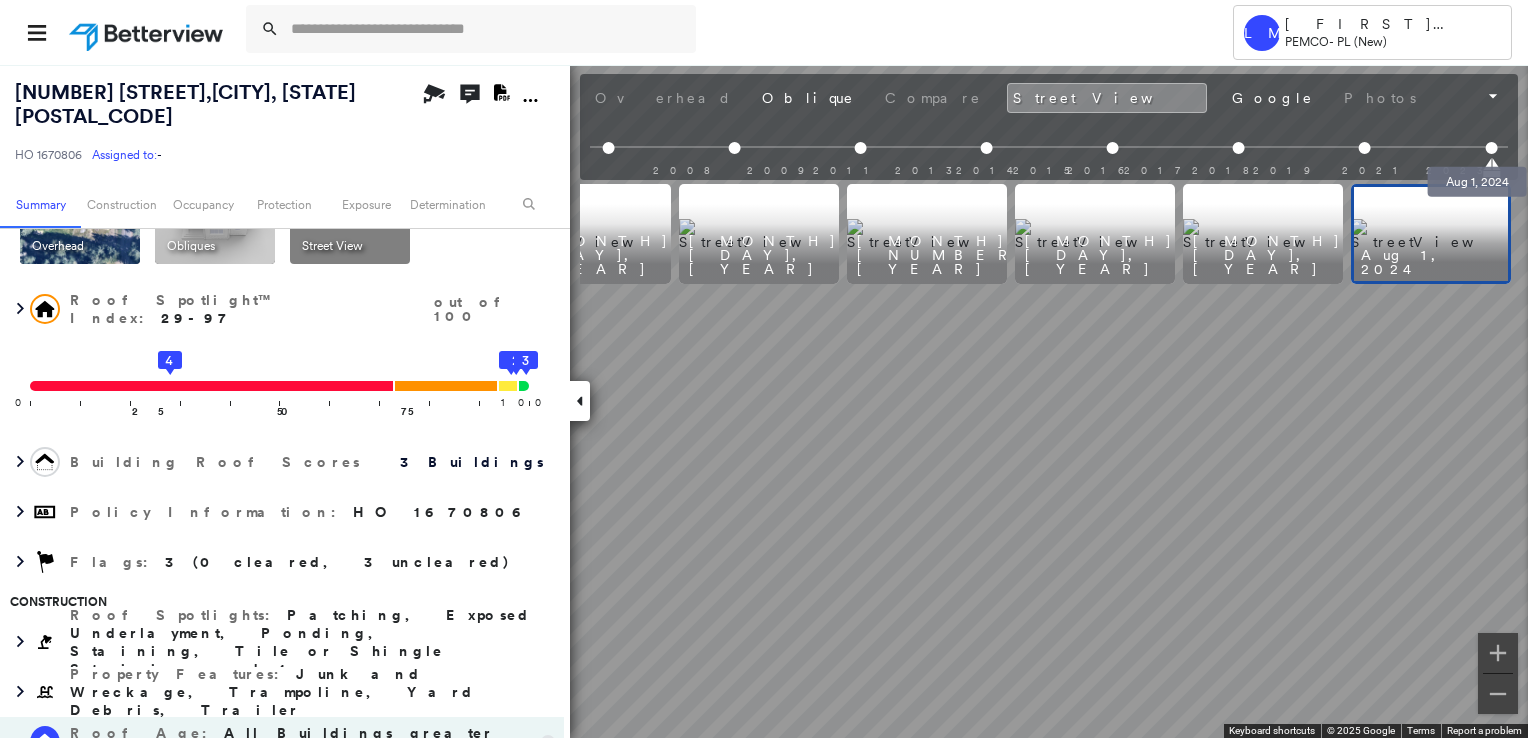 click at bounding box center [1491, 148] 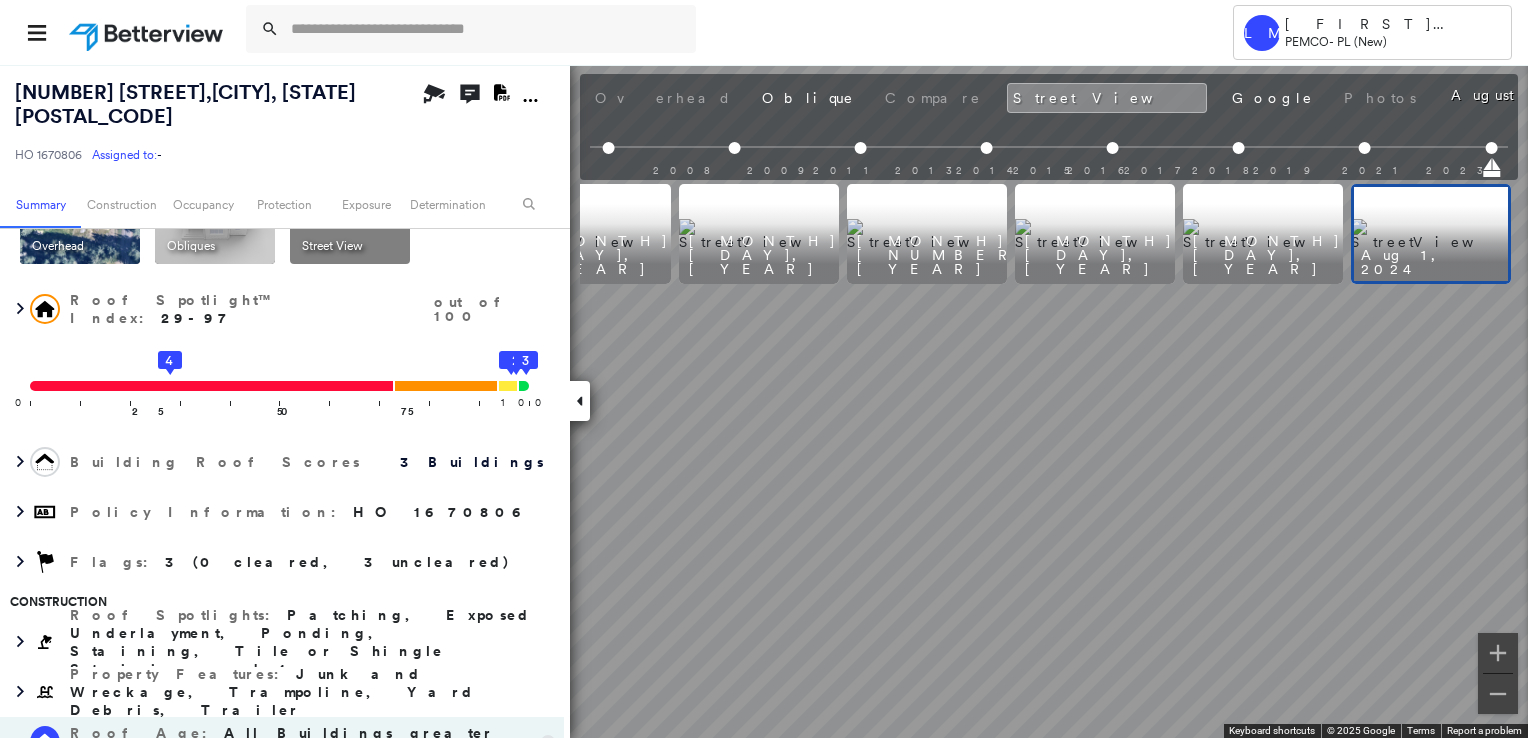 click at bounding box center (1431, 234) 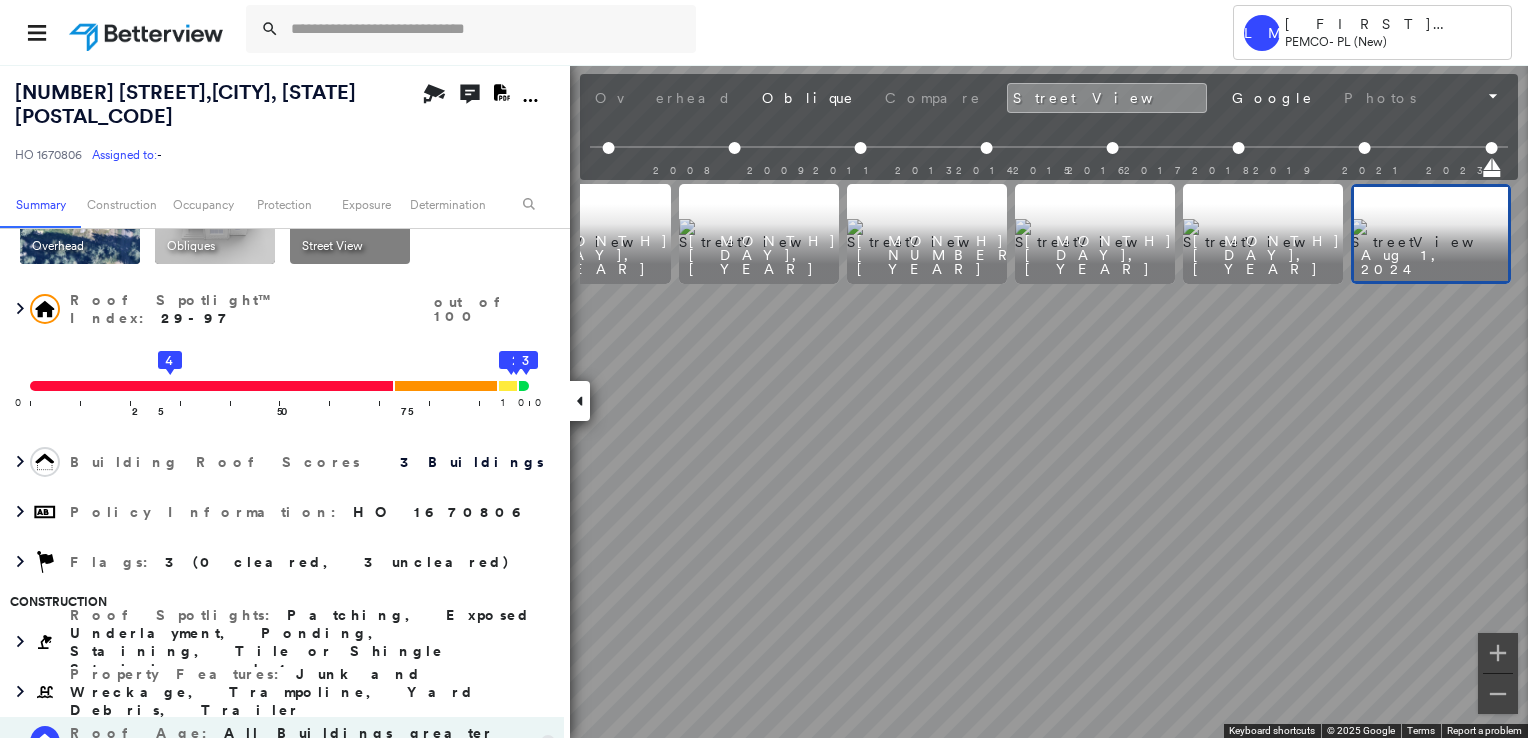 click at bounding box center [1431, 234] 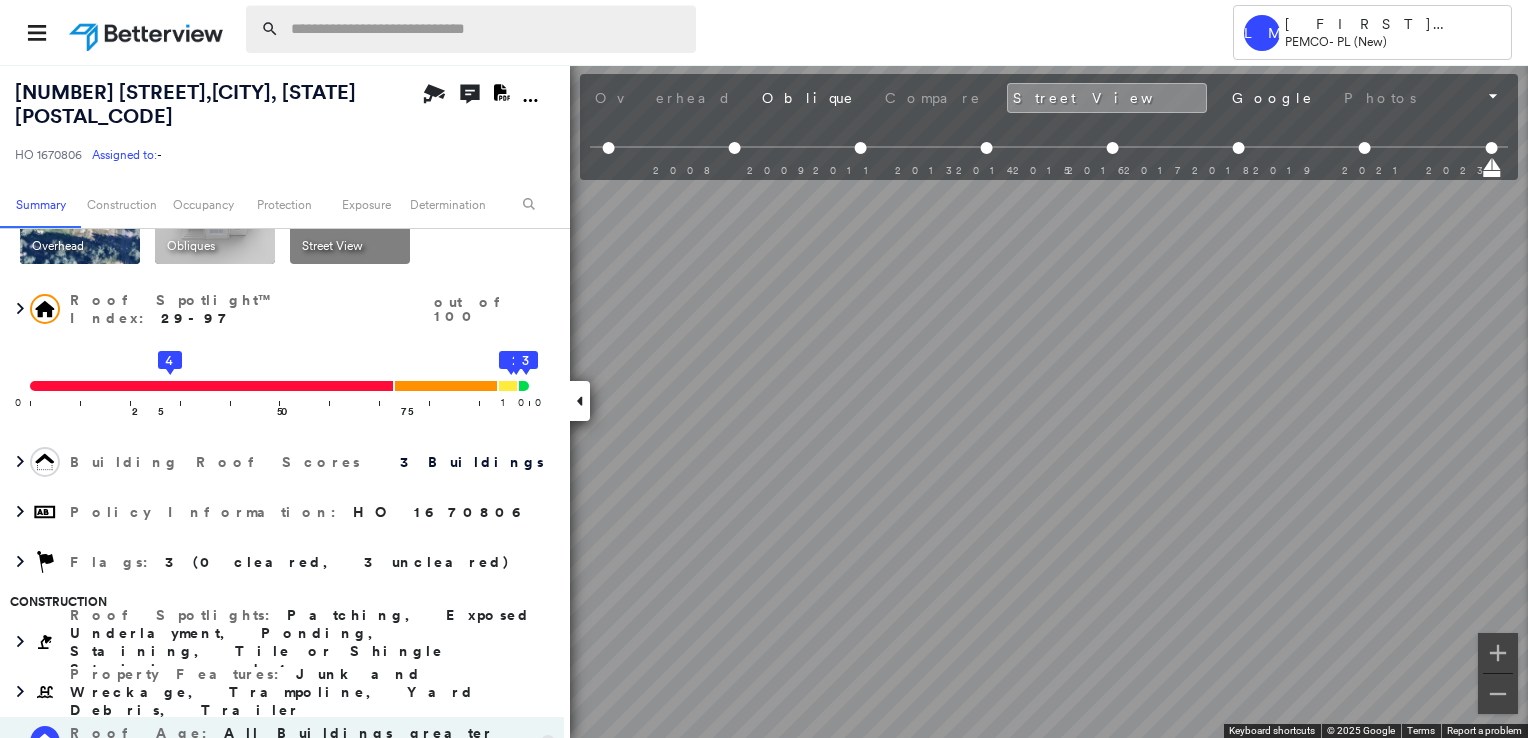 click at bounding box center (487, 29) 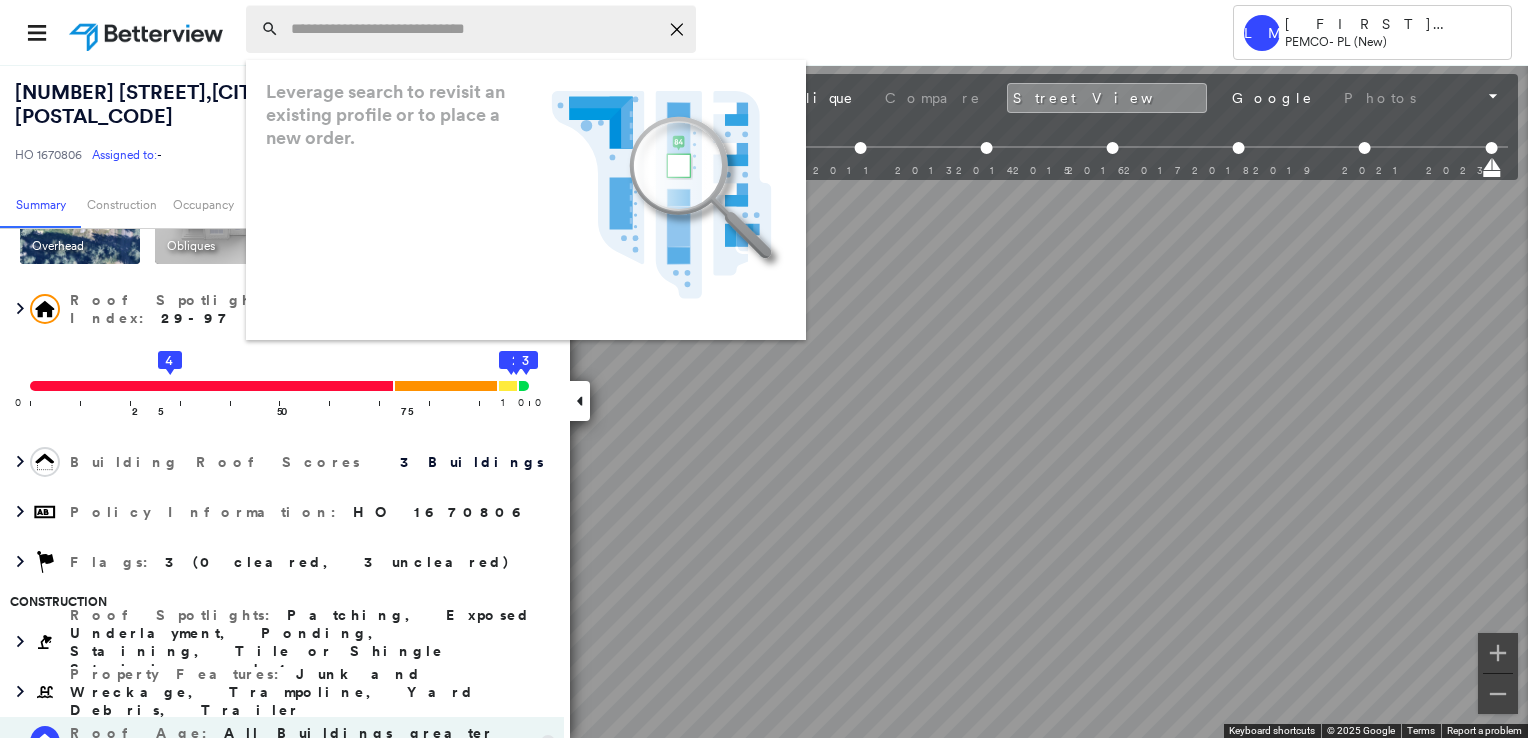 paste on "**********" 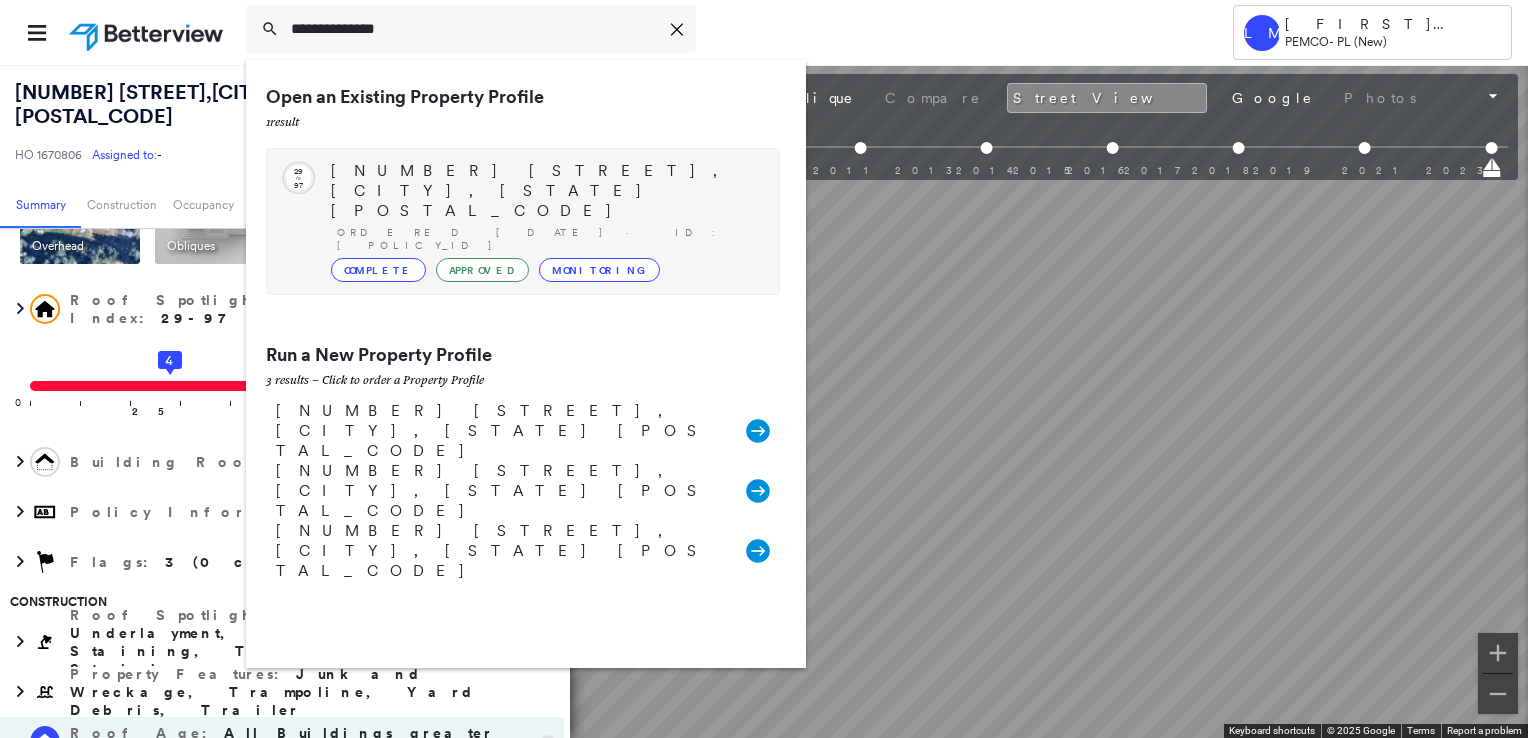 type on "**********" 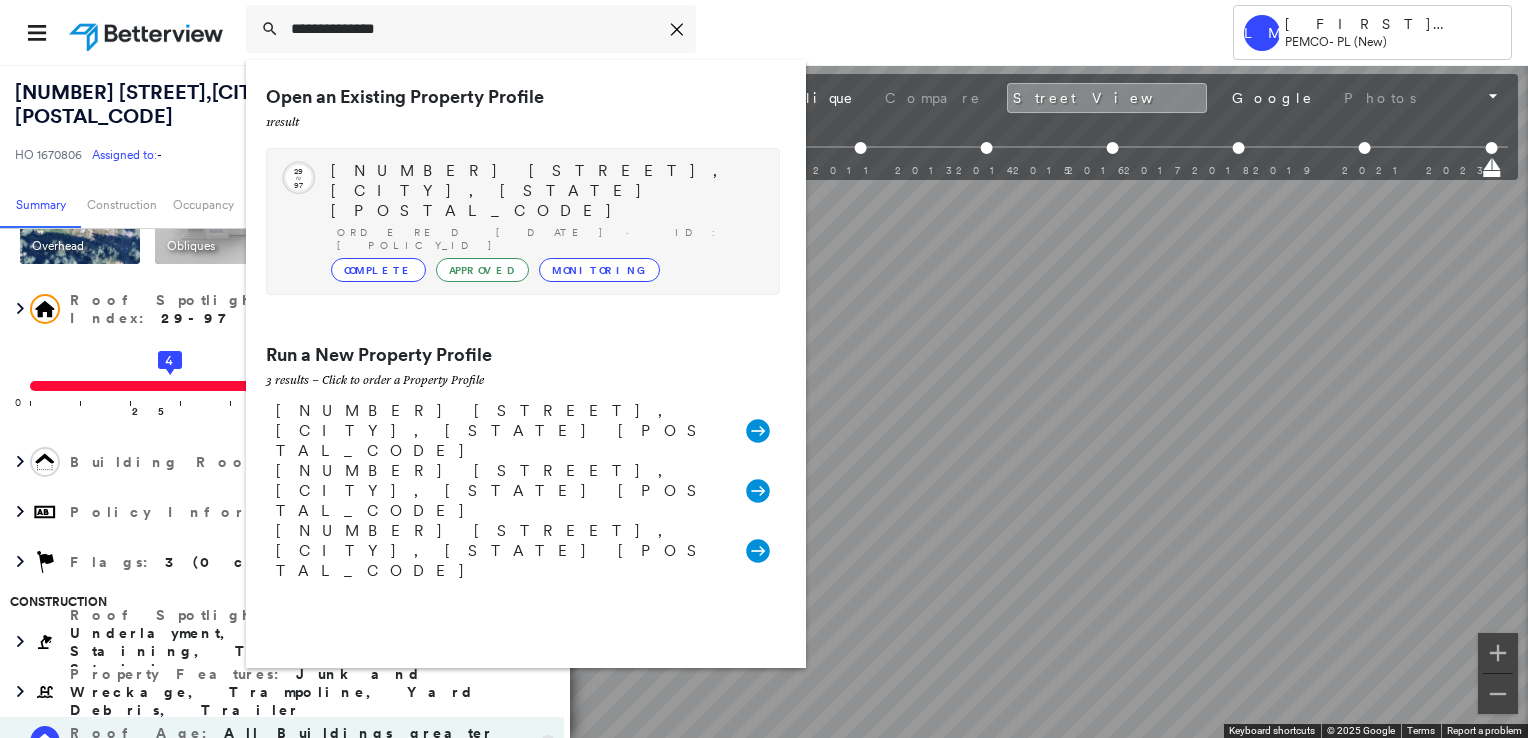 click on "[NUMBER] [STREET], [CITY], [STATE] [POSTAL_CODE]" at bounding box center [545, 191] 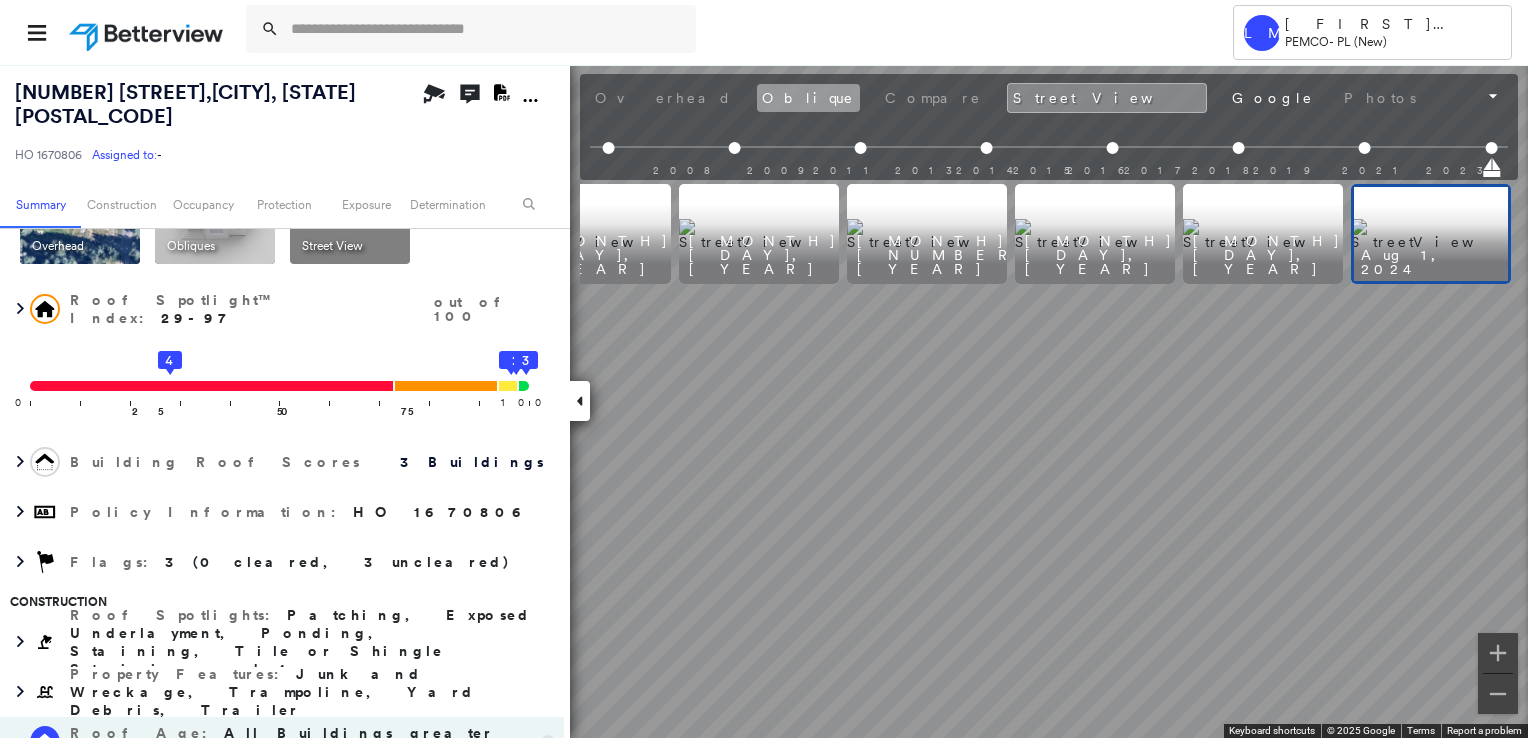 click on "Oblique" at bounding box center (808, 98) 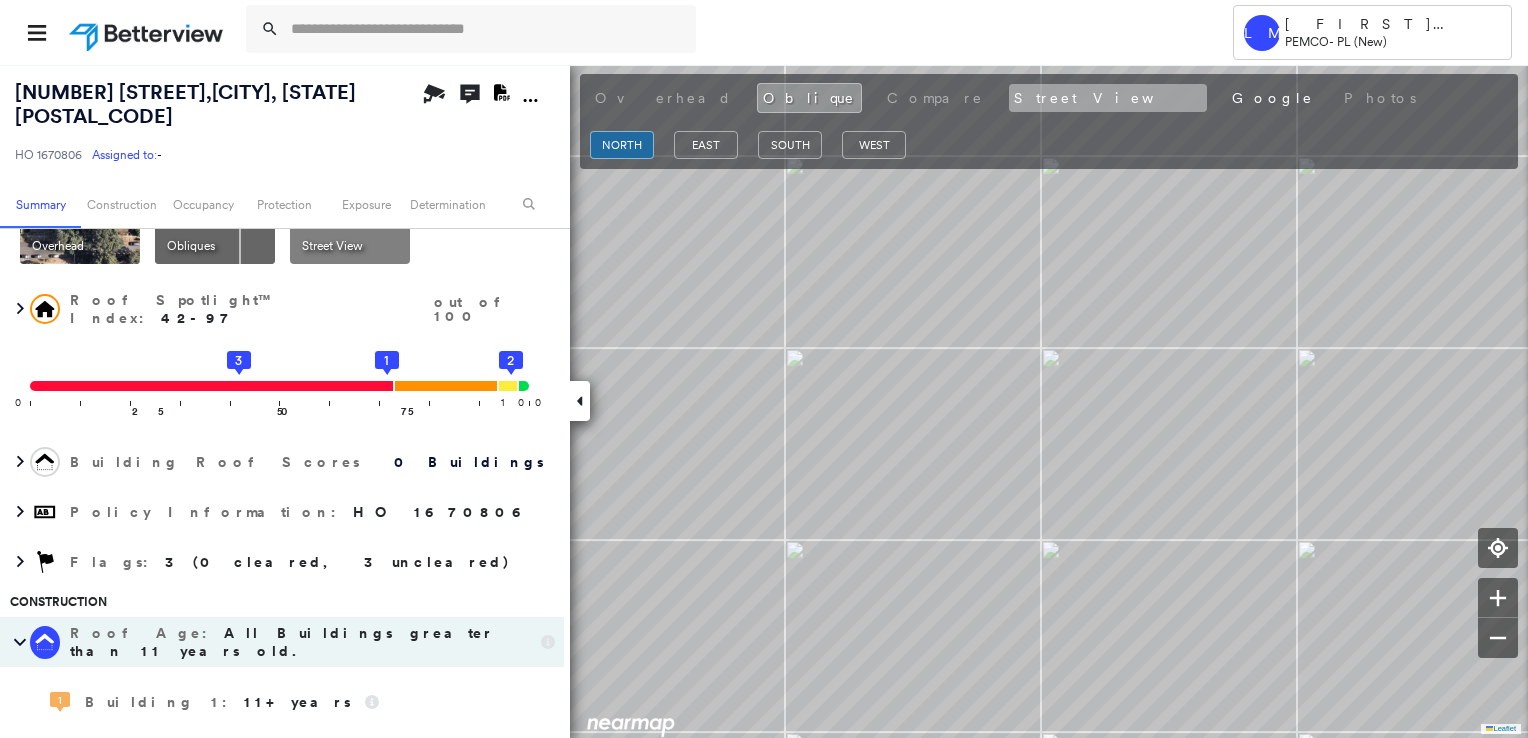 click on "Street View" at bounding box center [1108, 98] 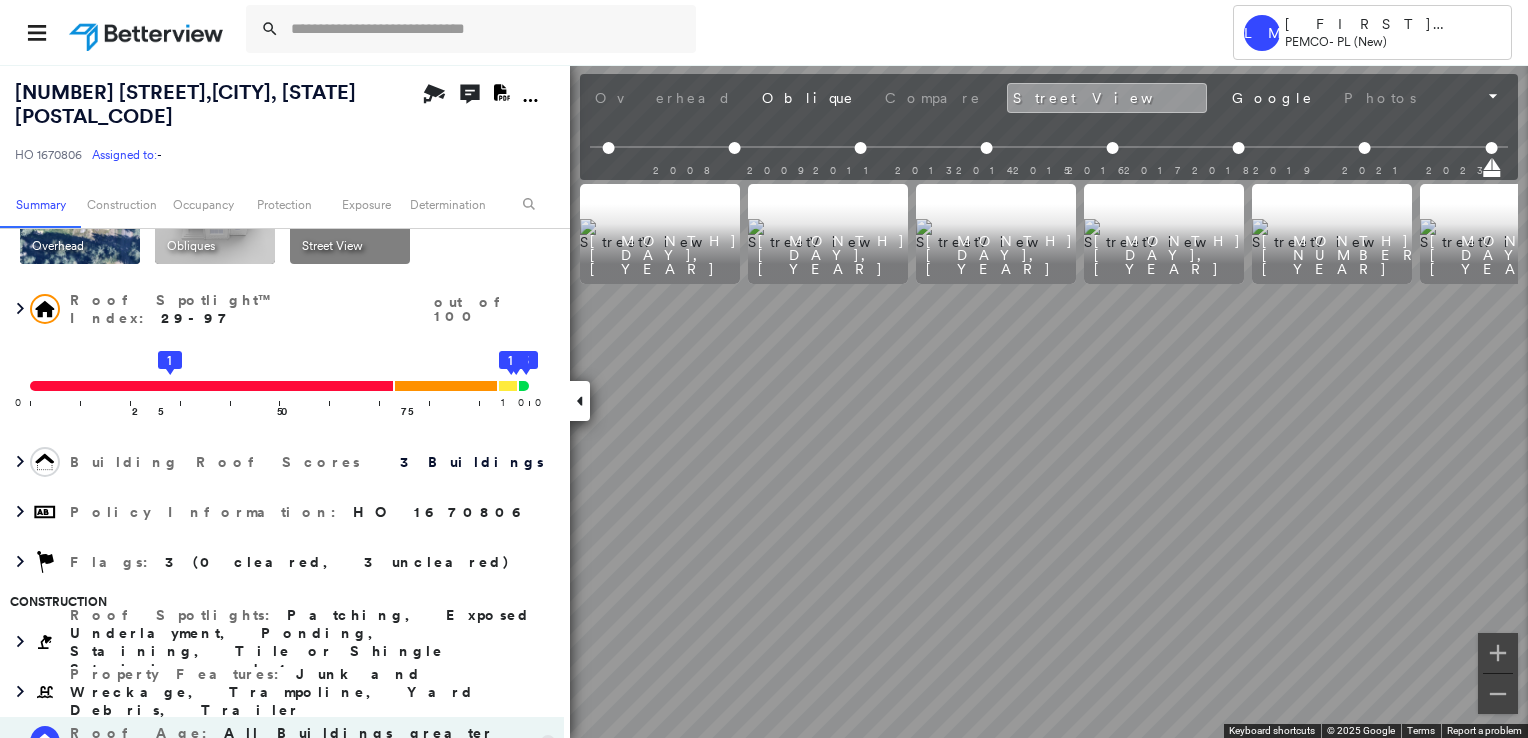 scroll, scrollTop: 0, scrollLeft: 405, axis: horizontal 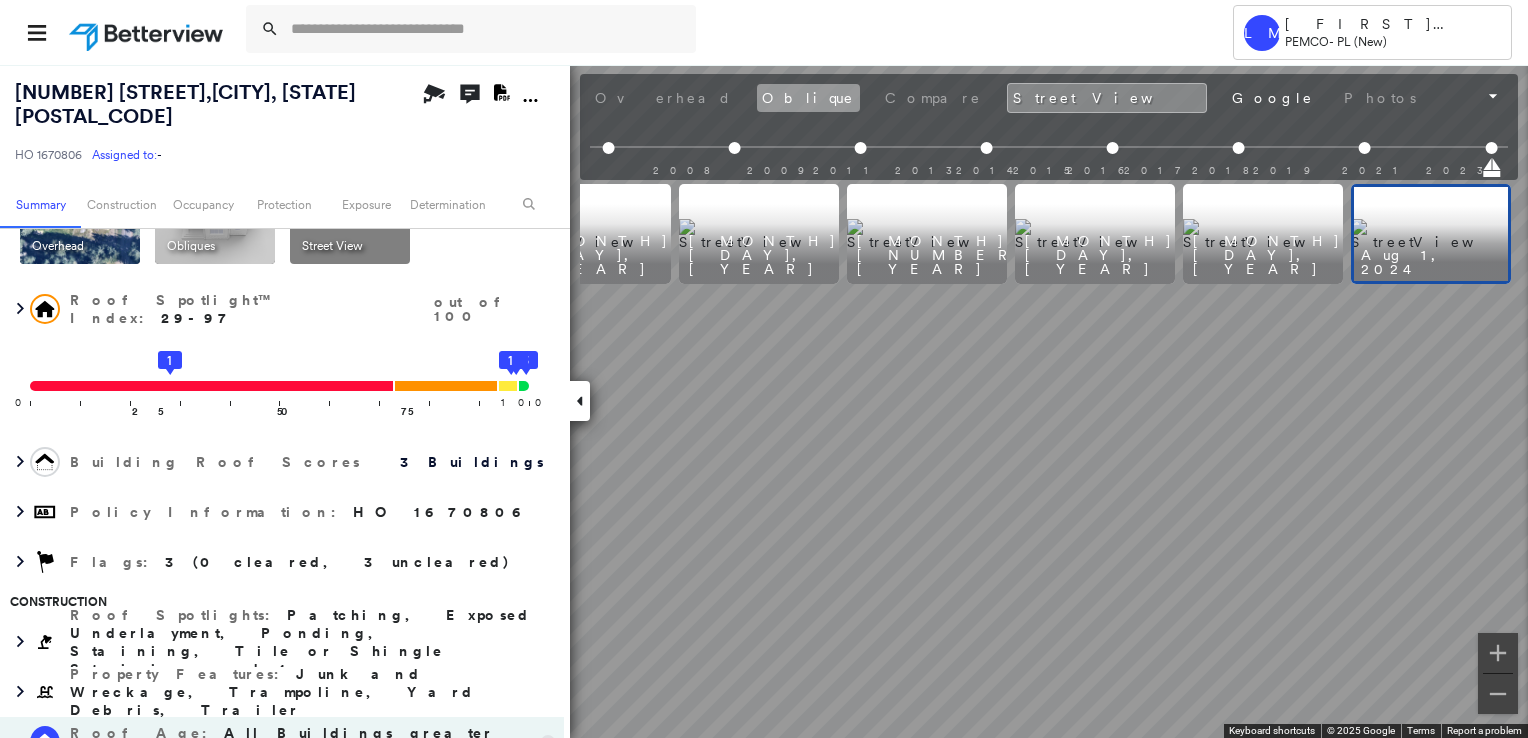 click on "Oblique" at bounding box center [808, 98] 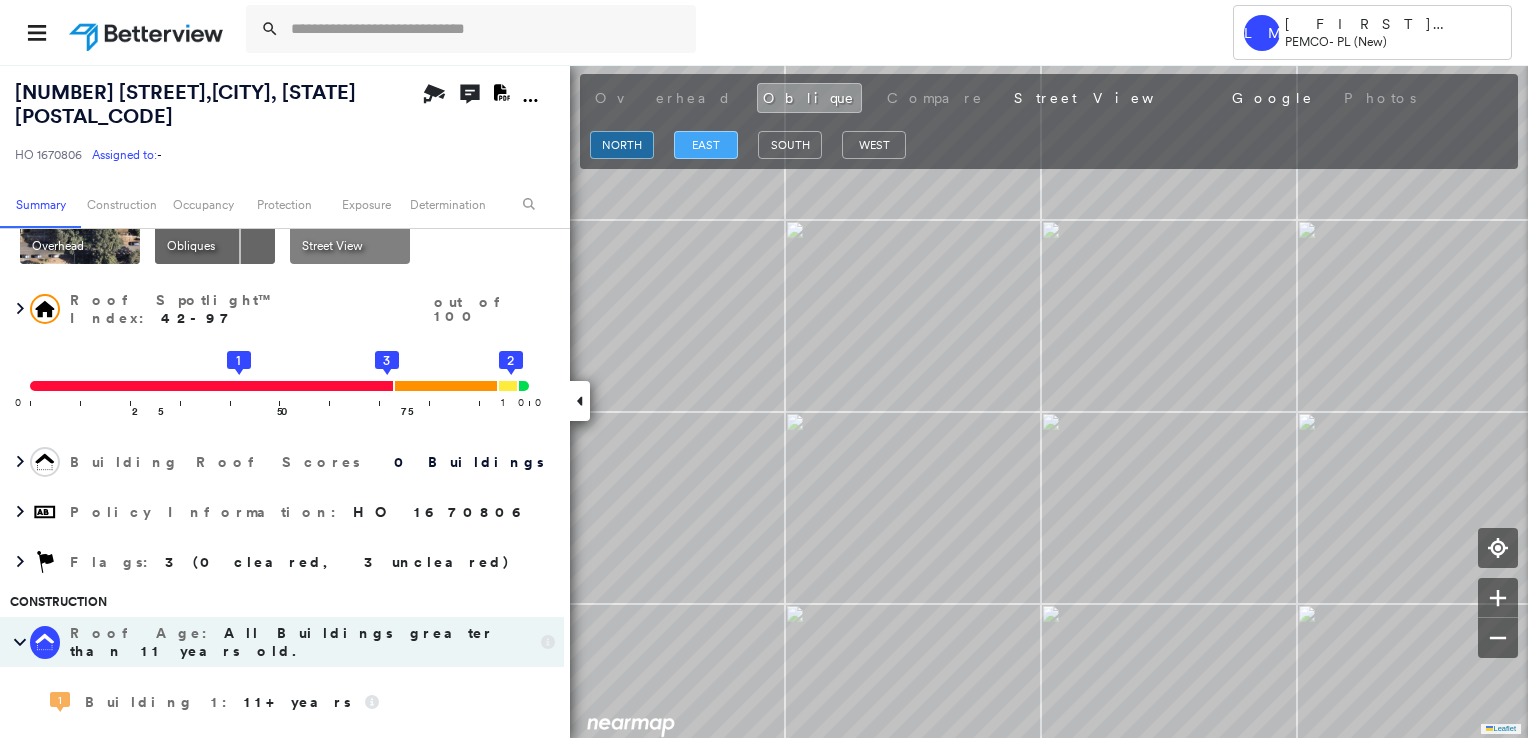 click on "east" at bounding box center [706, 145] 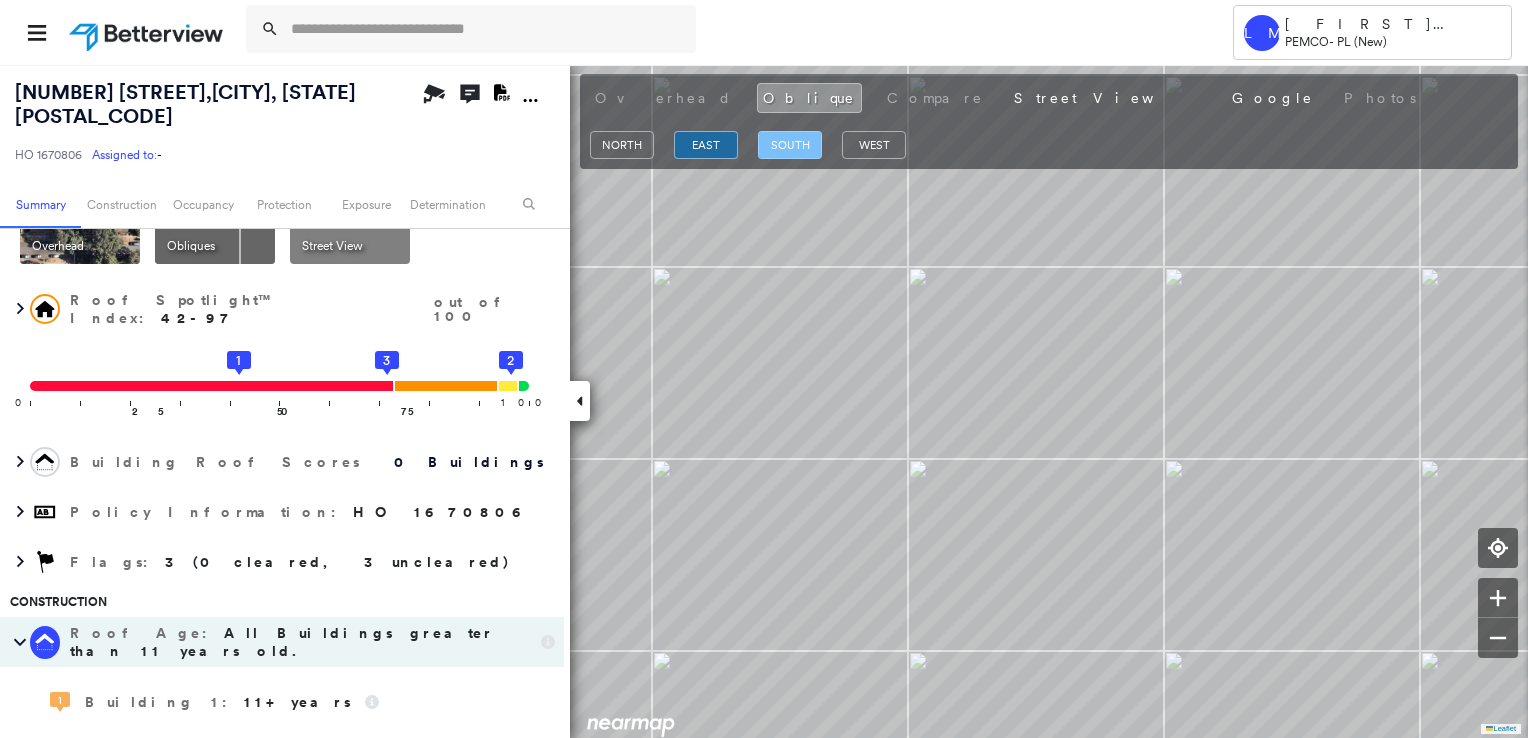 click on "south" at bounding box center (790, 145) 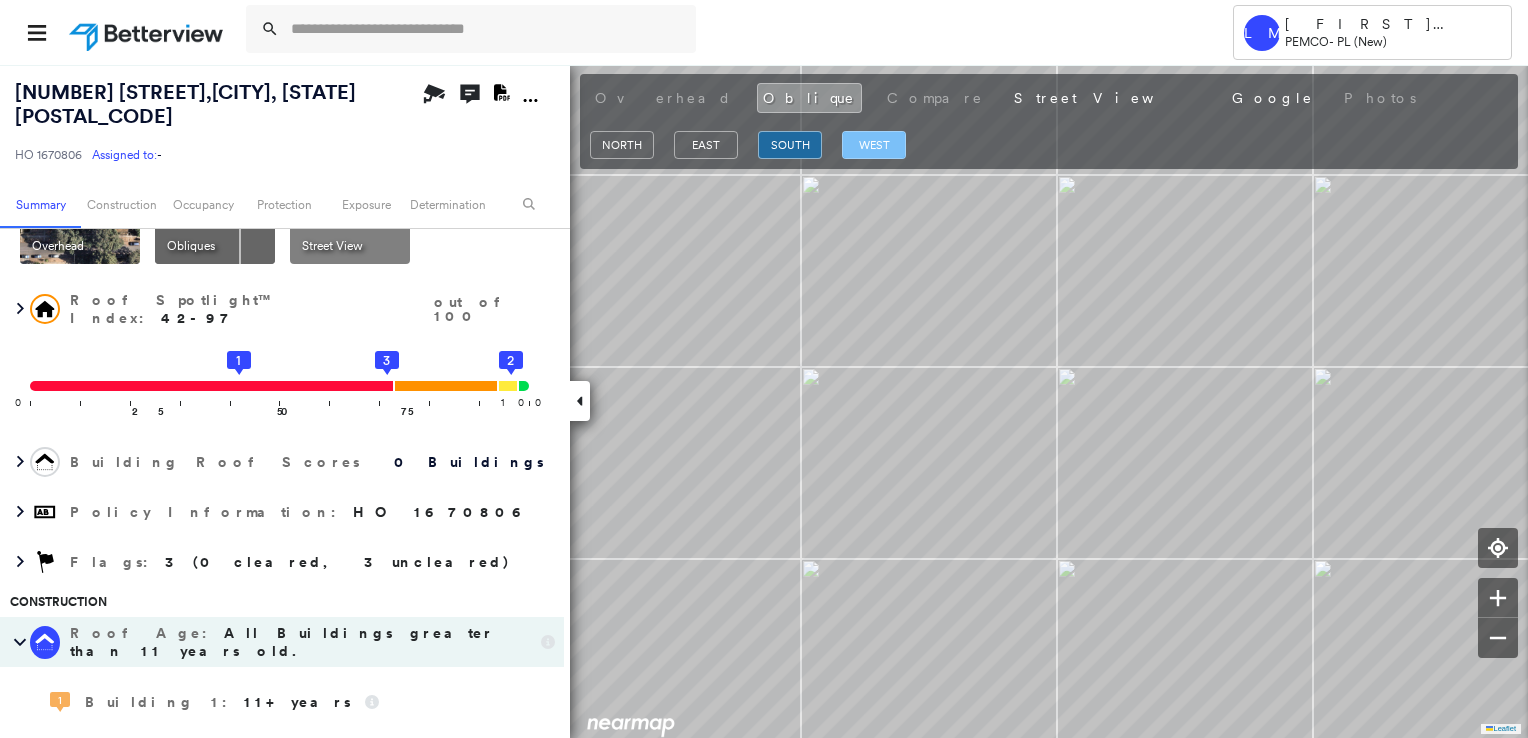 click on "west" at bounding box center (874, 145) 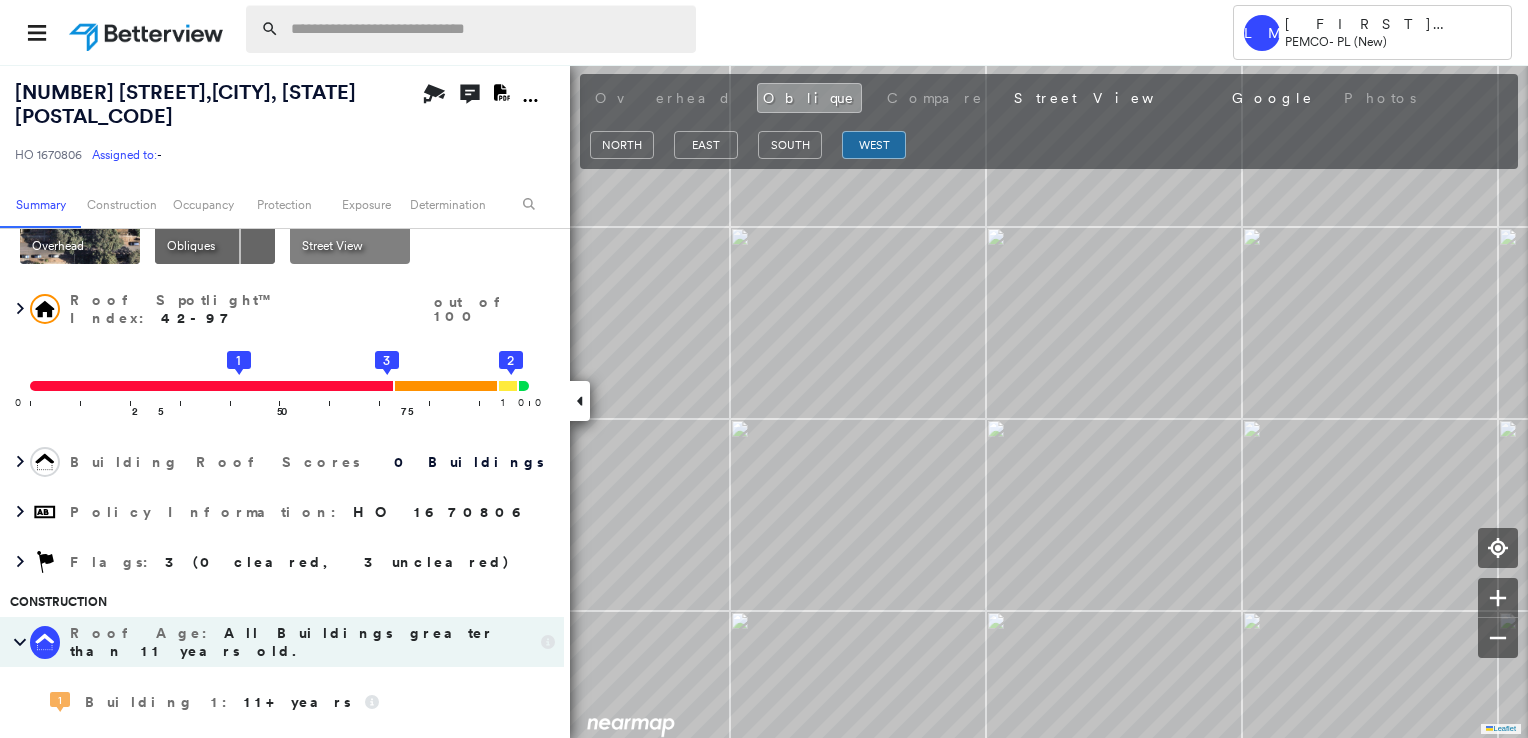 click at bounding box center (487, 29) 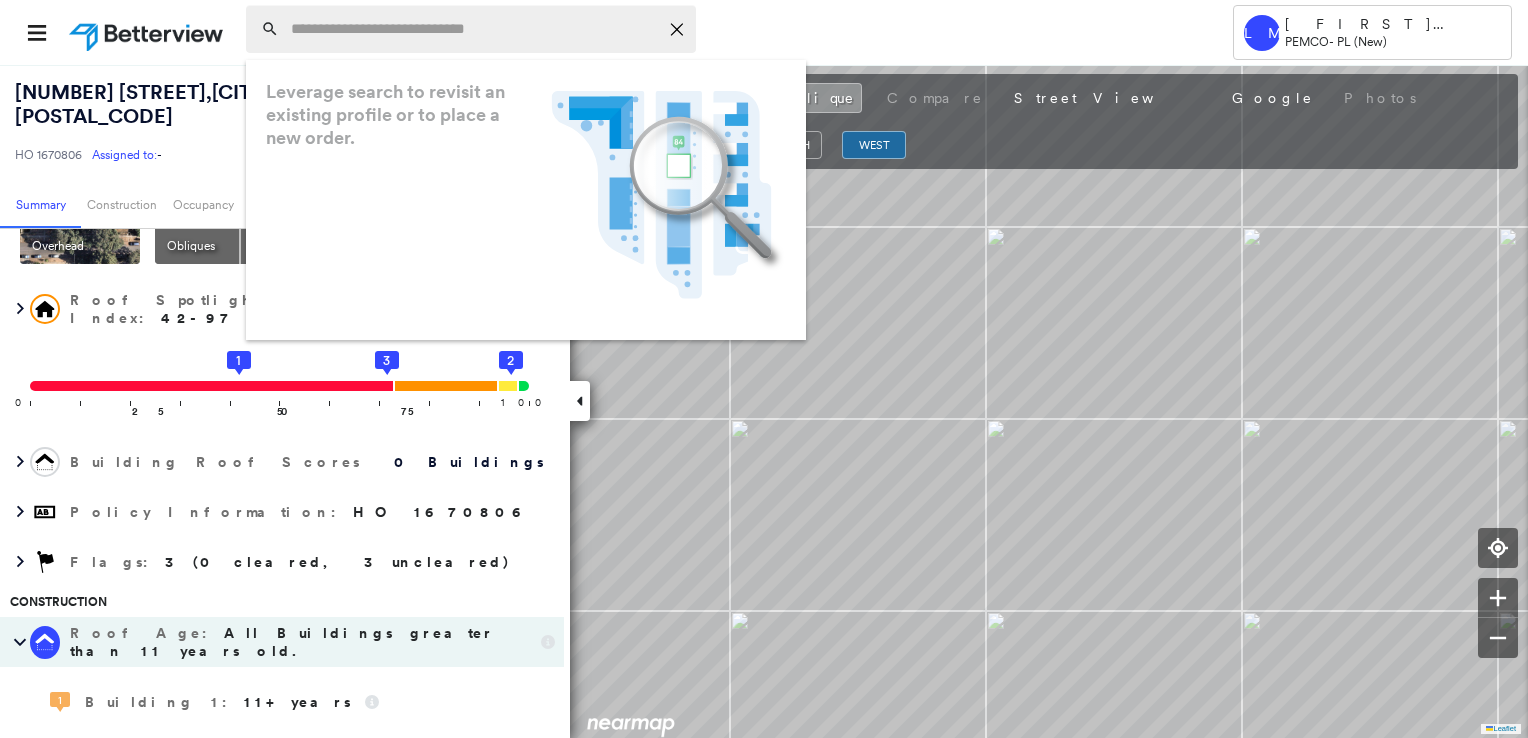 paste on "**********" 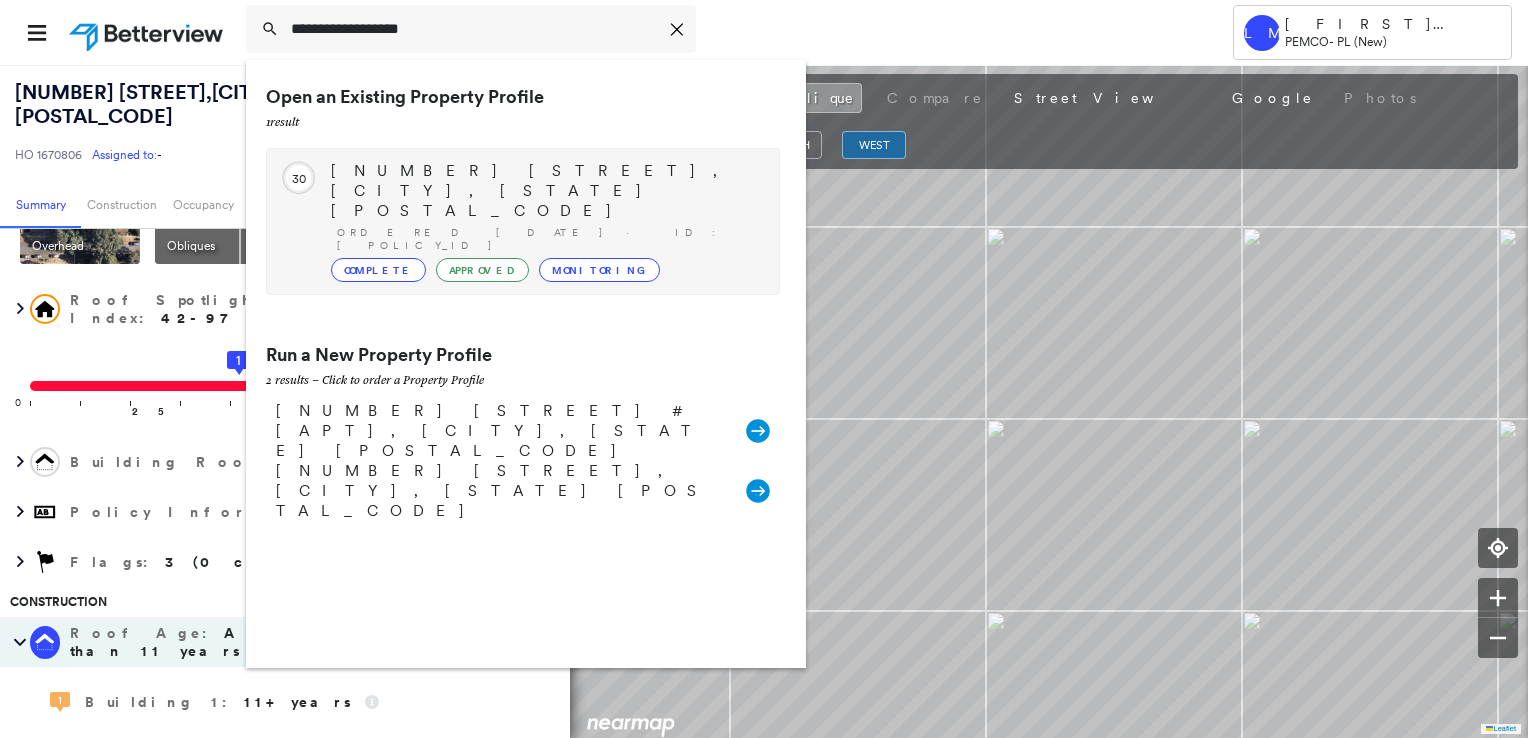 type on "**********" 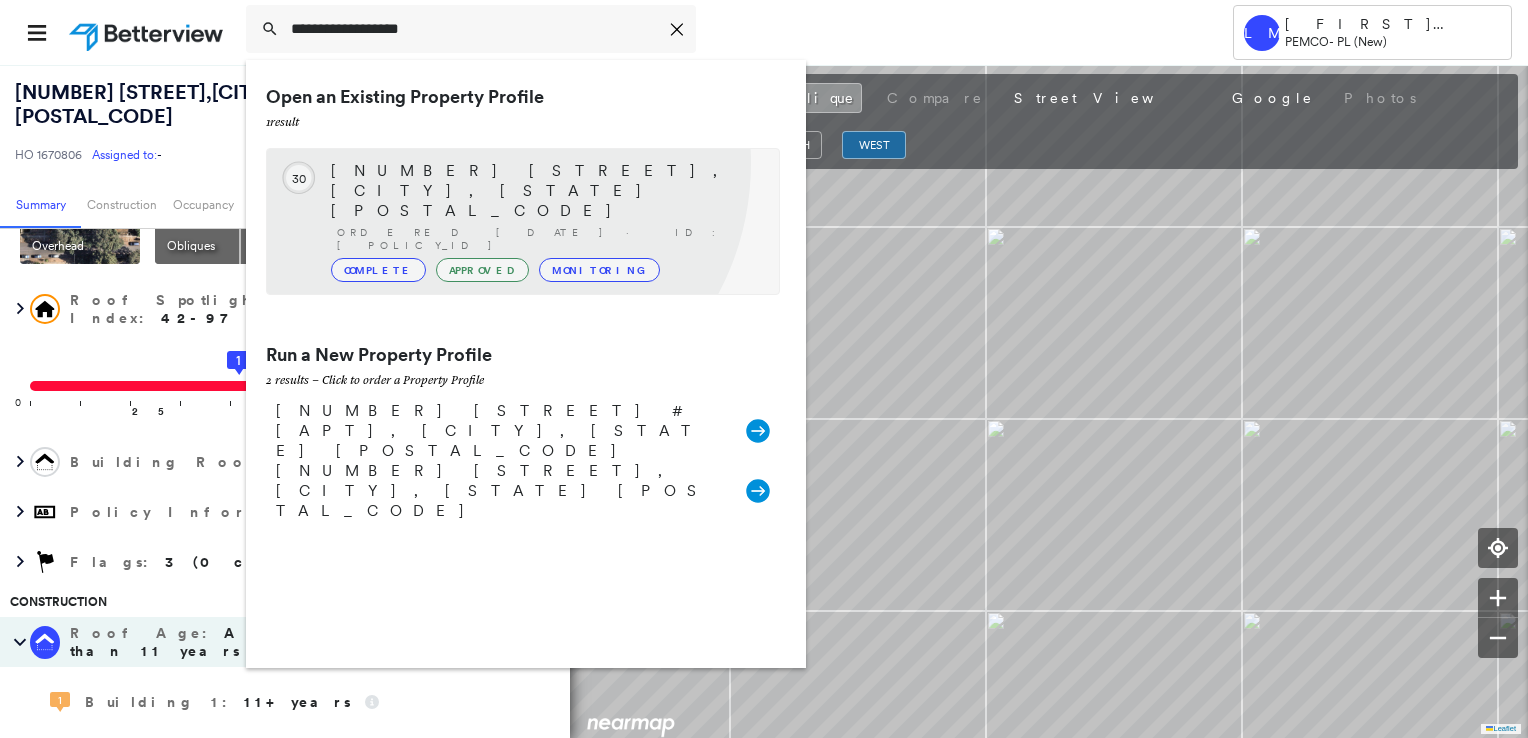 click on "[NUMBER] [STREET], [CITY], [STATE] [POSTAL_CODE]" at bounding box center (545, 191) 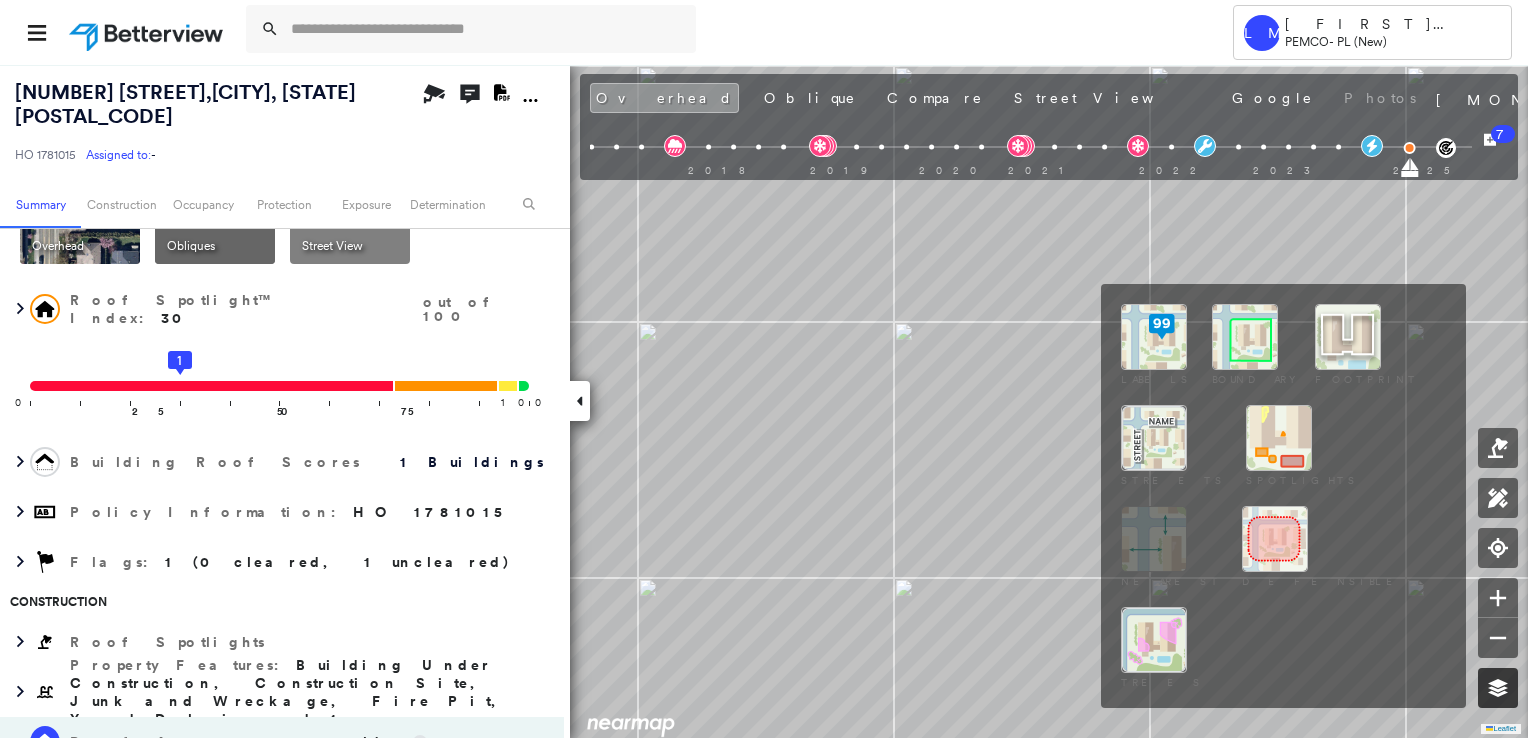 click 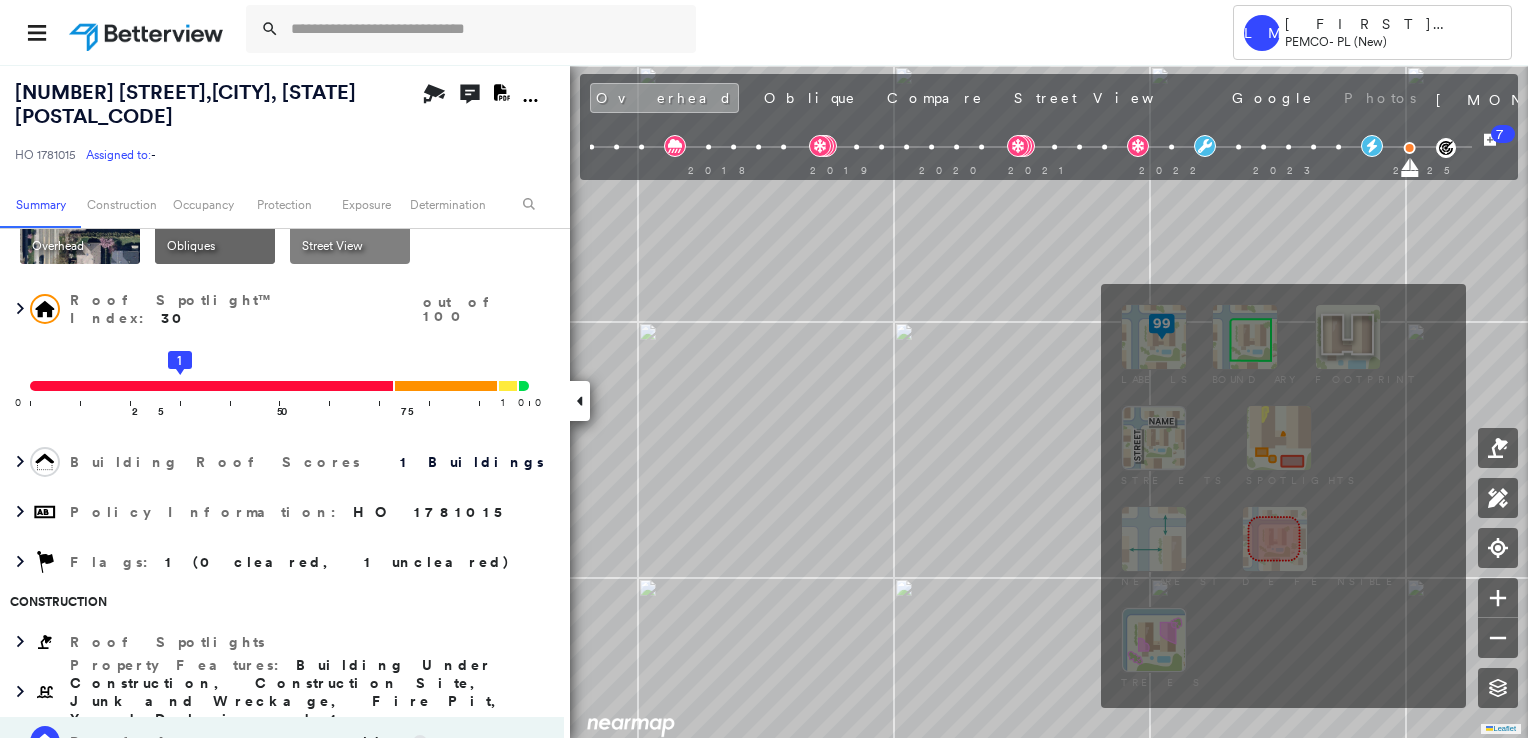 click at bounding box center (1245, 337) 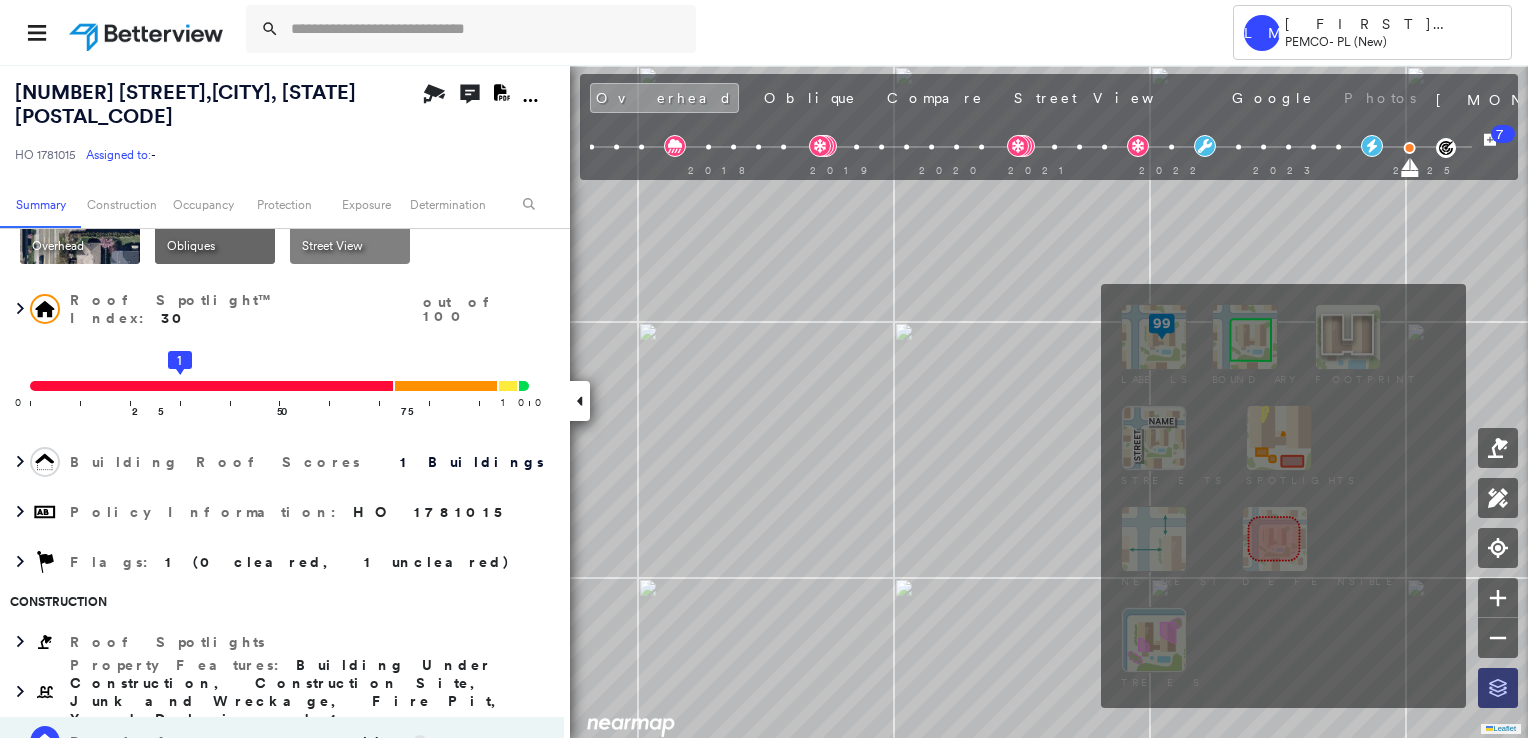 click at bounding box center (1498, 688) 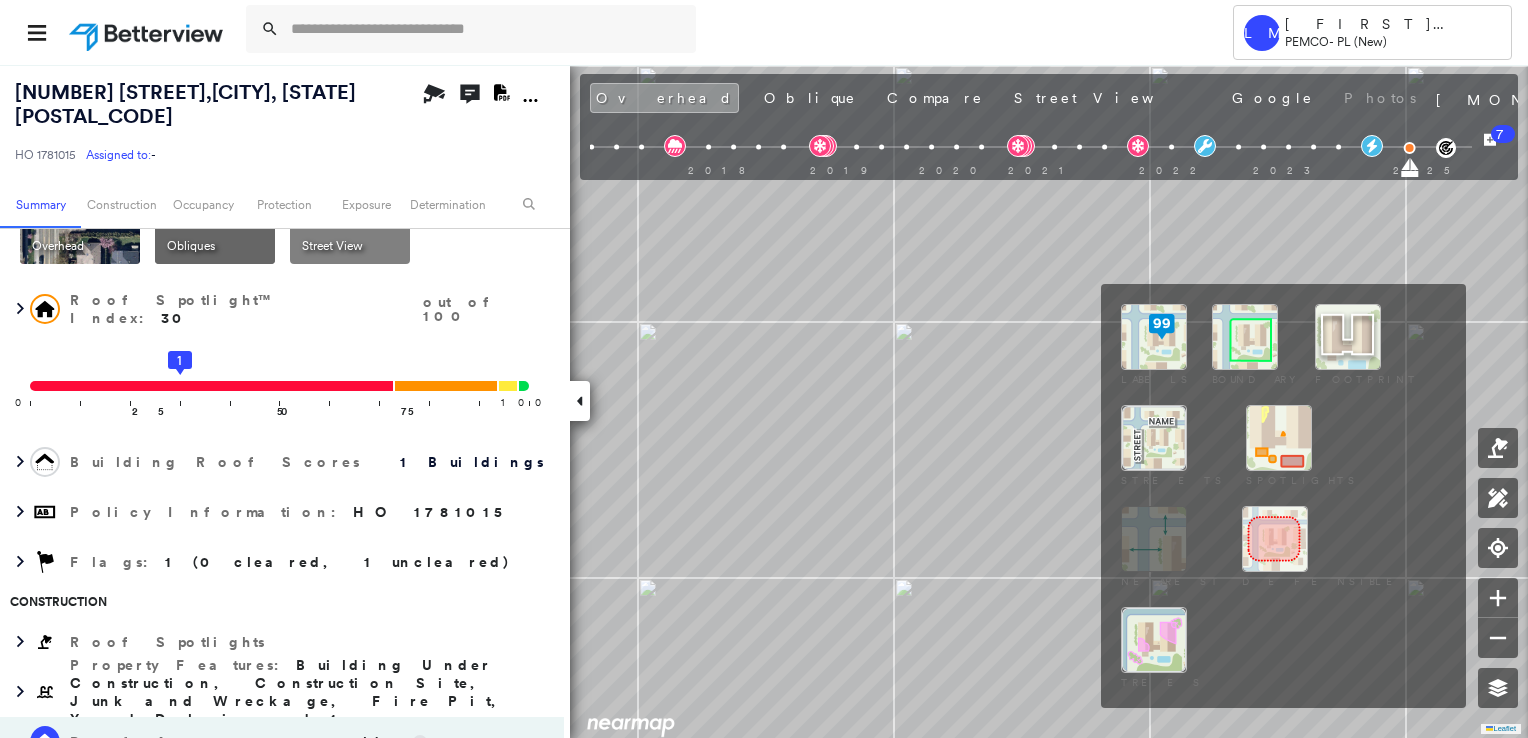 click at bounding box center [1245, 337] 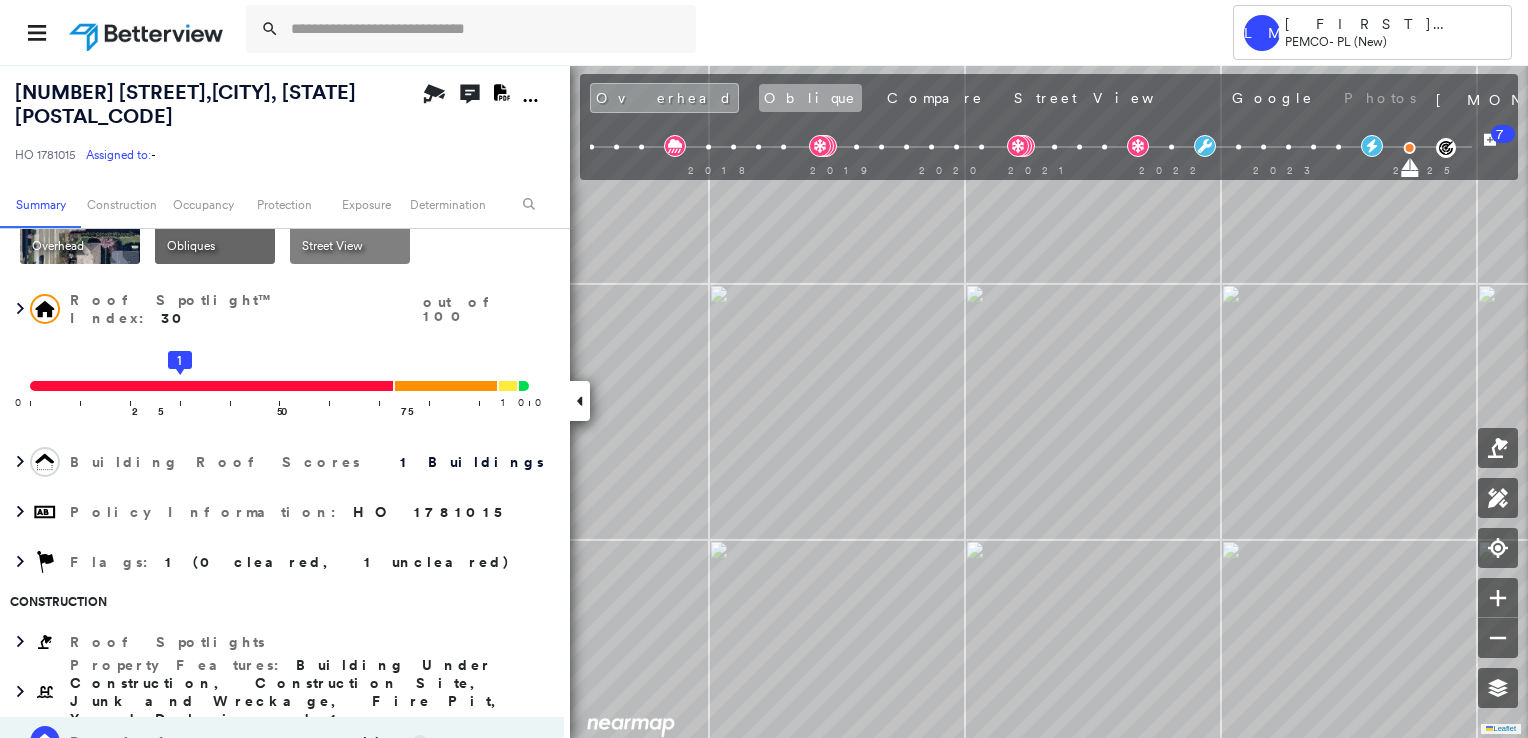 click on "Oblique" at bounding box center [810, 98] 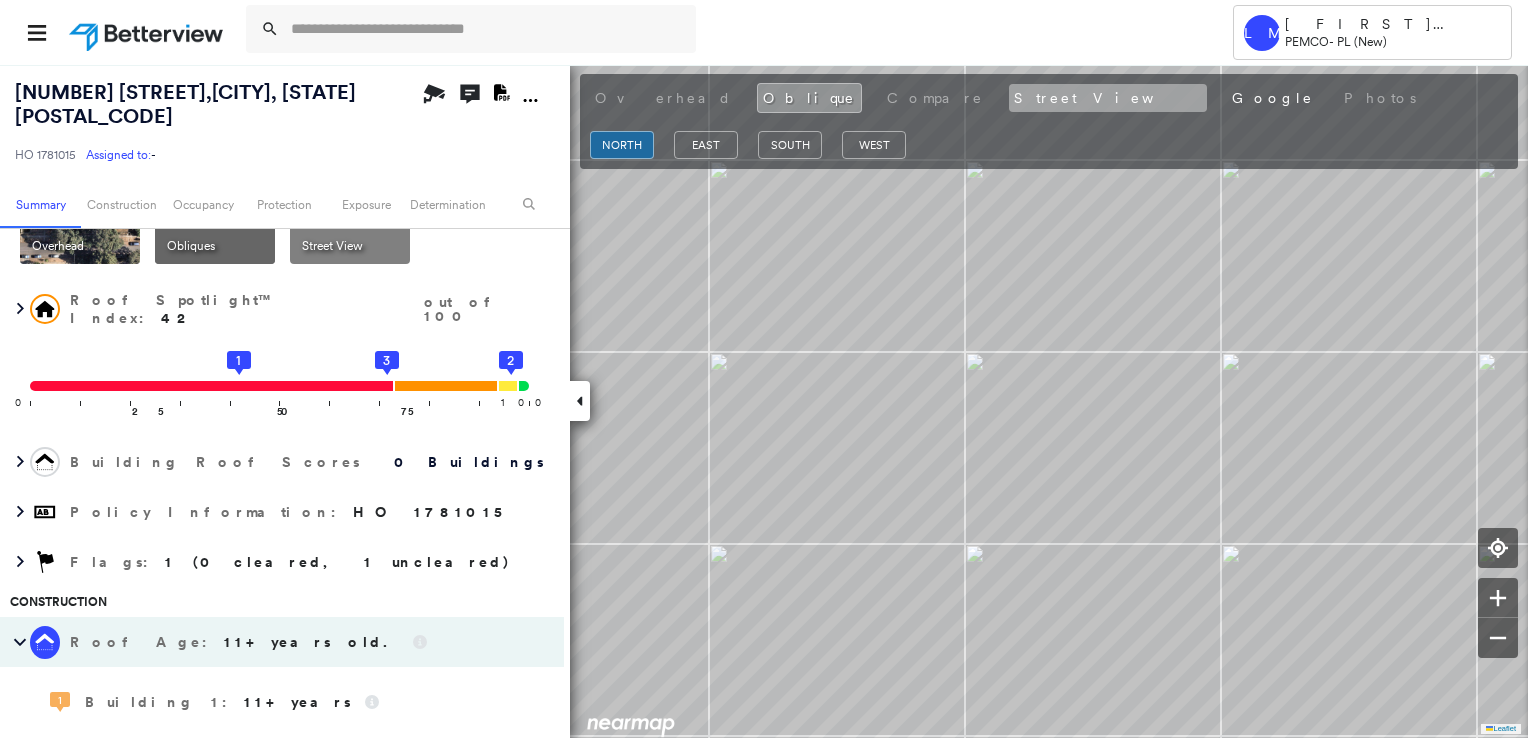 click on "Street View" at bounding box center [1108, 98] 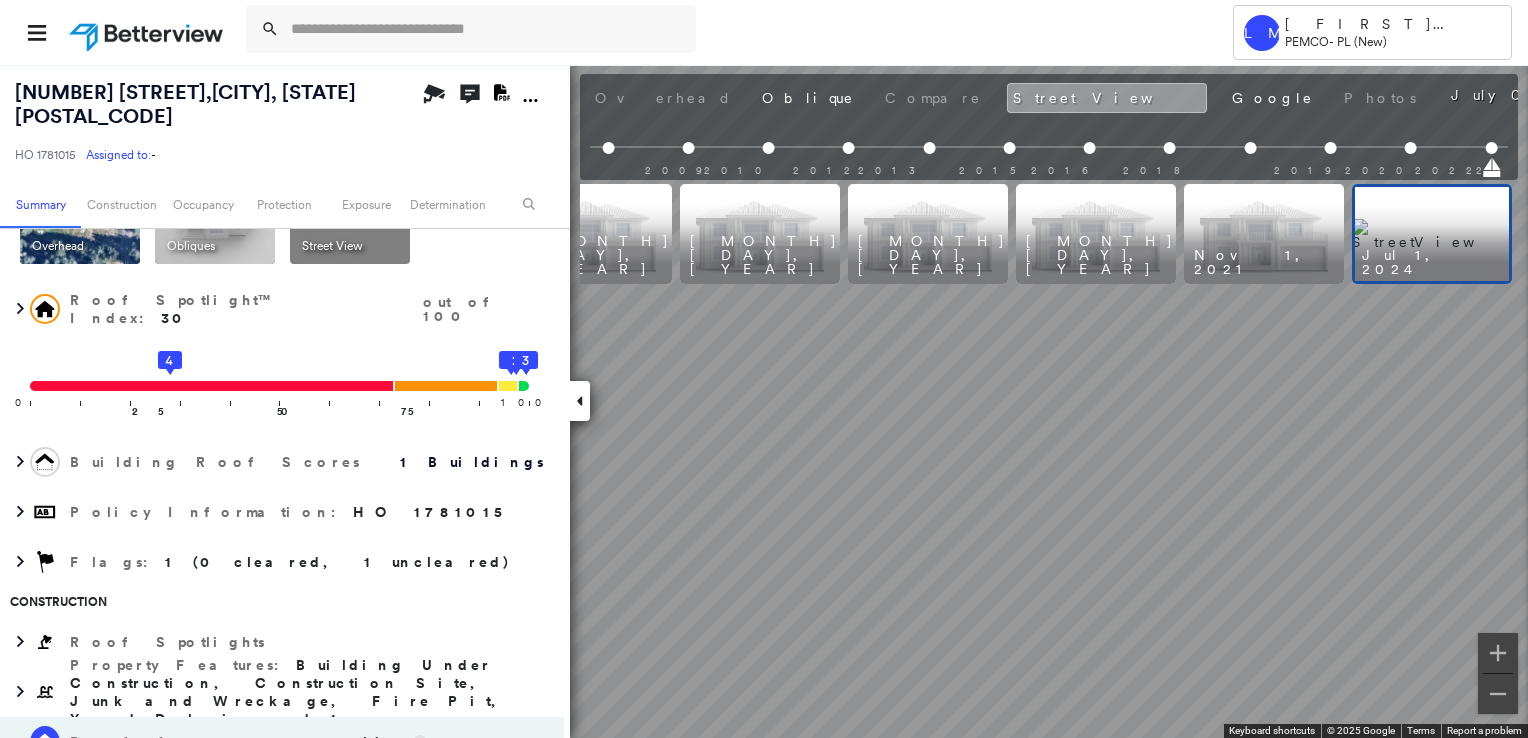 scroll, scrollTop: 0, scrollLeft: 1077, axis: horizontal 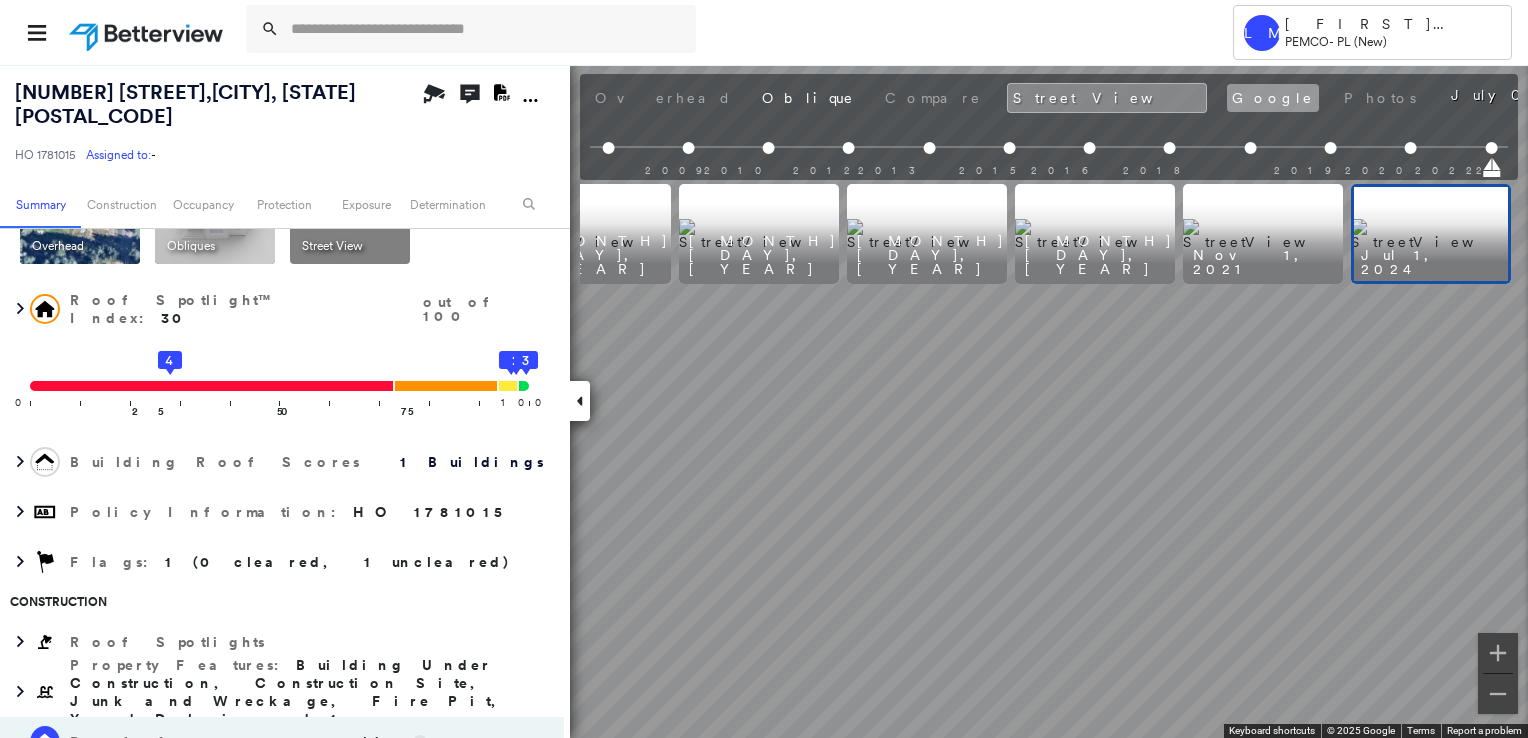 click on "Google" at bounding box center [1273, 98] 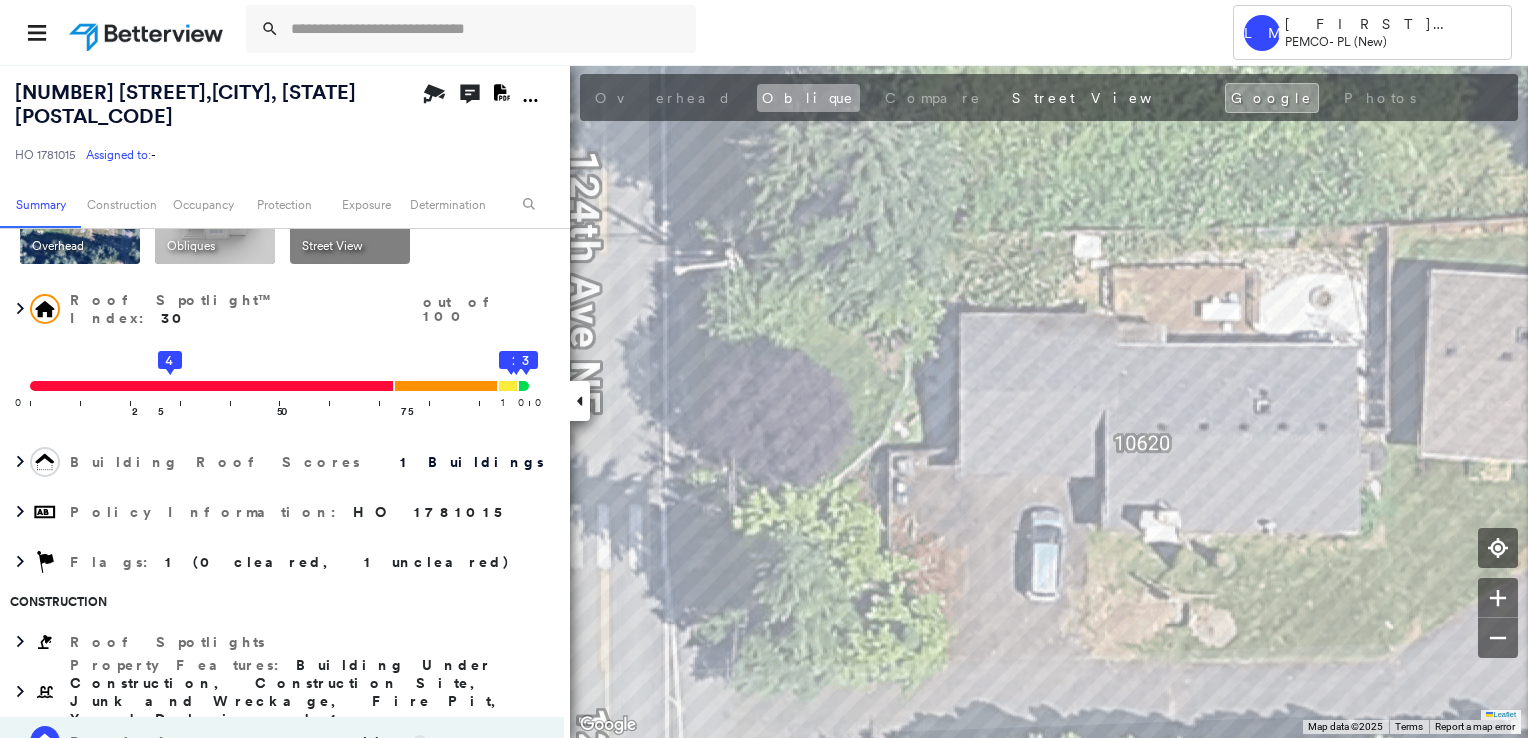 click on "Oblique" at bounding box center [808, 98] 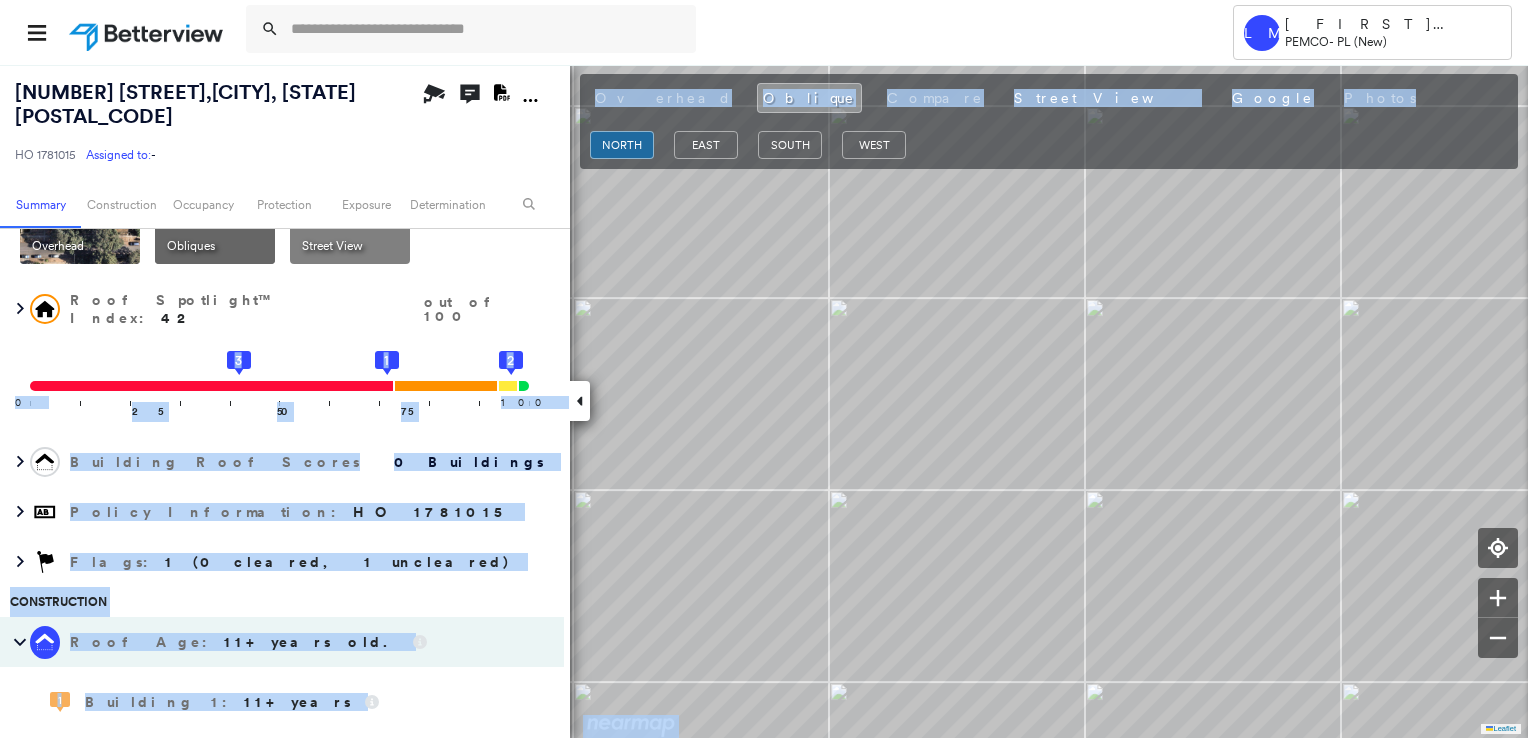 click on "Roof Spotlight™ Index : 28-100 out of 100 0 100 25 50 4 75 3 2 Building Roof Scores 0 Buildings Policy Information : HO 1781015 Flags : 1 (0 cleared, 1 uncleared) Construction Roof Age : 11+ years old. 1 Building 1 : 11+ years BuildZoom - Building Permit Data and Analysis Occupancy Place Detail Protection Exposure FEMA Risk Index Wildfire Additional Perils Determination Flags : 1 (0 cleared, 1 uncleared) Uncleared Flags (1) Cleared Flags (0) High High Priority Flagged [DATE] Clear Action Taken New Entry History Quote/New Business Terms & Conditions Added ACV Endorsement Added Cosmetic Endorsement Inspection/Loss Control Report Information Added to Inspection Survey Onsite Inspection Ordered Determined No Inspection Needed General Reject/Decline - New Business Save" at bounding box center (764, 401) 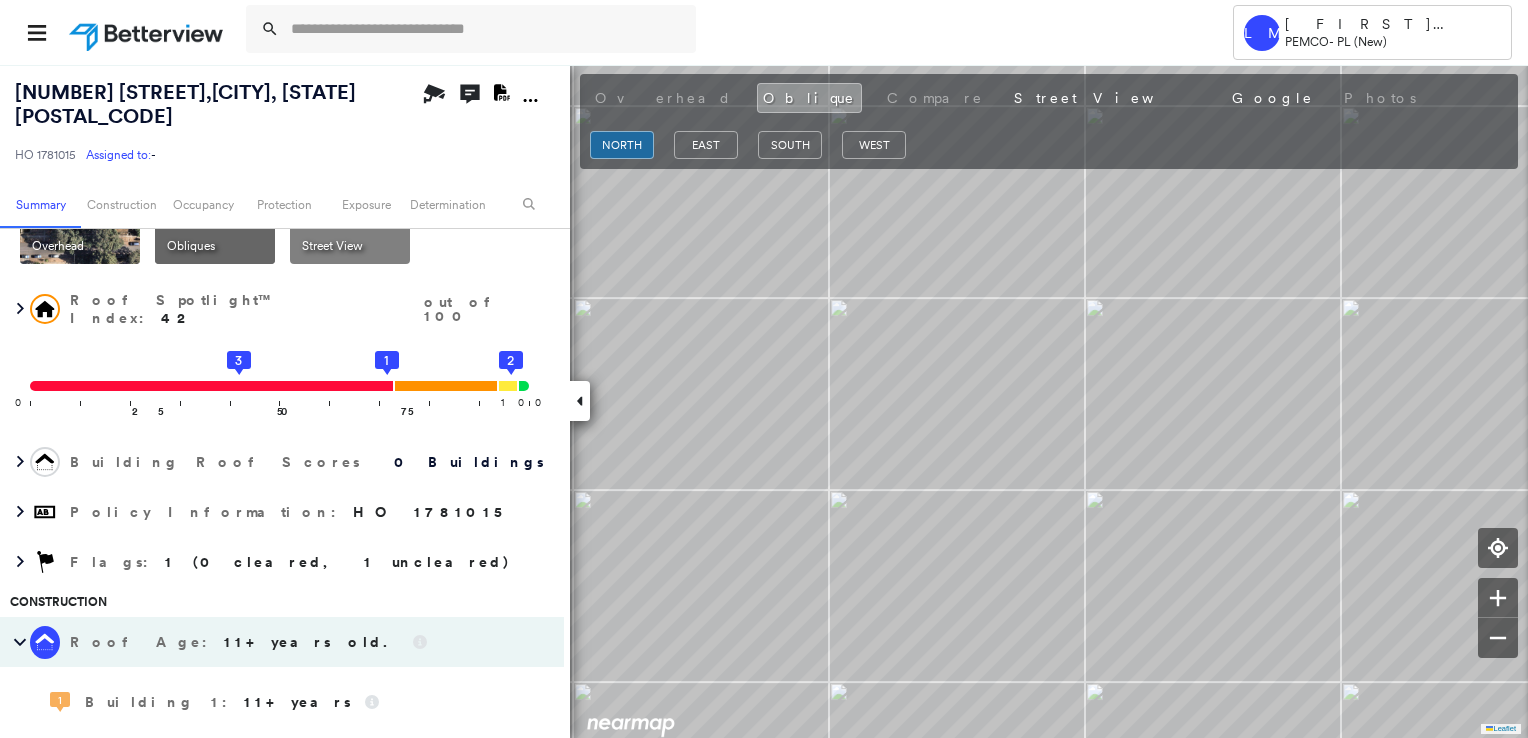 click on "Overhead Obliques Street View" at bounding box center [282, 204] 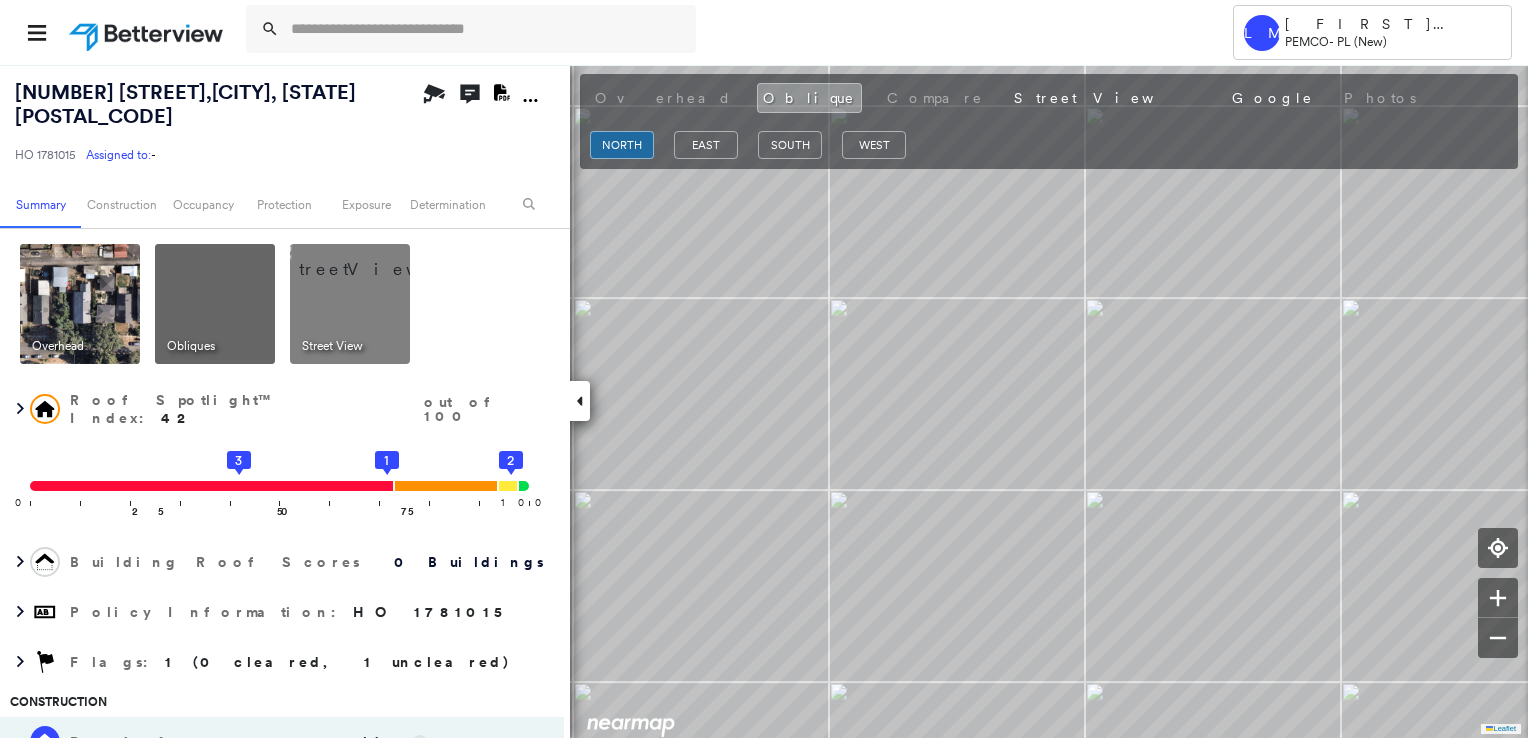 click at bounding box center [80, 304] 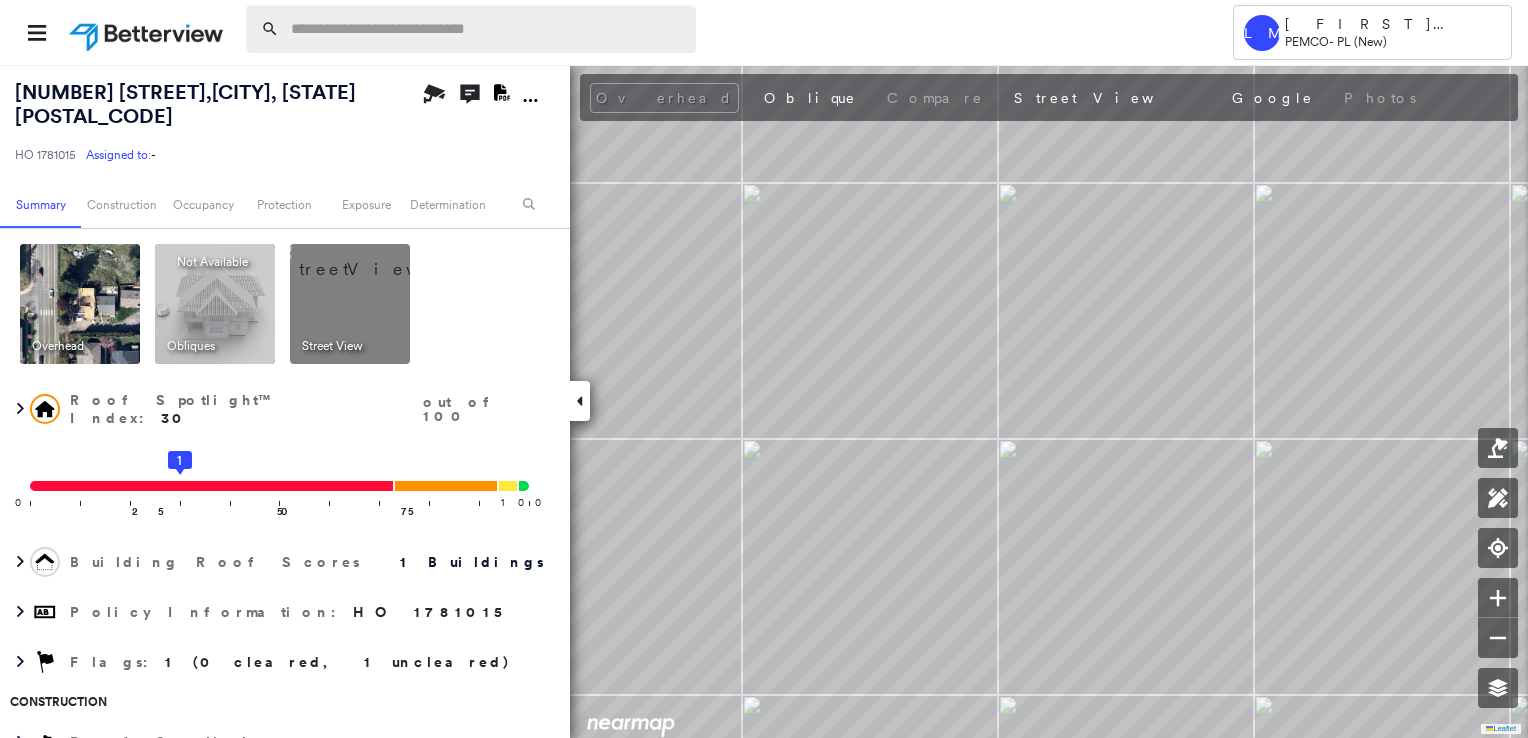 click at bounding box center [487, 29] 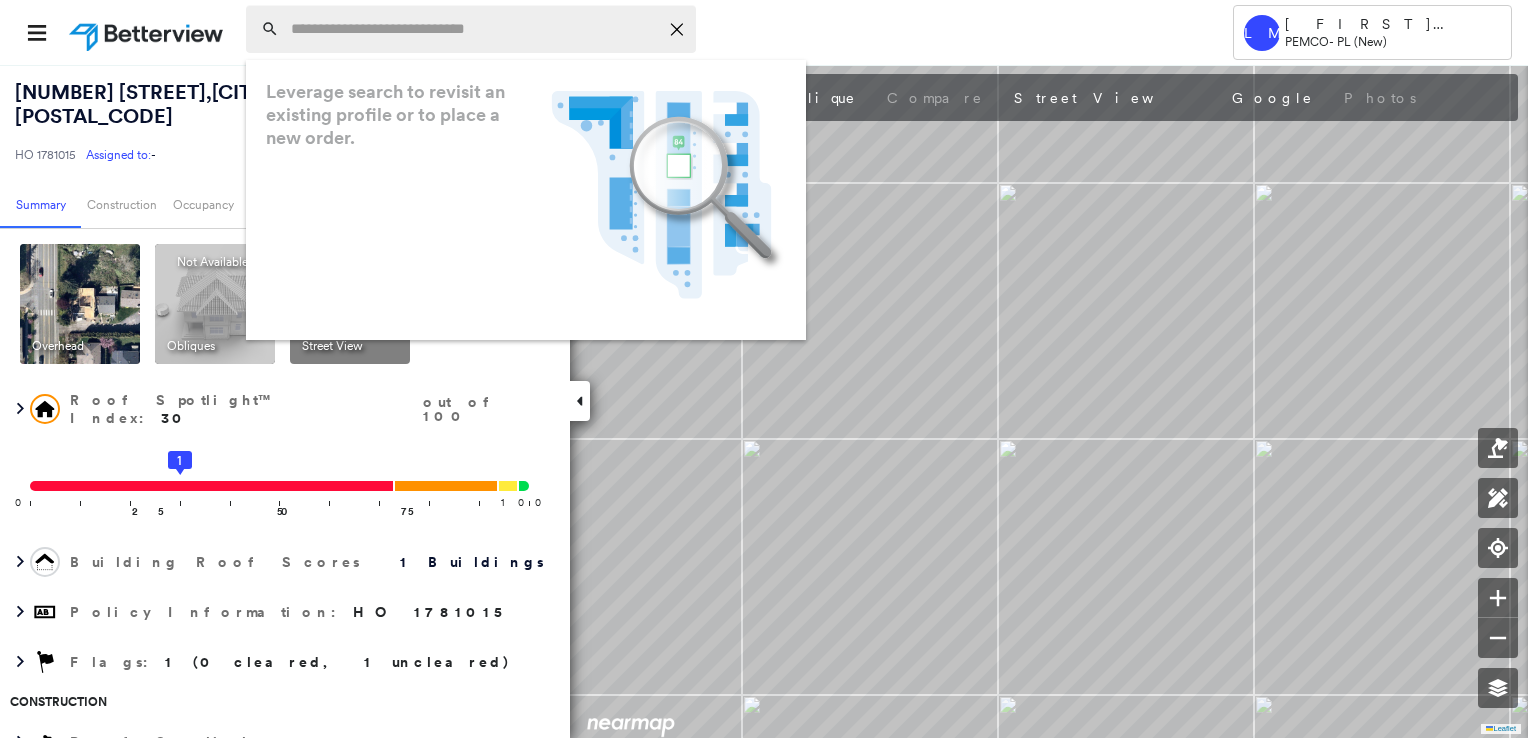 click at bounding box center (474, 29) 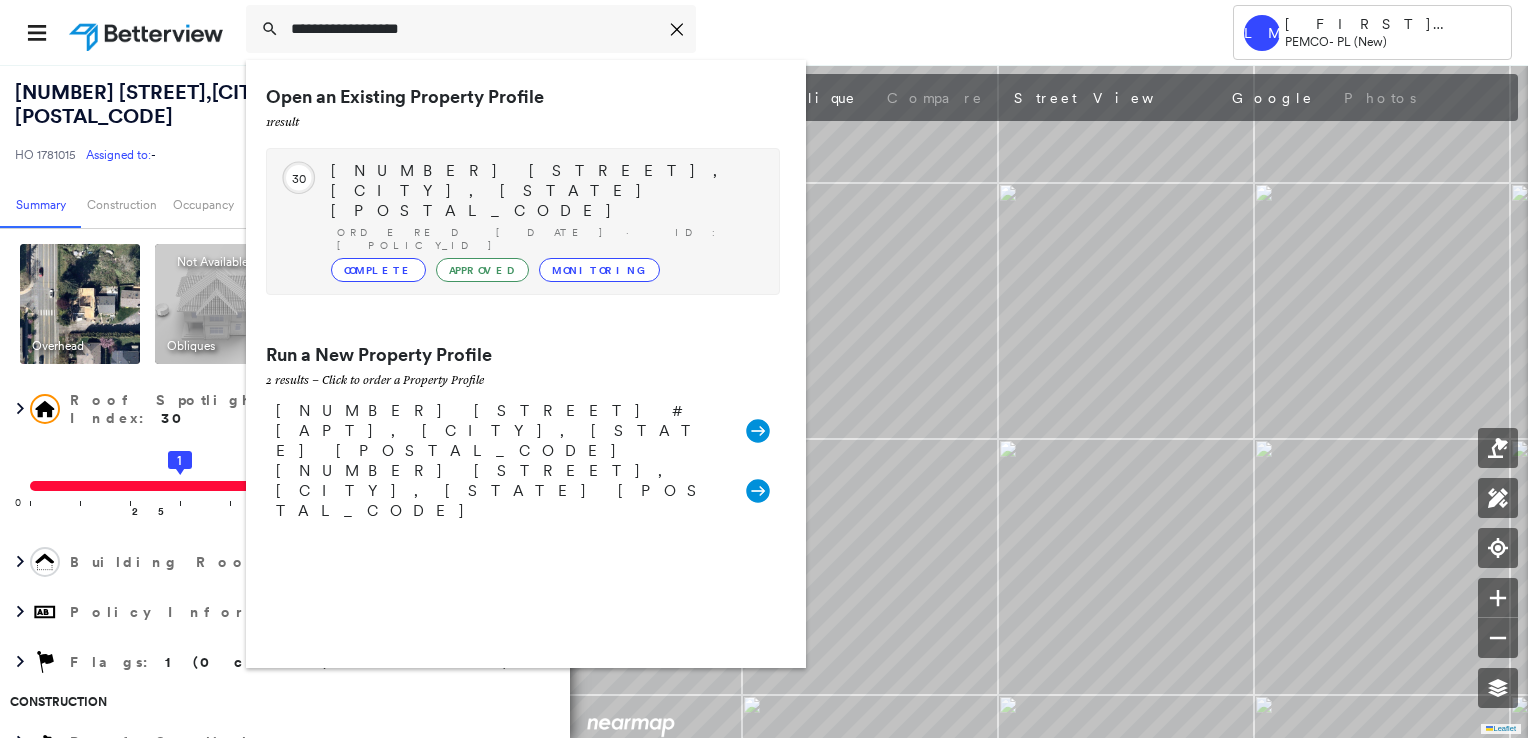 type on "**********" 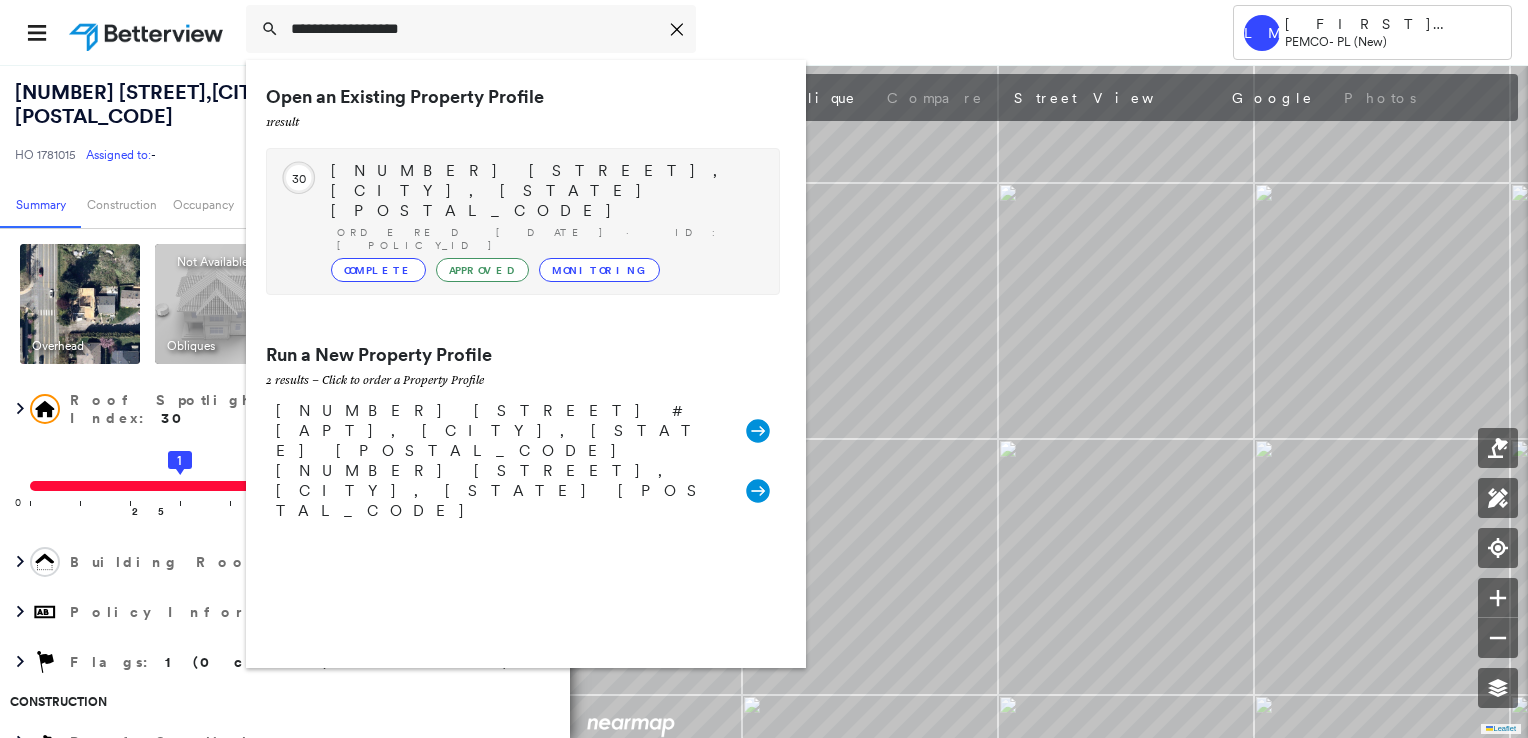 click on "[NUMBER] [STREET], [CITY], [STATE] [POSTAL_CODE]" at bounding box center (545, 191) 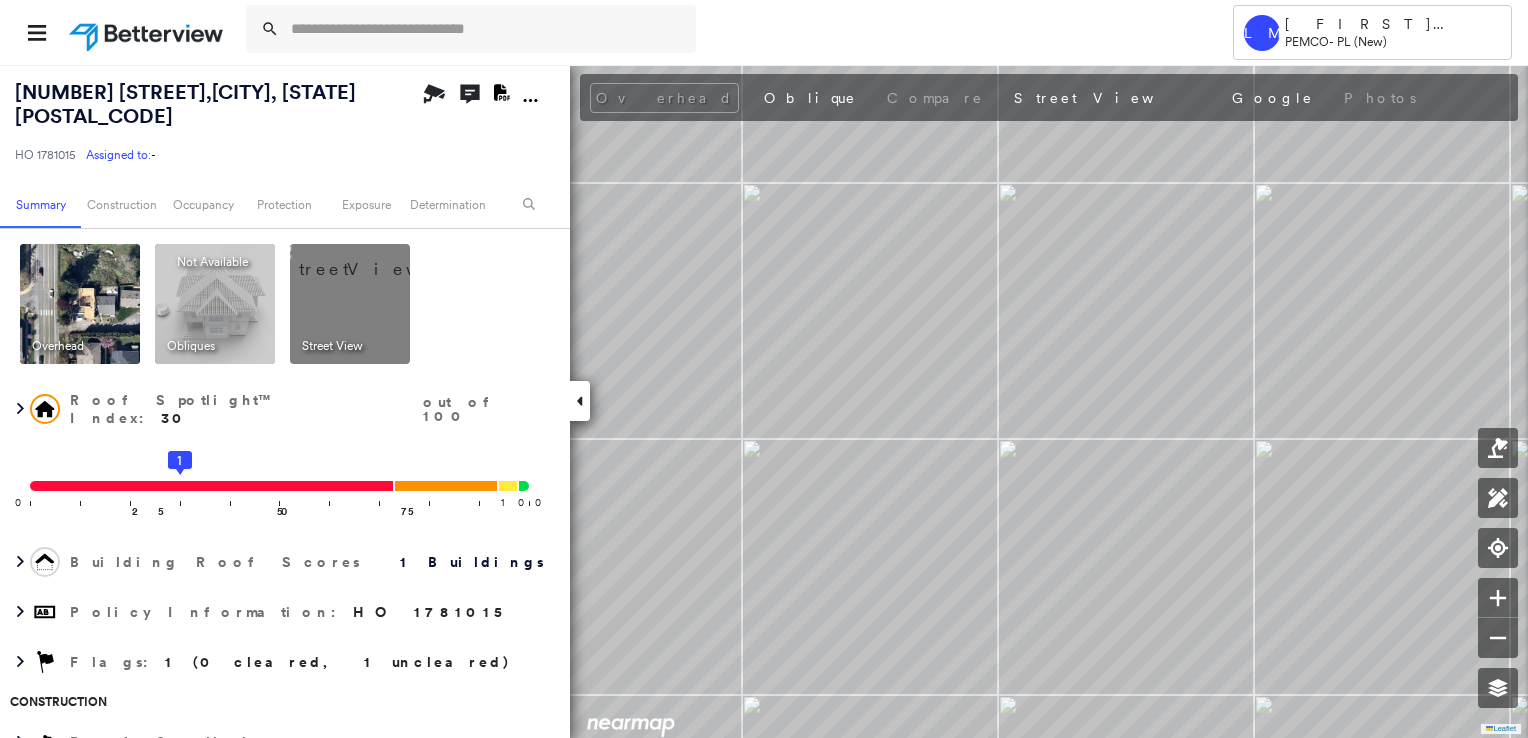 click at bounding box center [374, 259] 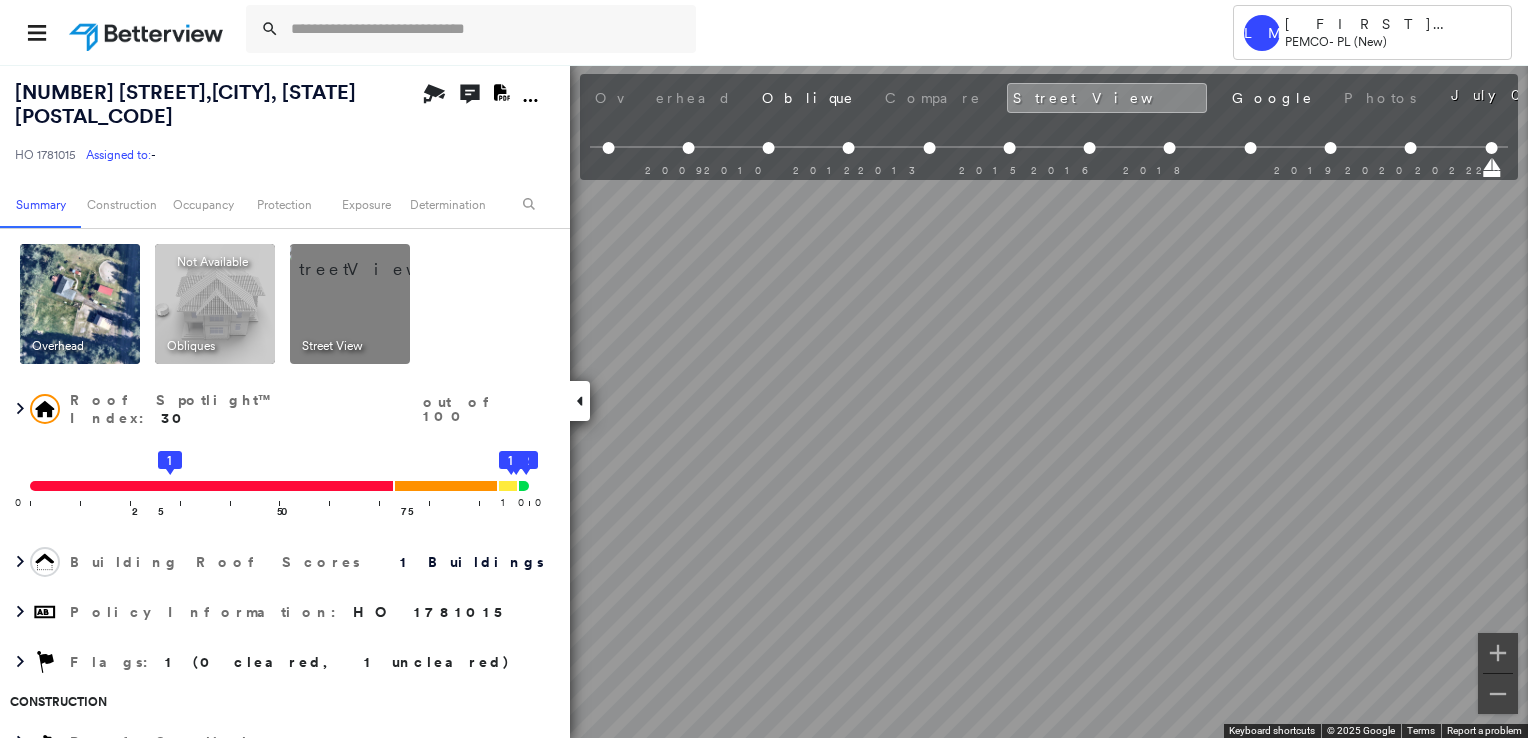 scroll, scrollTop: 0, scrollLeft: 1077, axis: horizontal 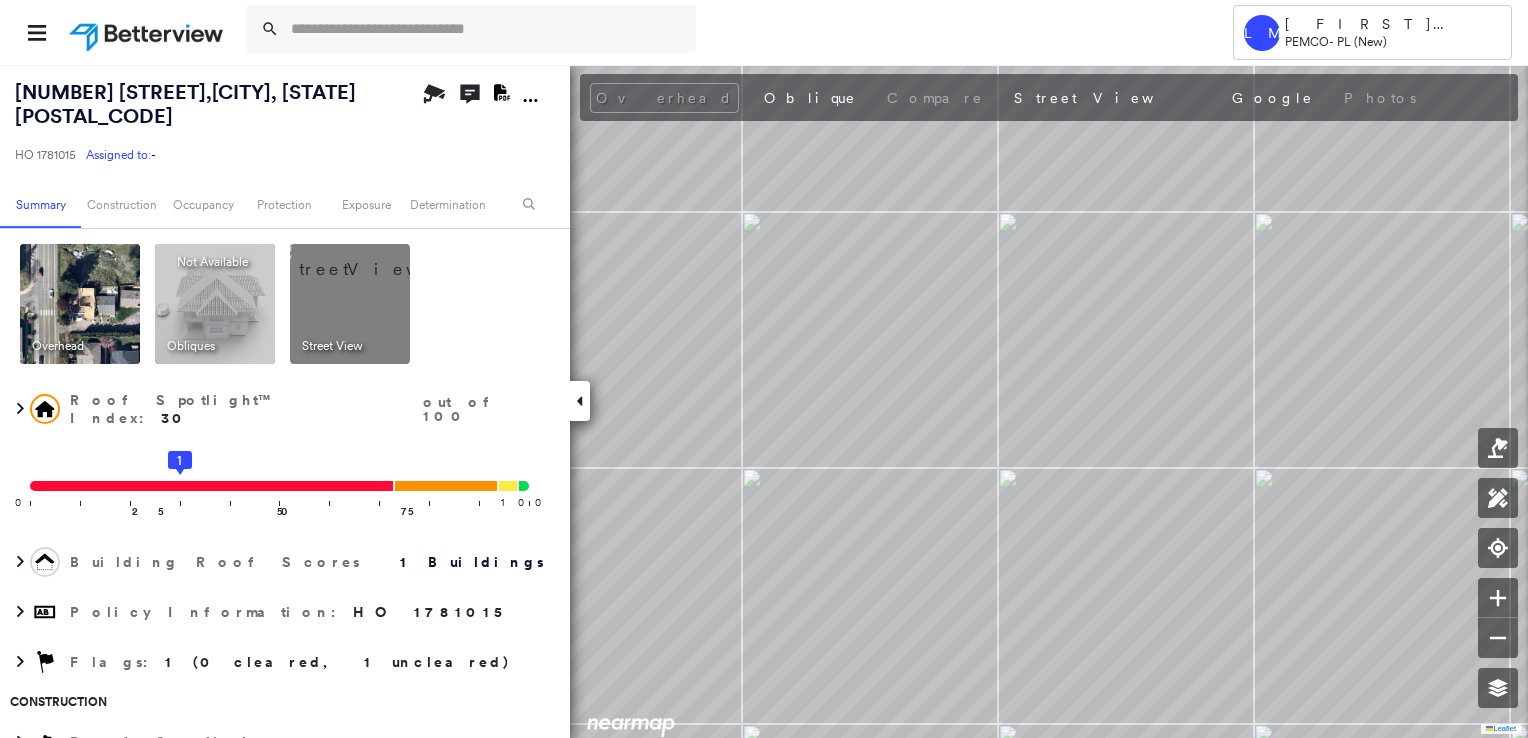click at bounding box center (374, 259) 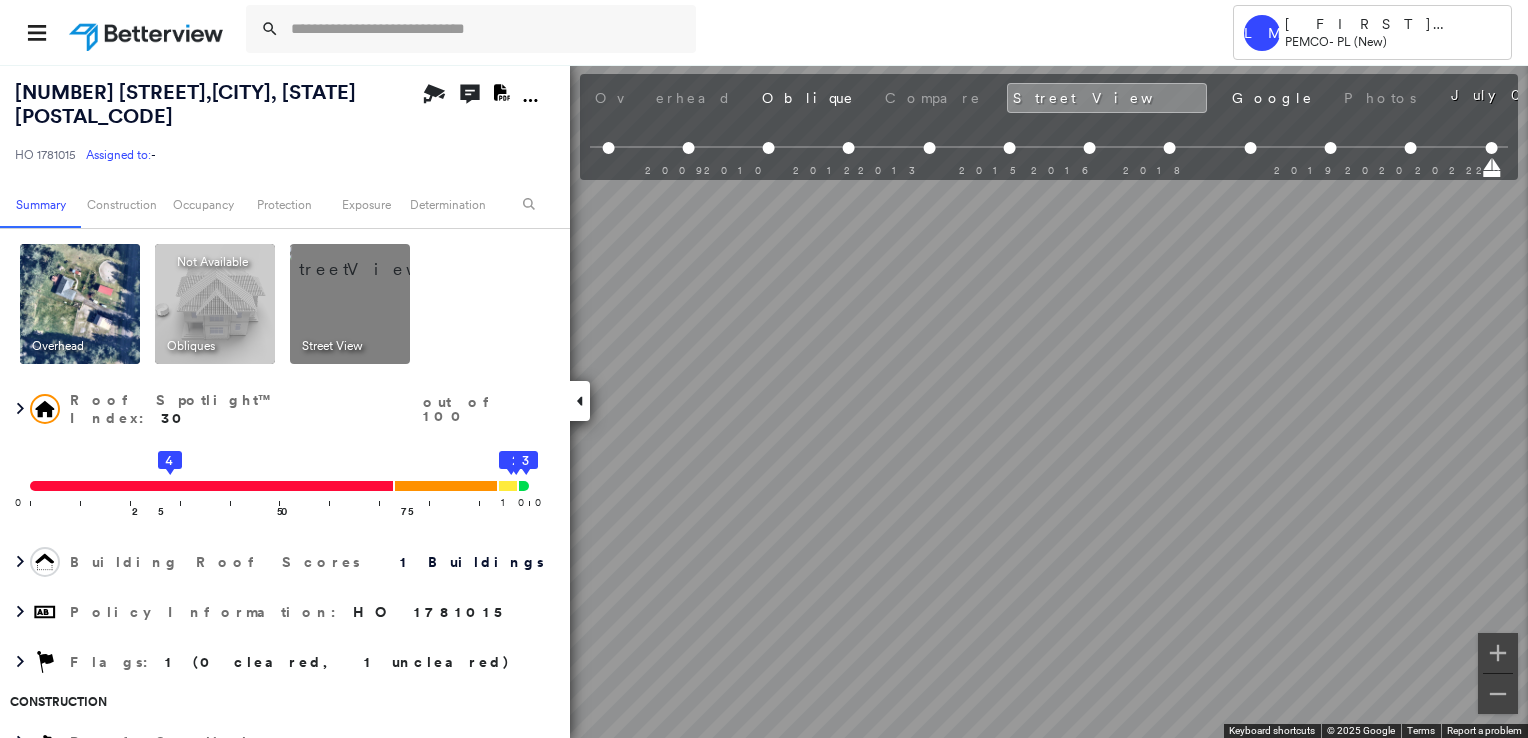 scroll, scrollTop: 0, scrollLeft: 1077, axis: horizontal 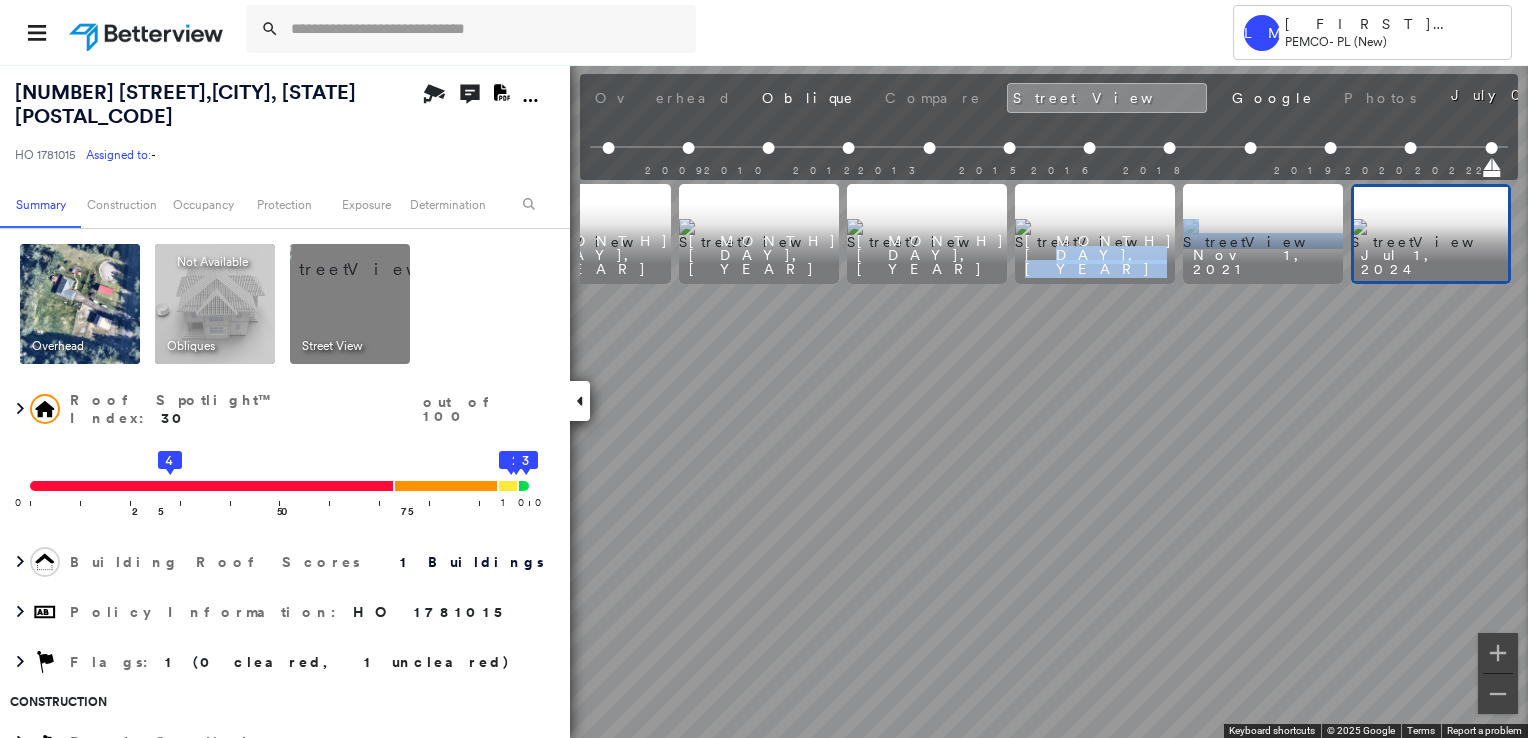 drag, startPoint x: 1292, startPoint y: 233, endPoint x: 1081, endPoint y: 262, distance: 212.98357 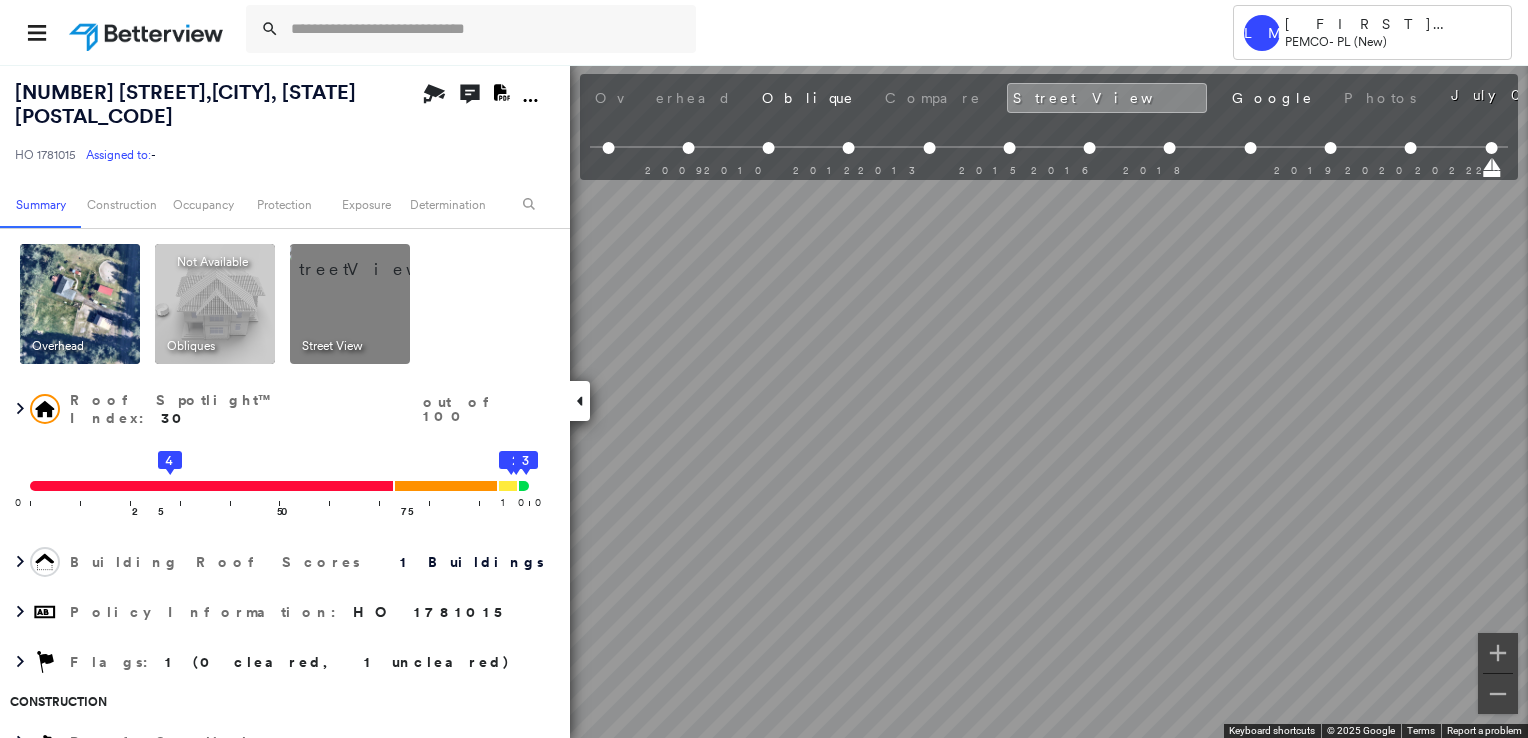 click at bounding box center [80, 304] 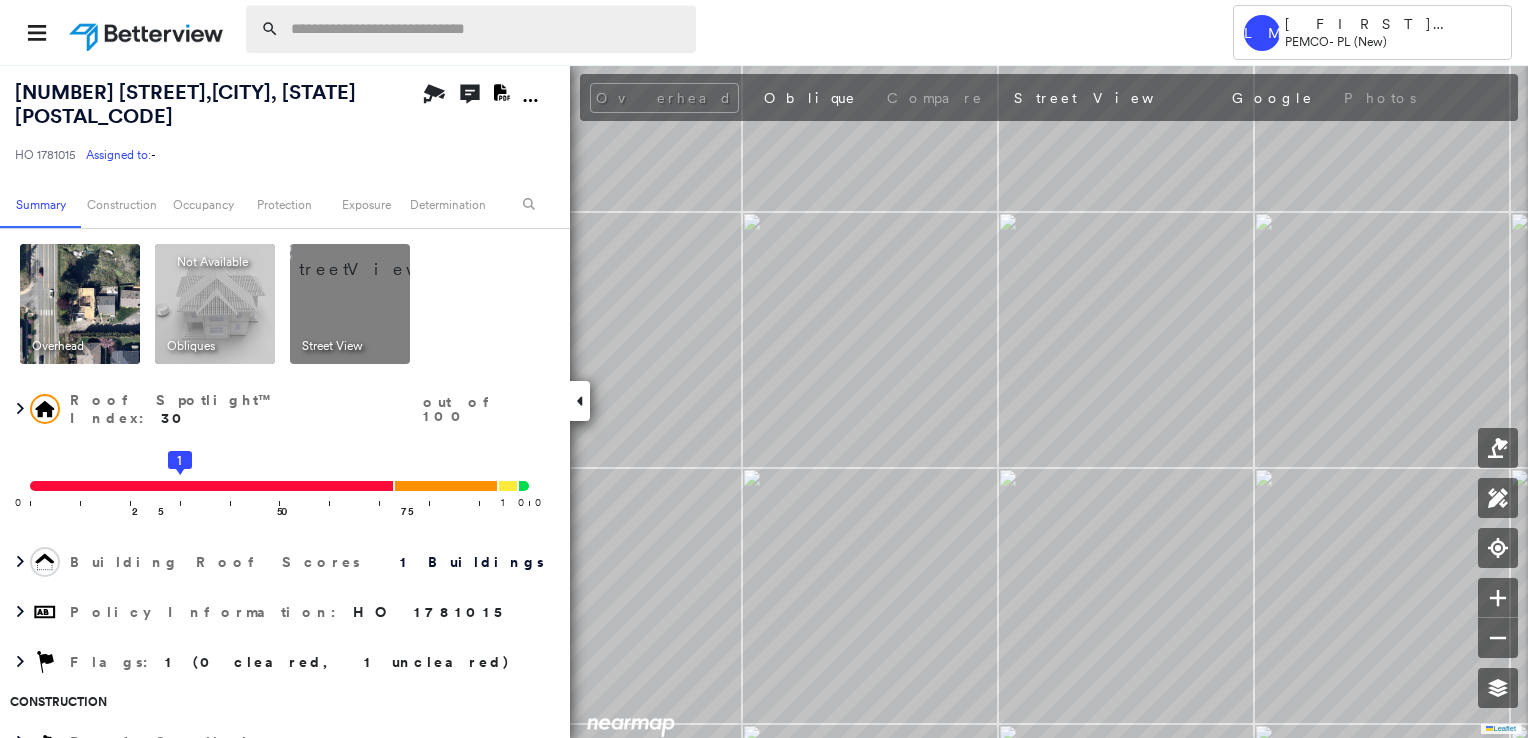 click at bounding box center [487, 29] 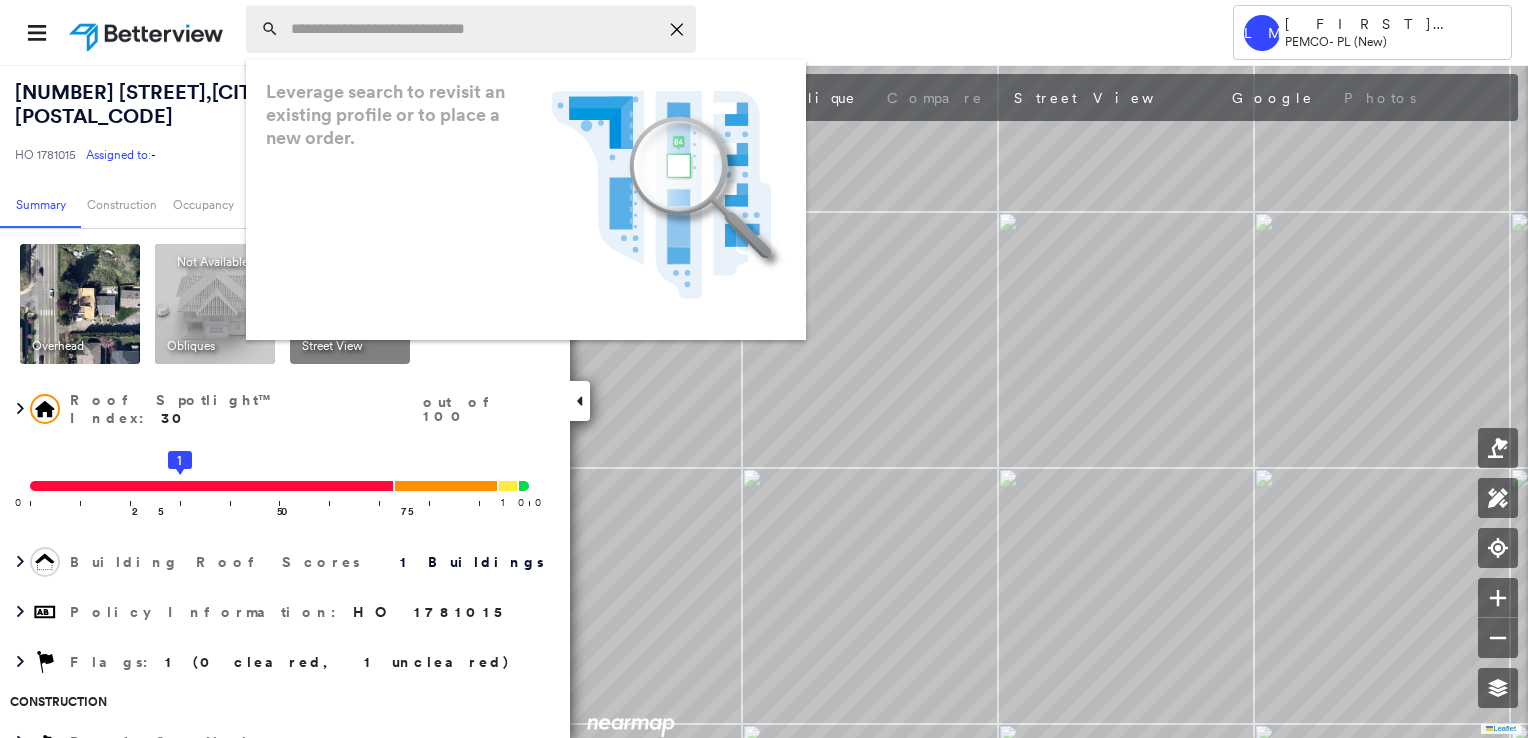 paste on "**********" 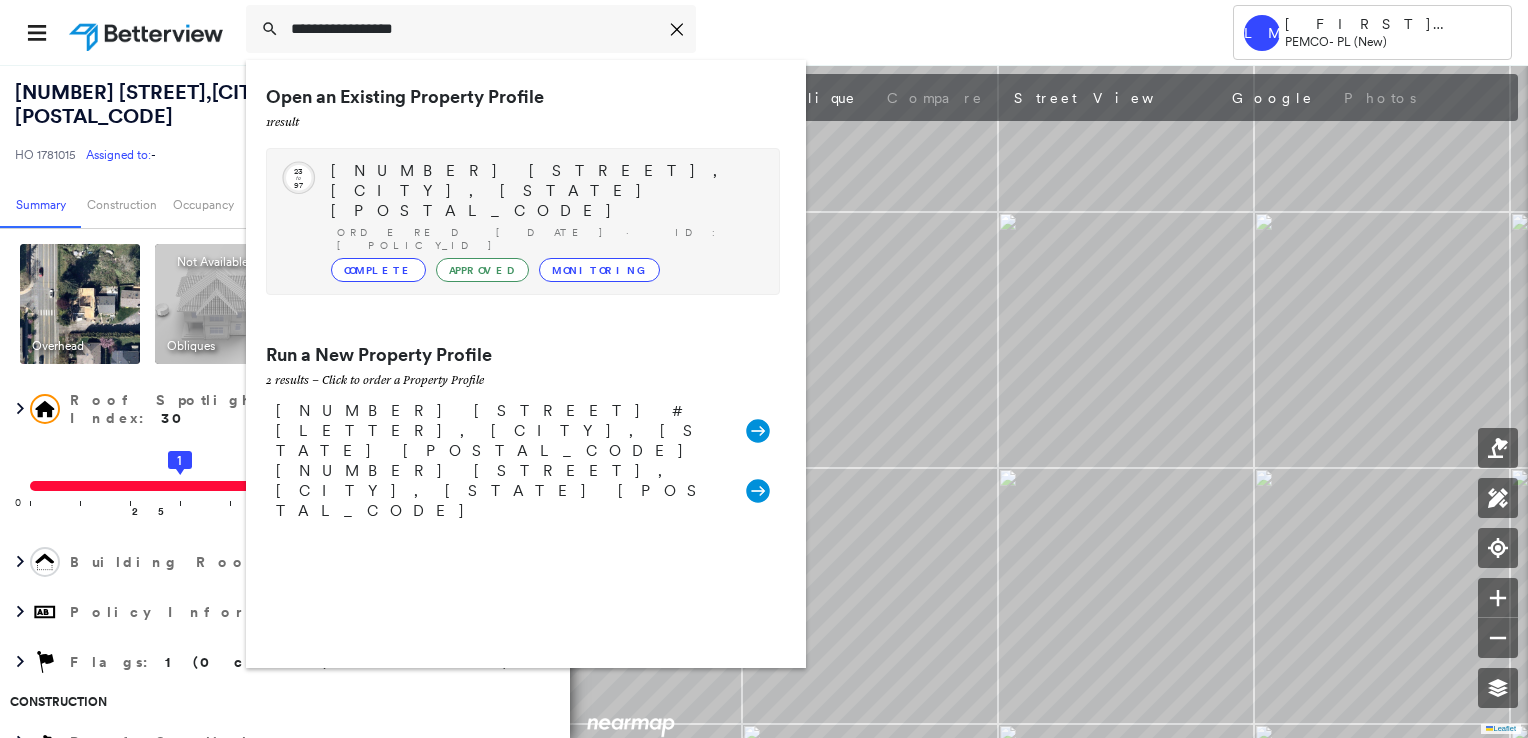 type on "**********" 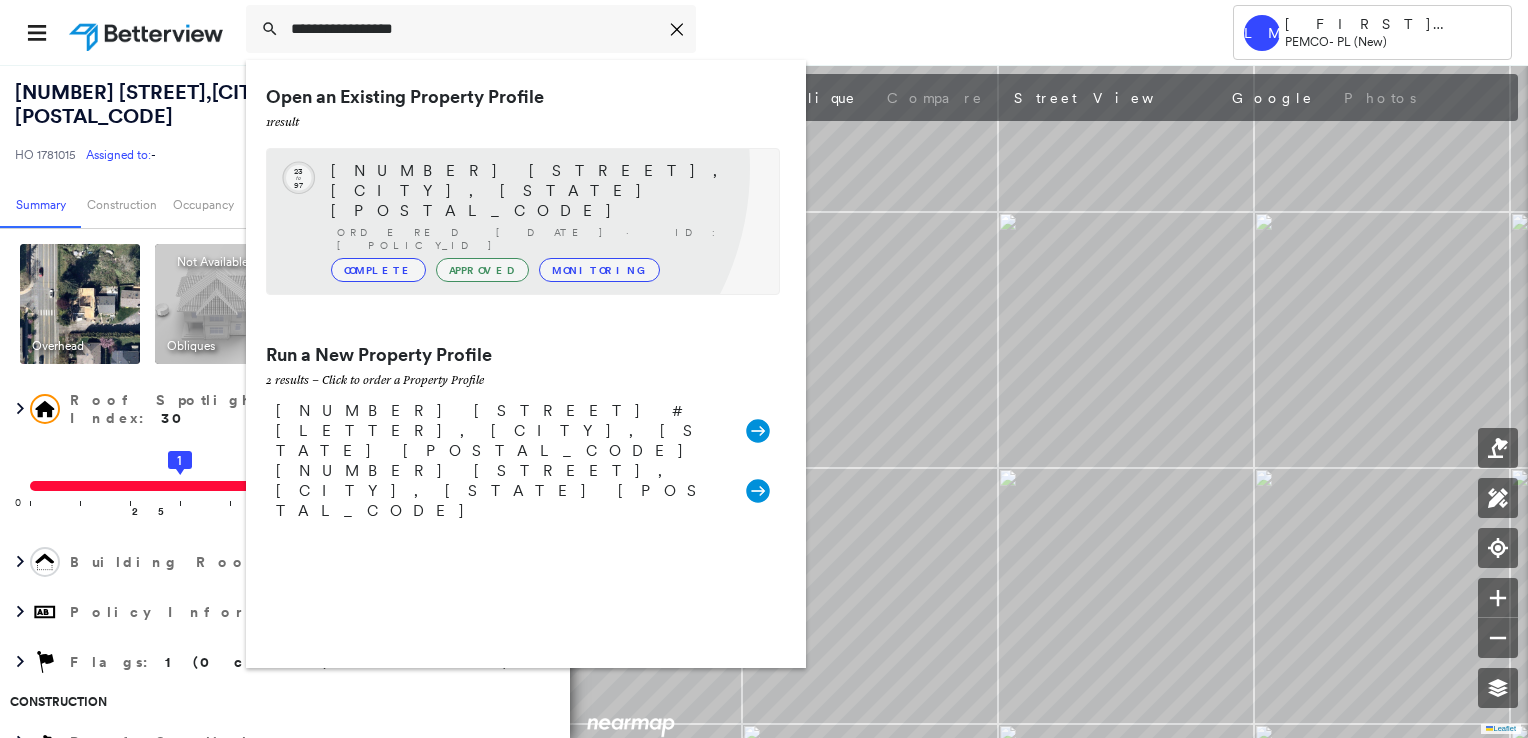 click on "[NUMBER] [STREET], [CITY], [STATE] [POSTAL_CODE]" at bounding box center [545, 191] 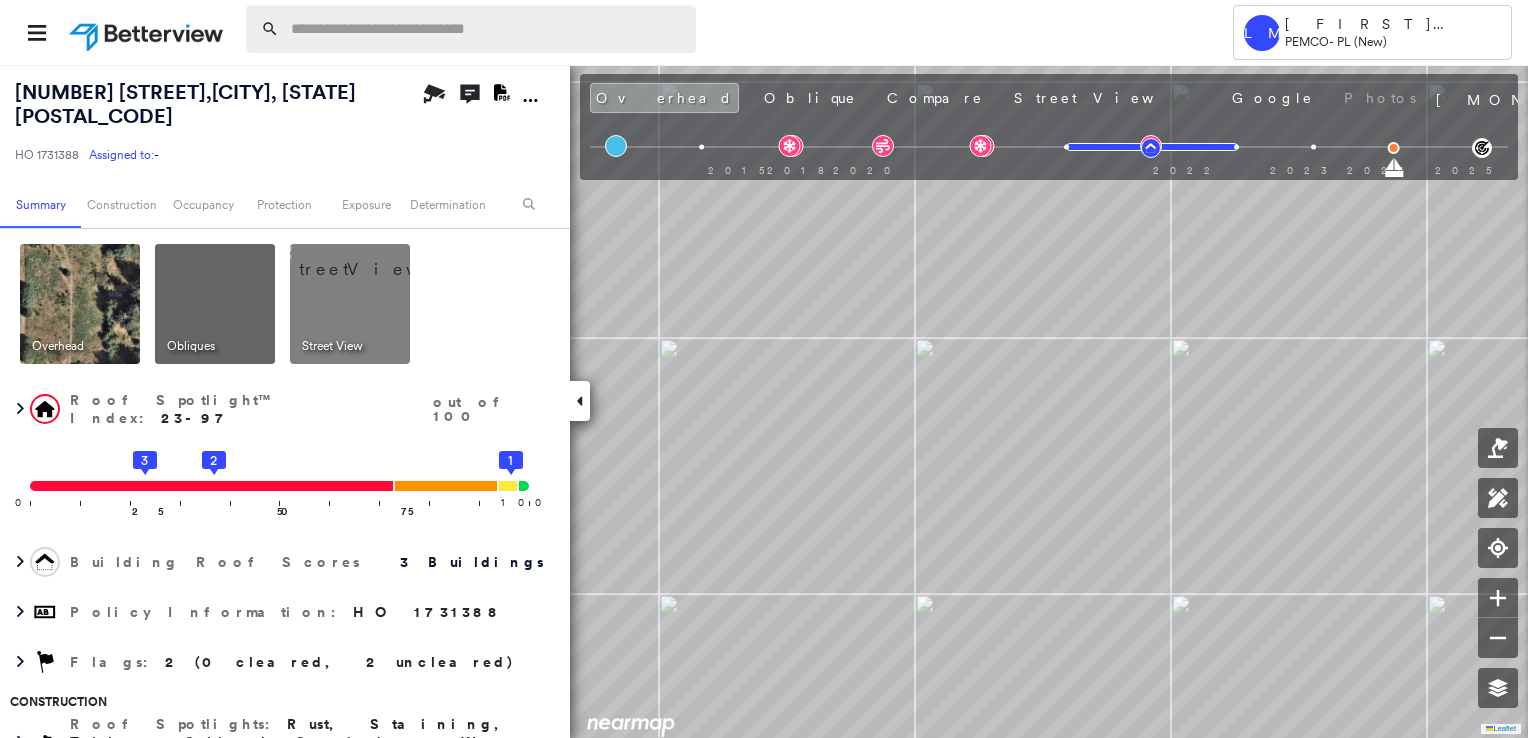 click at bounding box center [487, 29] 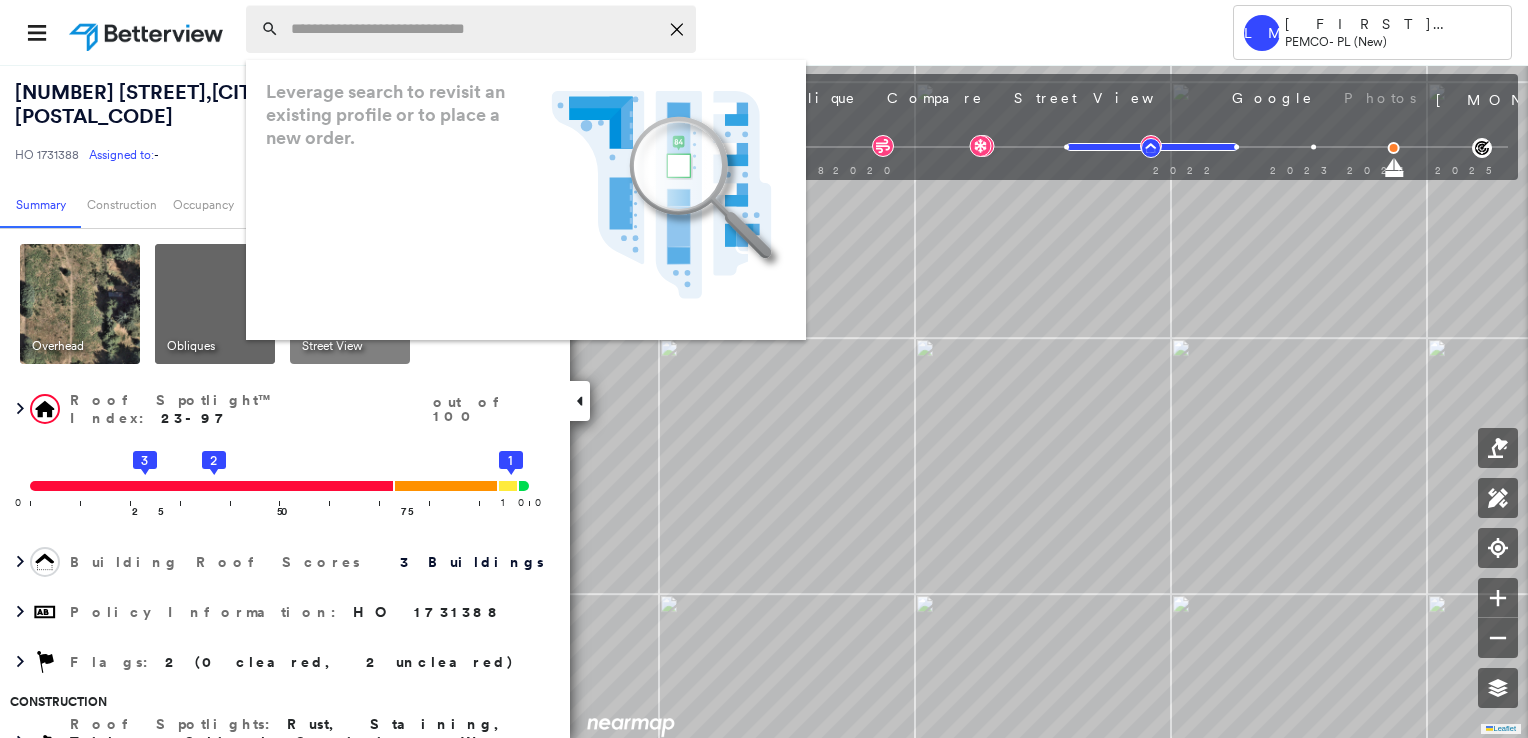 paste on "**********" 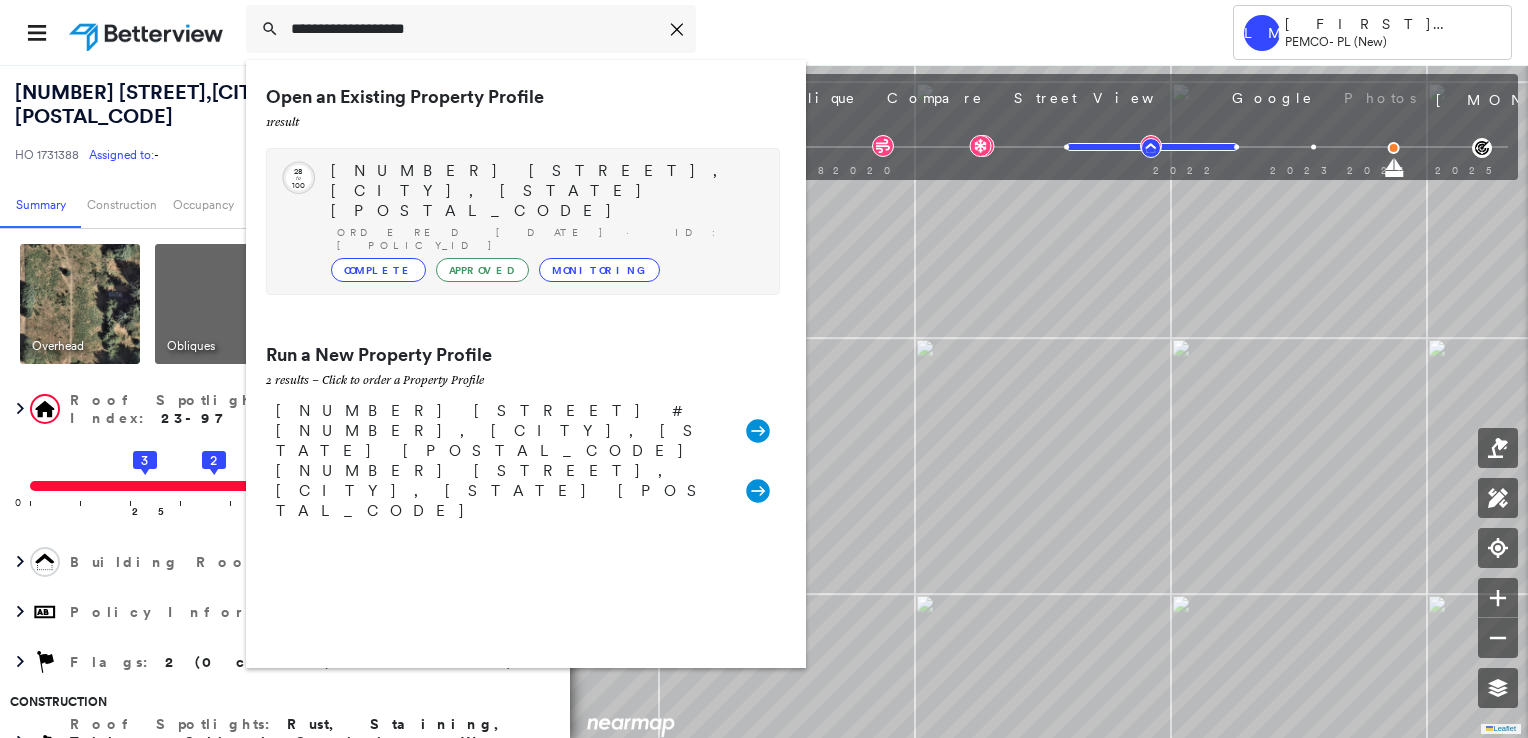 type on "**********" 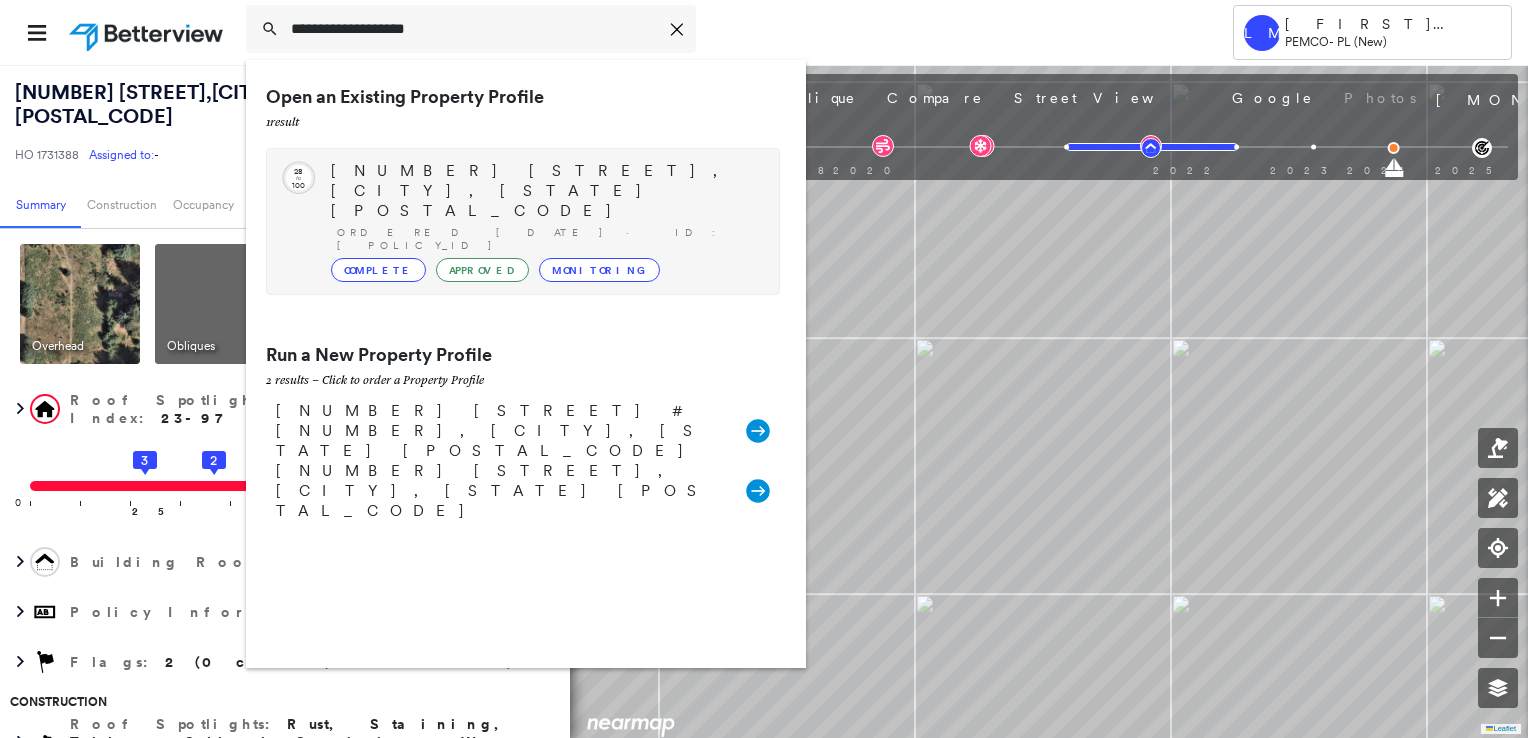 click on "[NUMBER] [STREET], [CITY], [STATE] [POSTAL_CODE]" at bounding box center (545, 191) 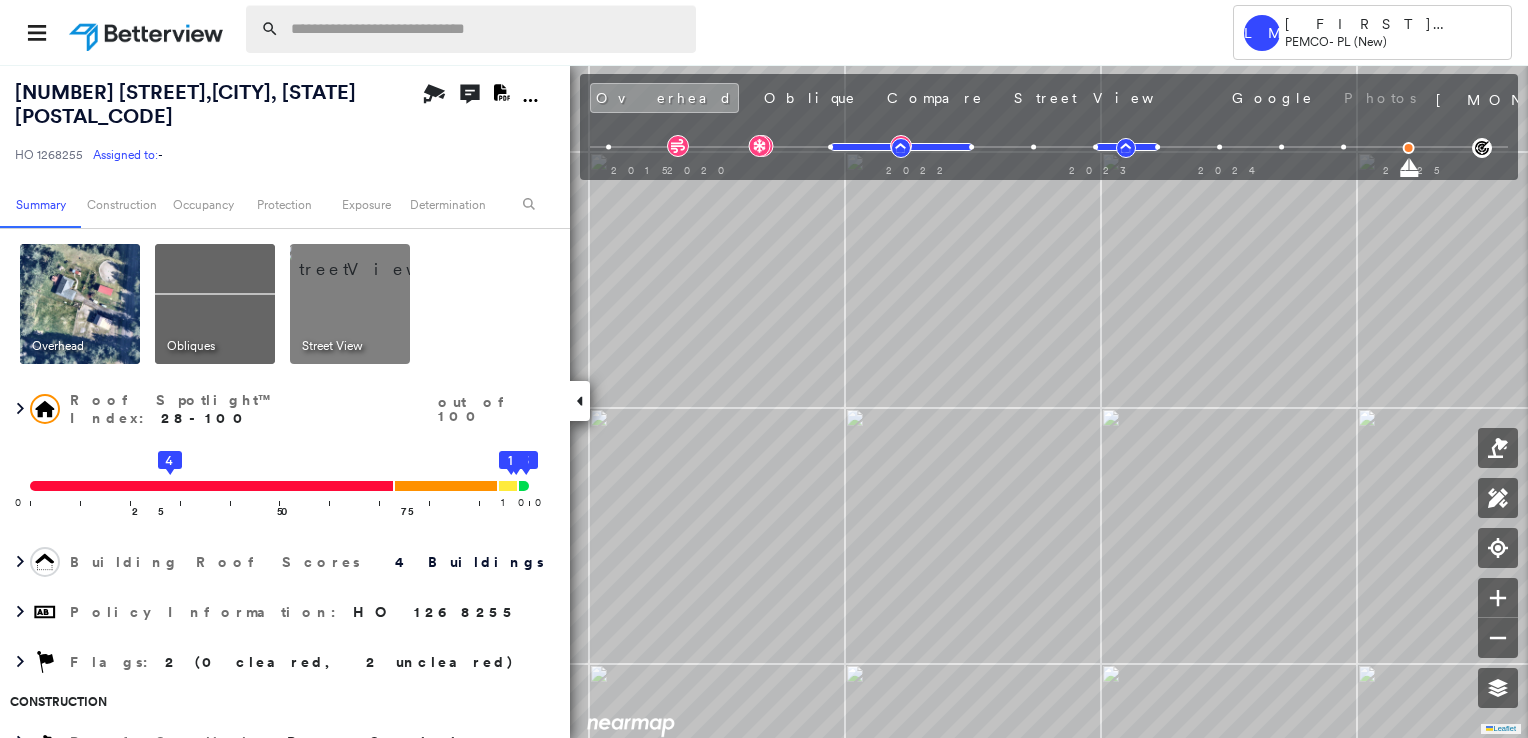 click at bounding box center [487, 29] 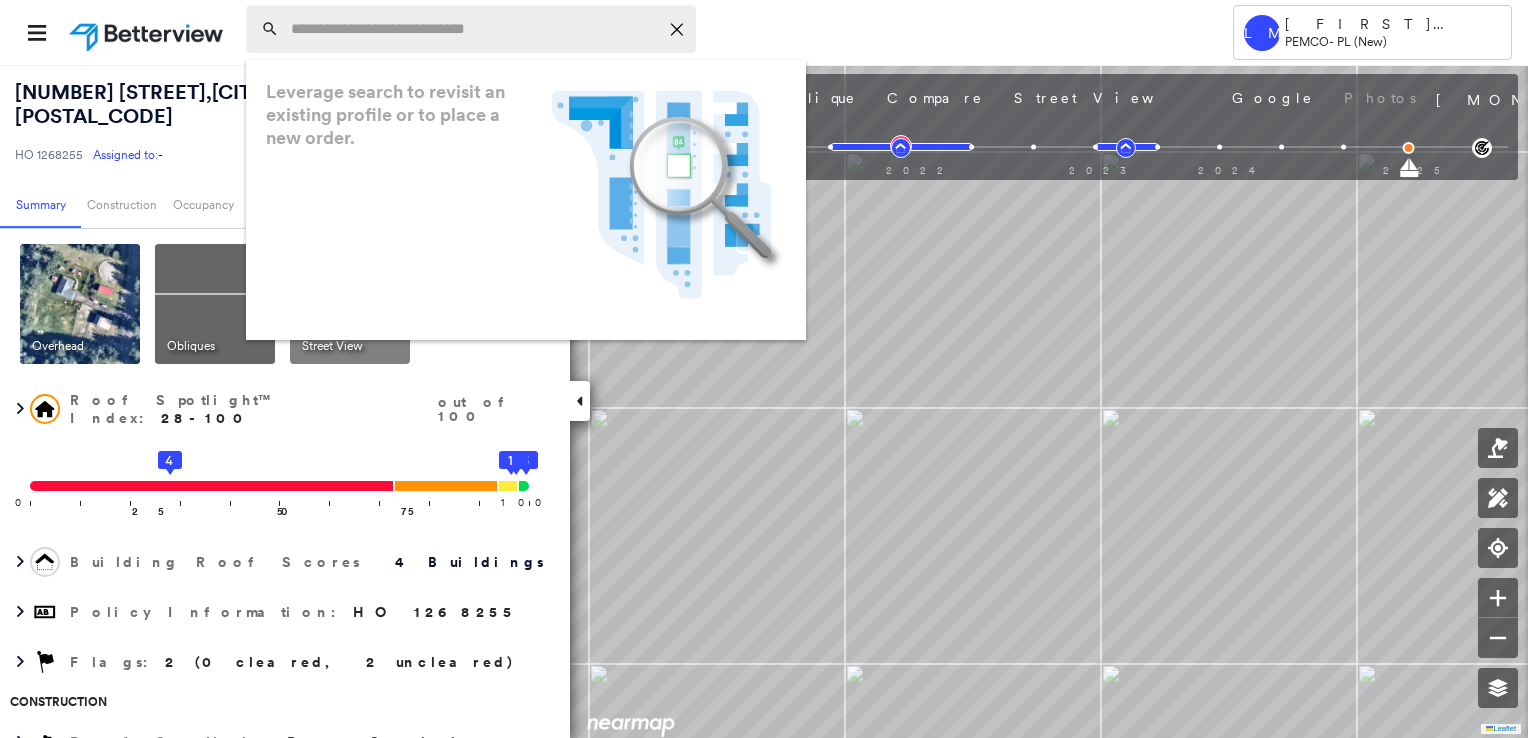 paste on "**********" 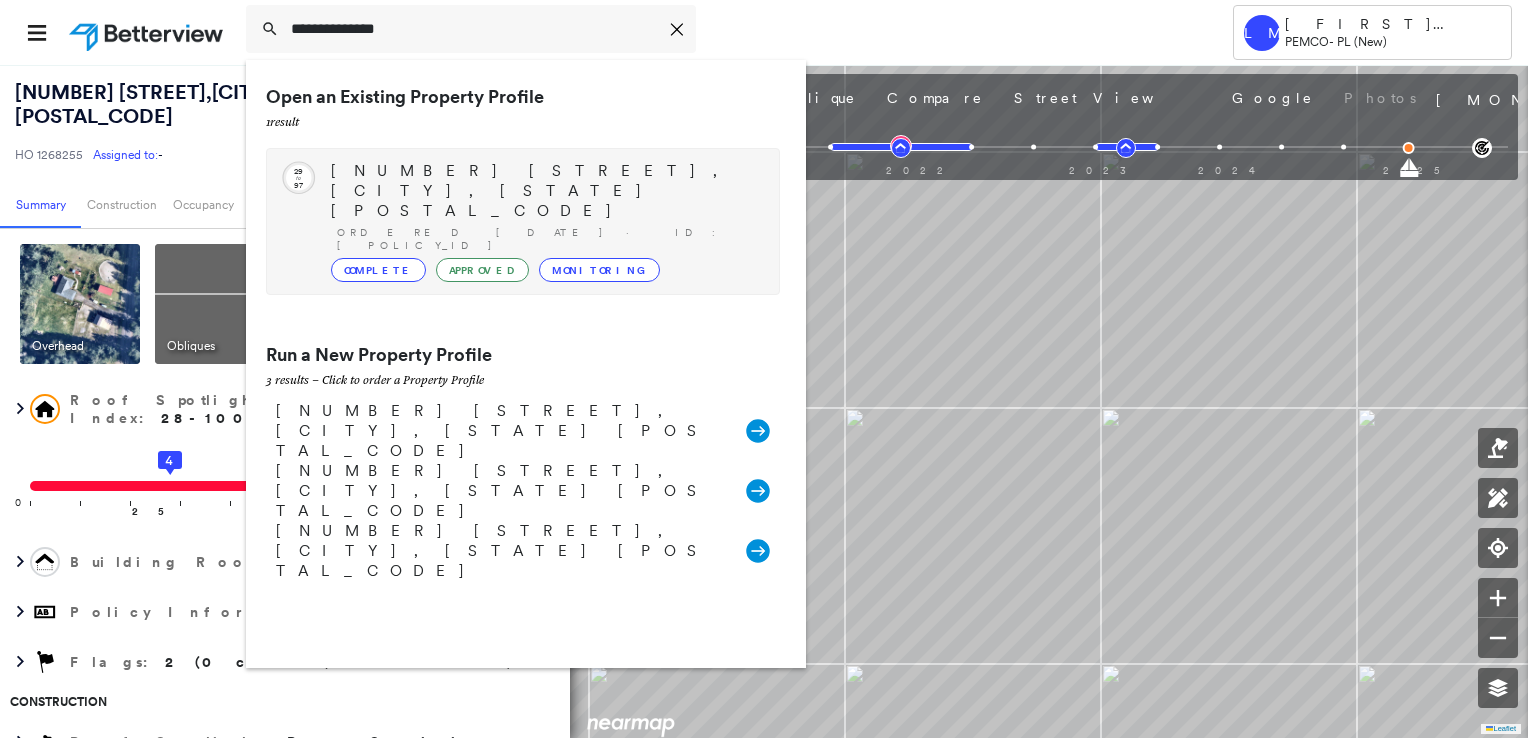 type on "**********" 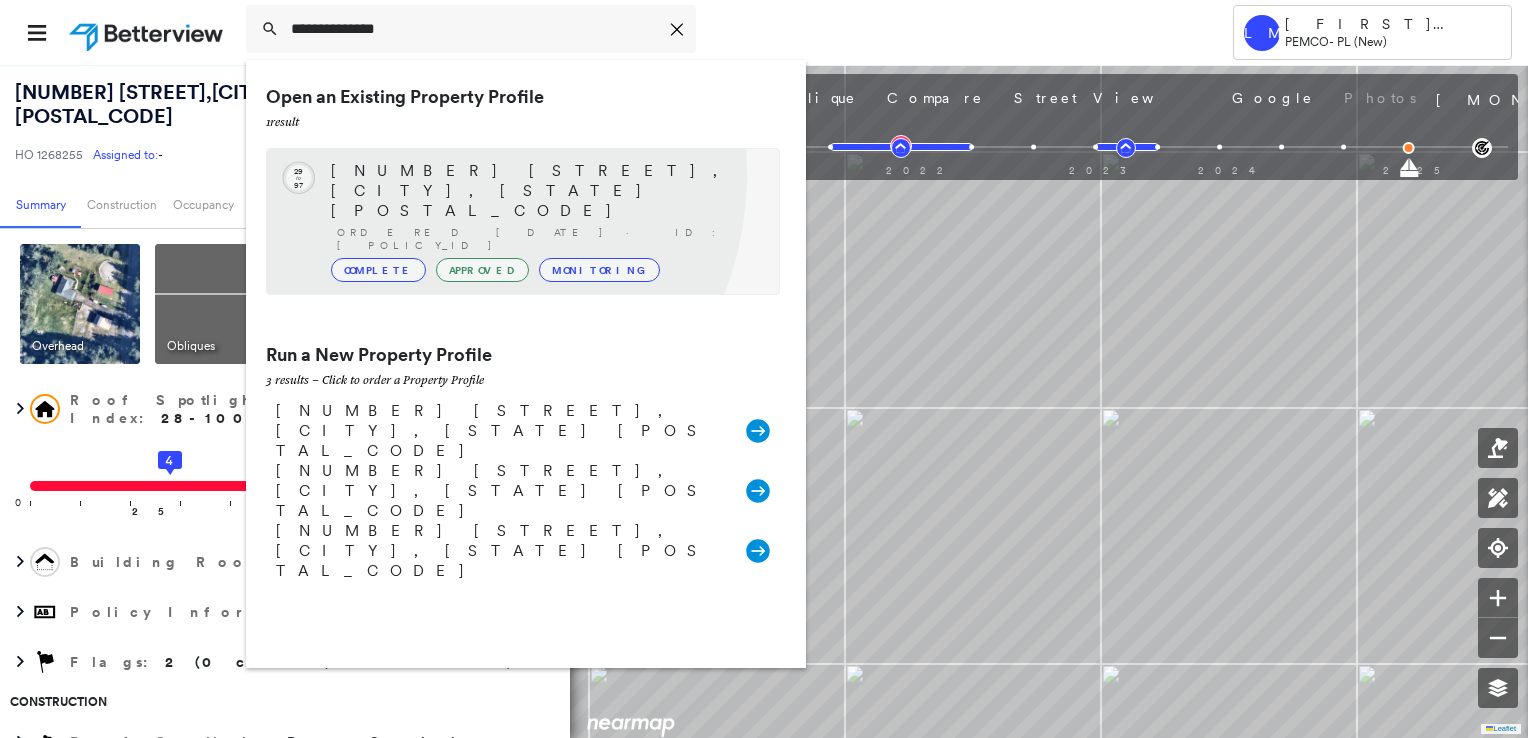 click on "[NUMBER] [STREET], [CITY], [STATE] [POSTAL_CODE]" at bounding box center [545, 191] 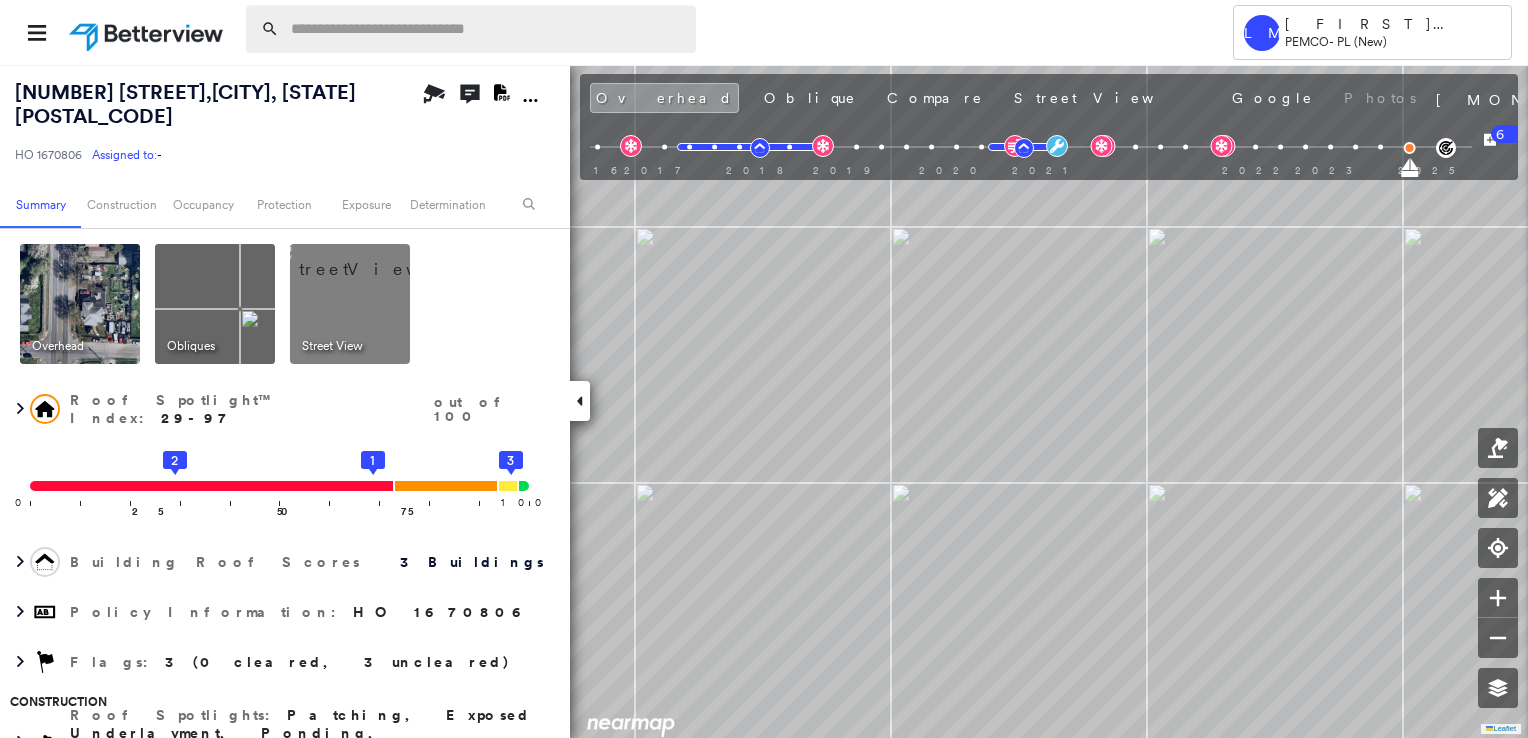 click at bounding box center [487, 29] 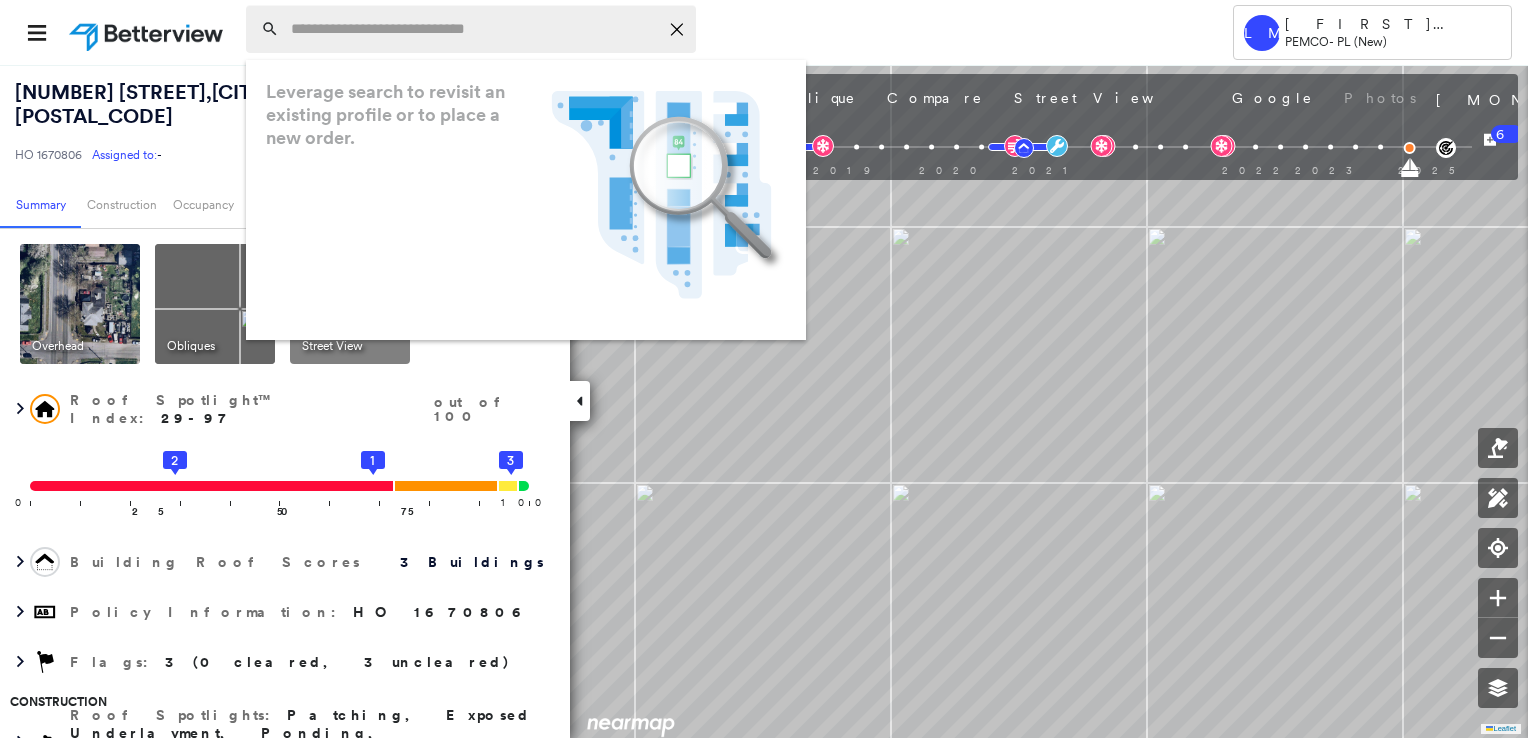 paste on "**********" 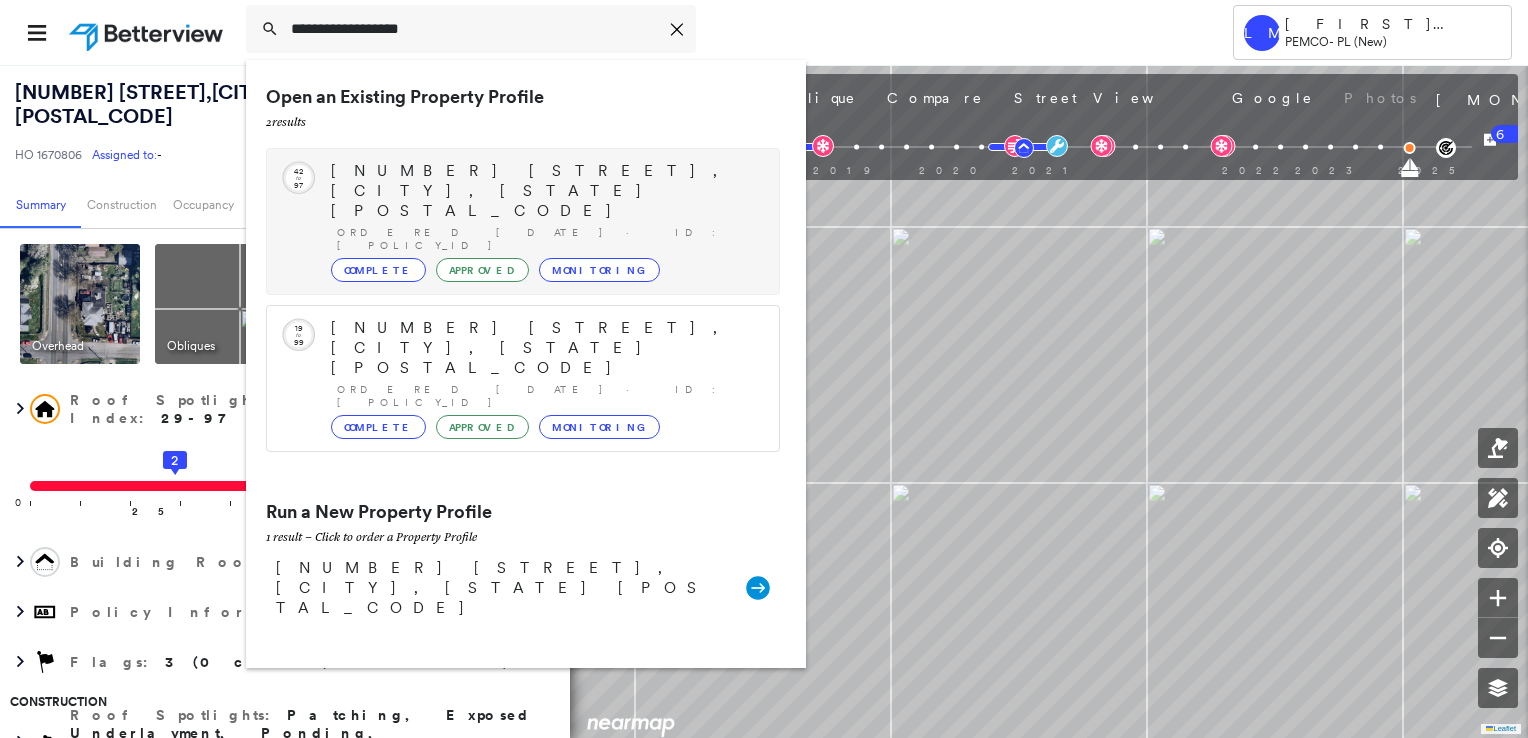 type on "**********" 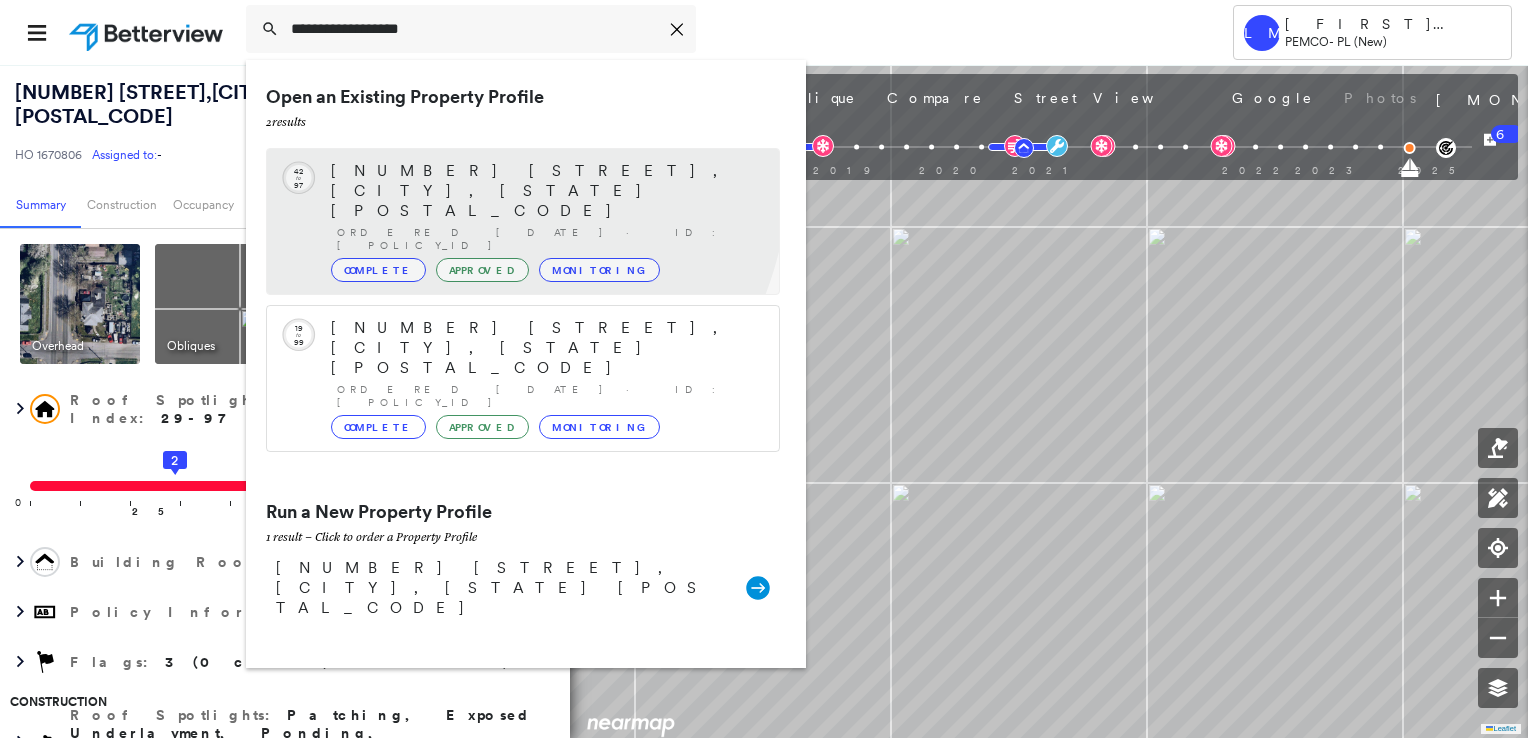 click on "[NUMBER] [STREET], [CITY], [STATE] [POSTAL_CODE]" at bounding box center [545, 191] 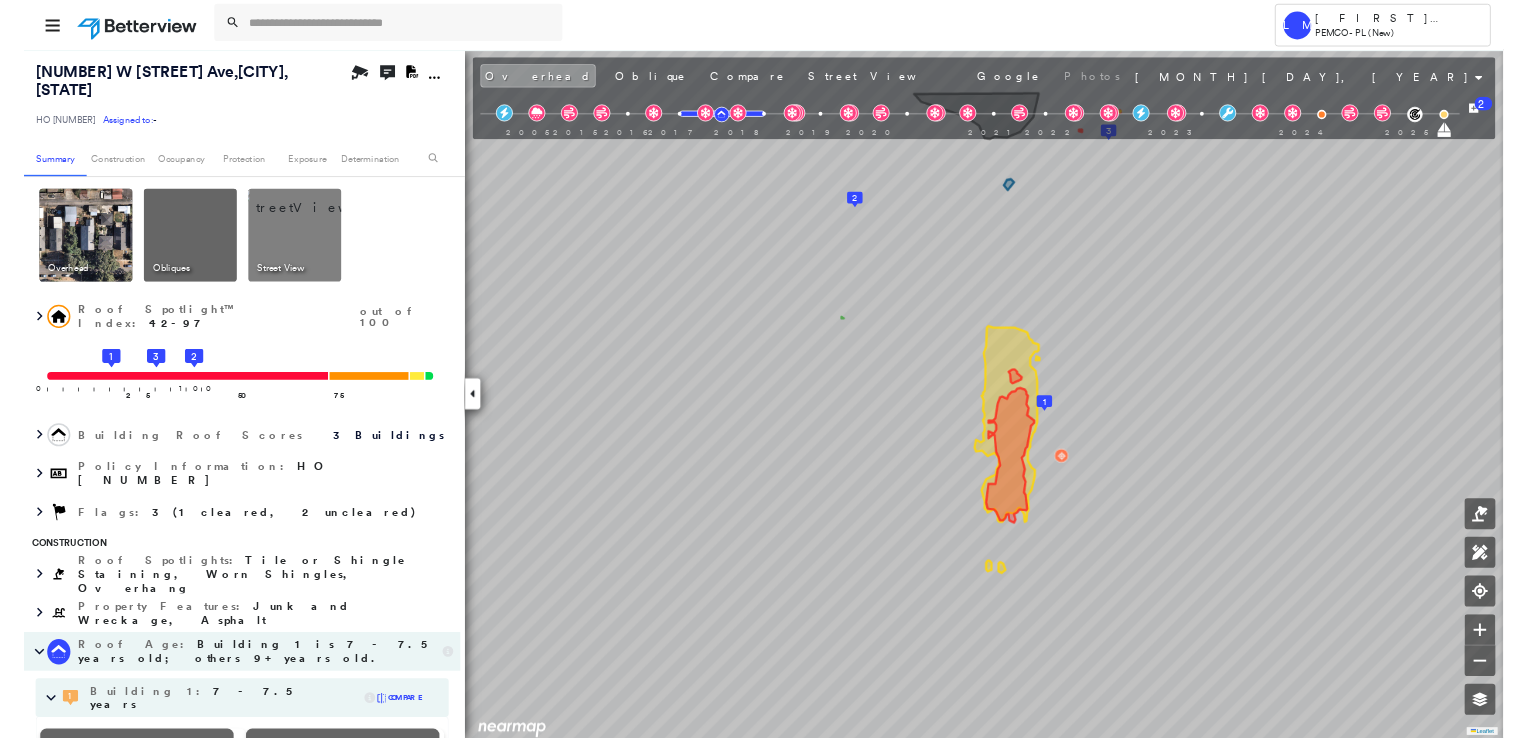 scroll, scrollTop: 0, scrollLeft: 0, axis: both 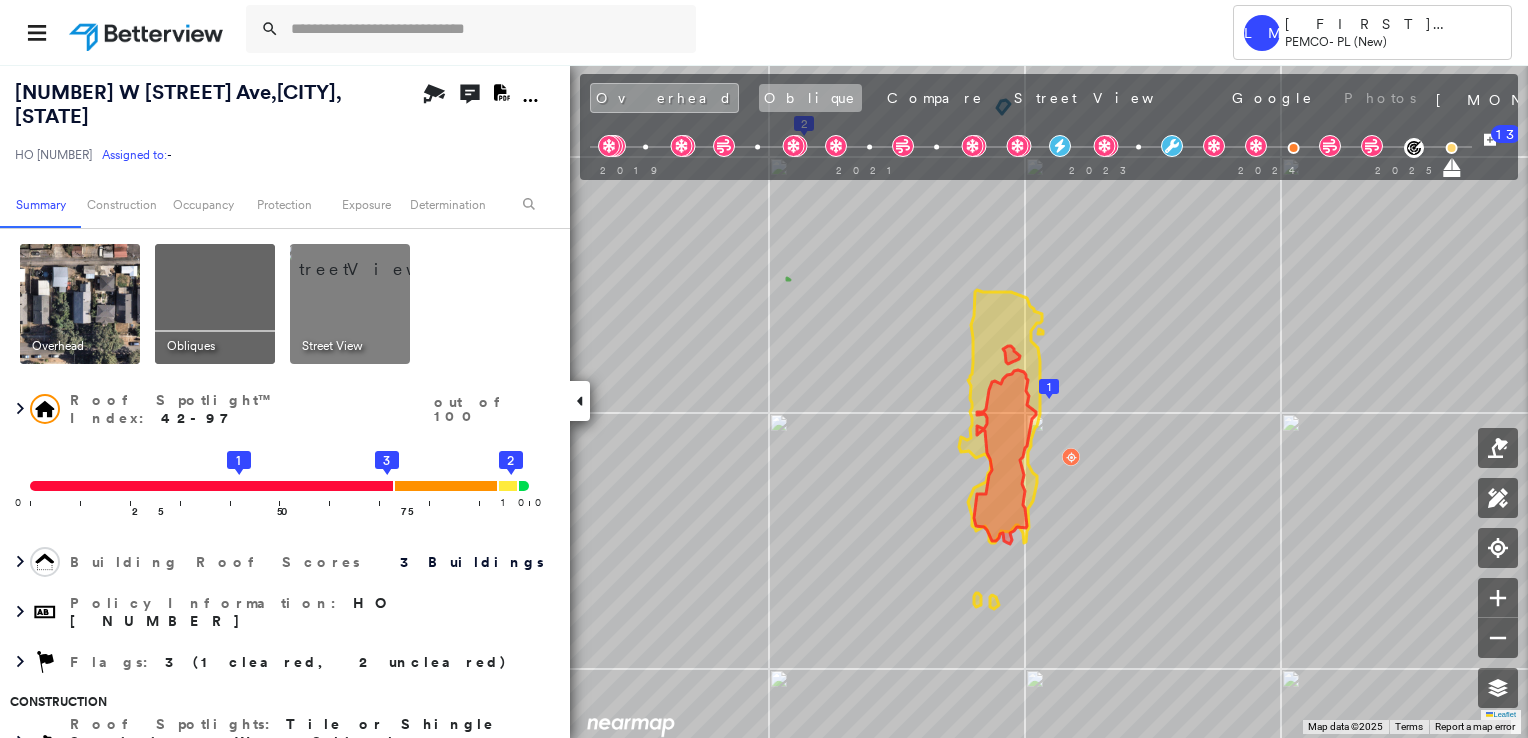 click on "Oblique" at bounding box center (810, 98) 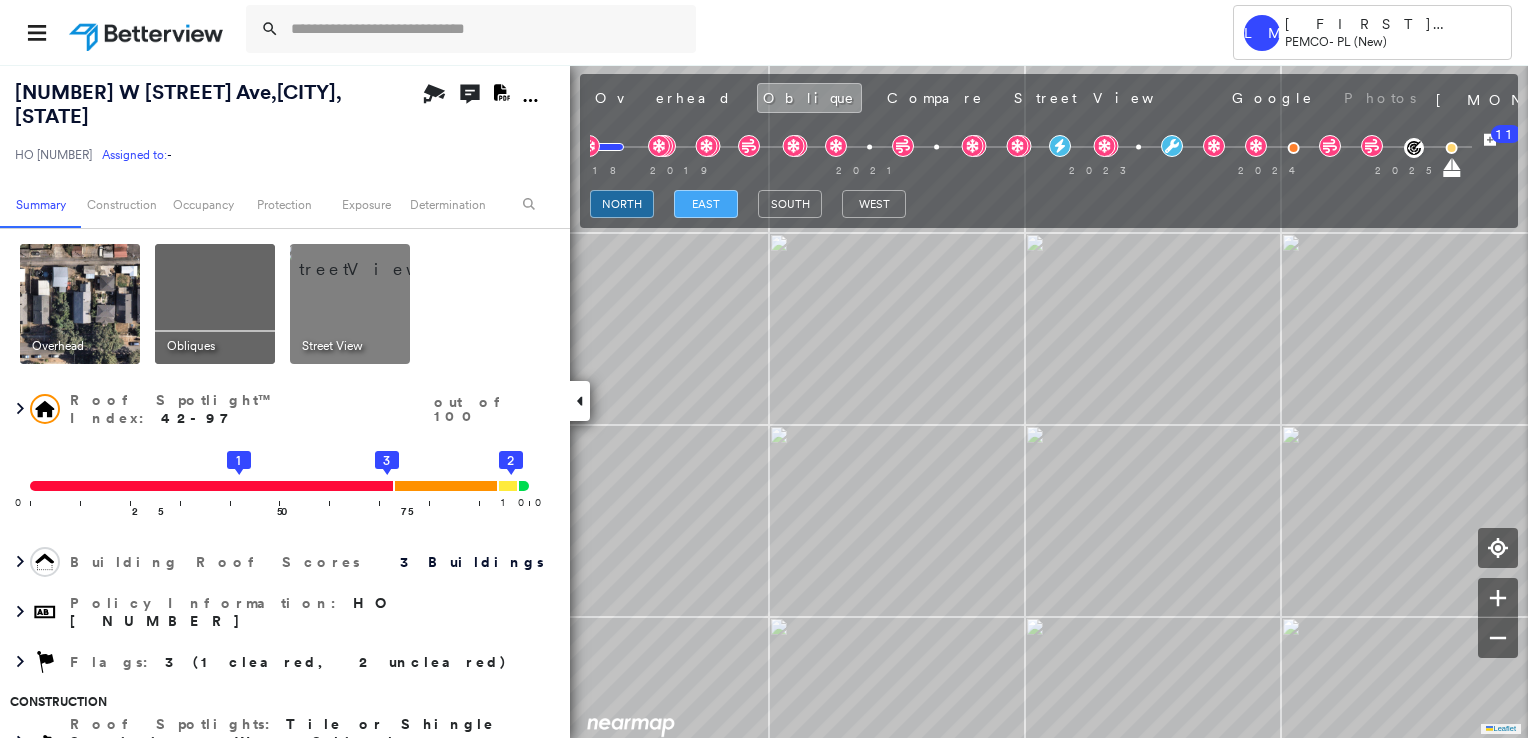 click on "east" at bounding box center (706, 204) 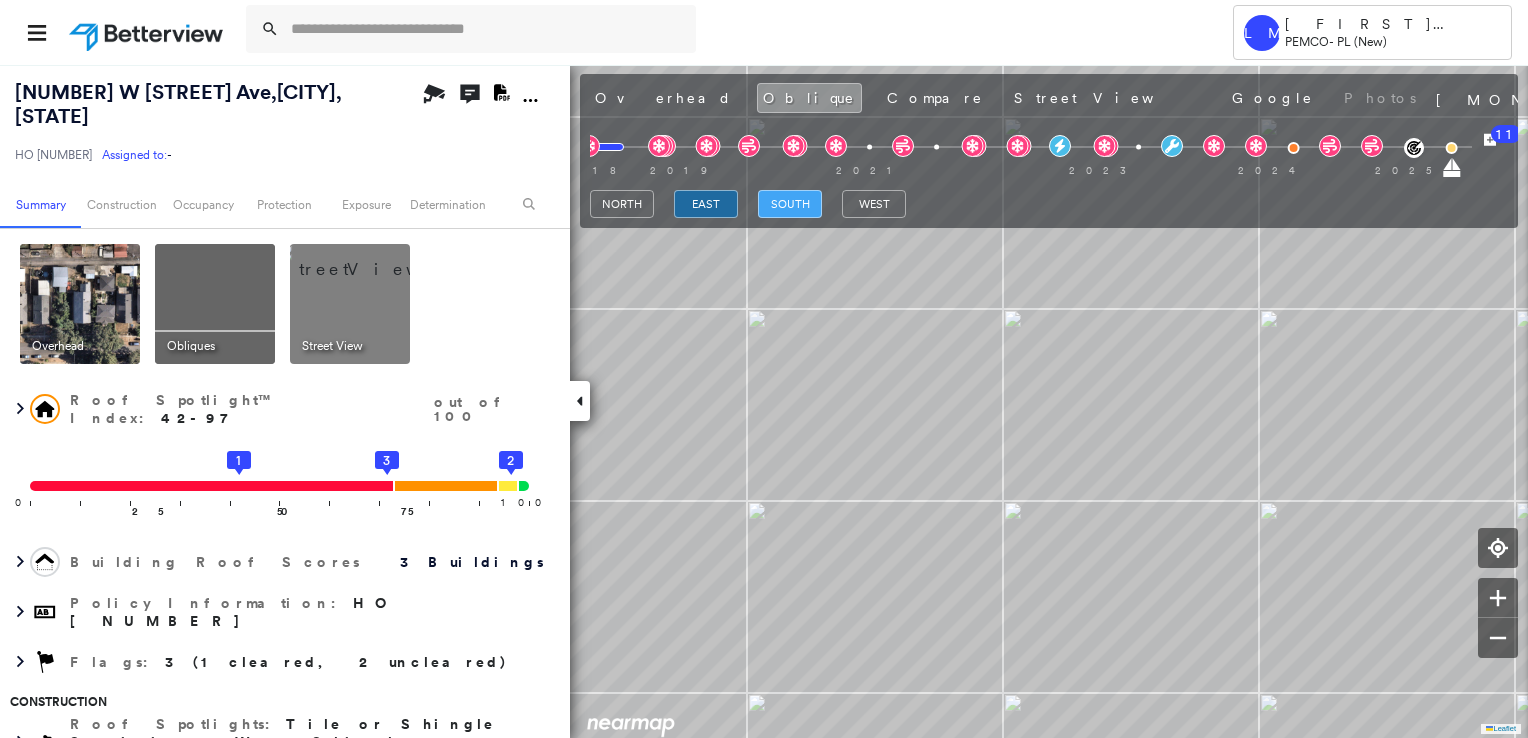 click on "south" at bounding box center [790, 204] 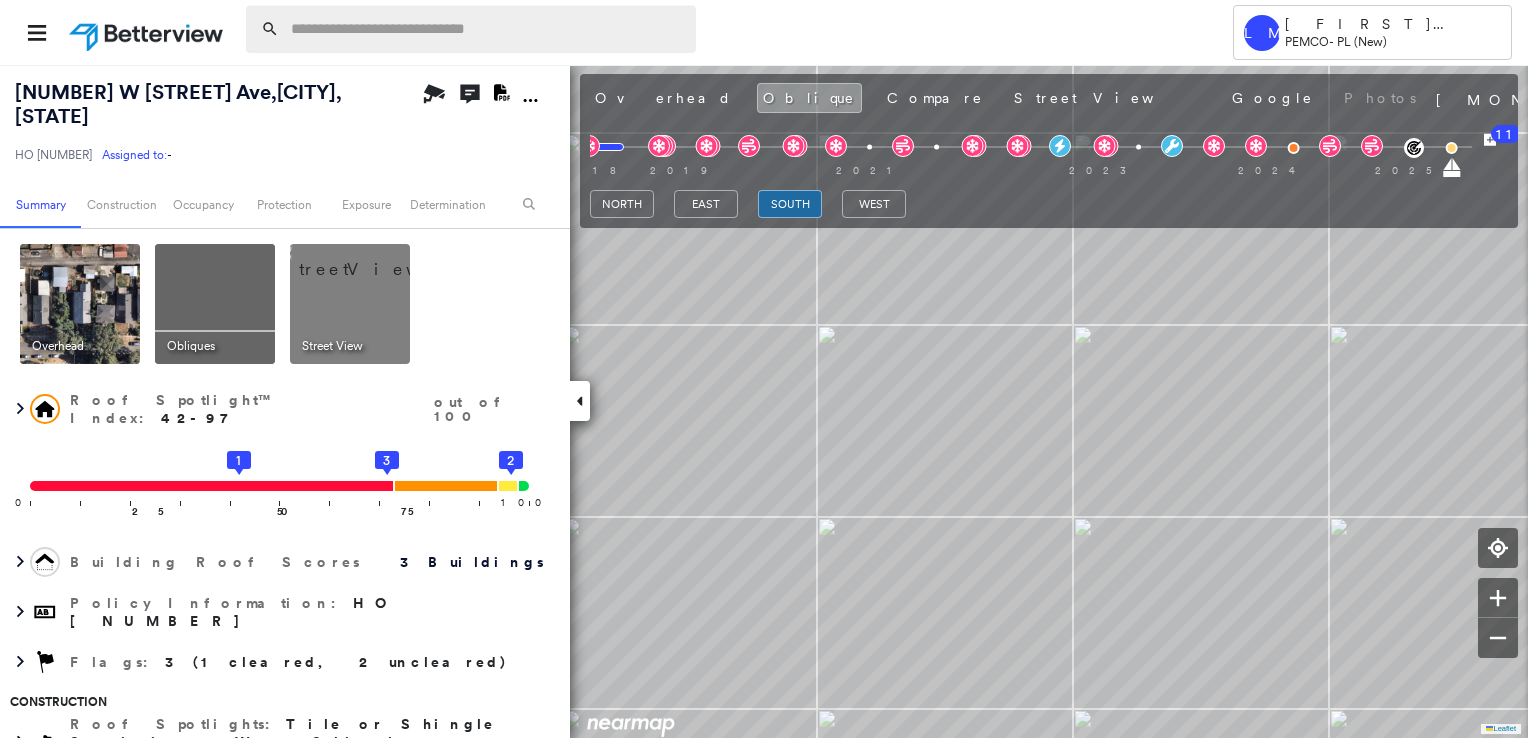 click at bounding box center (487, 29) 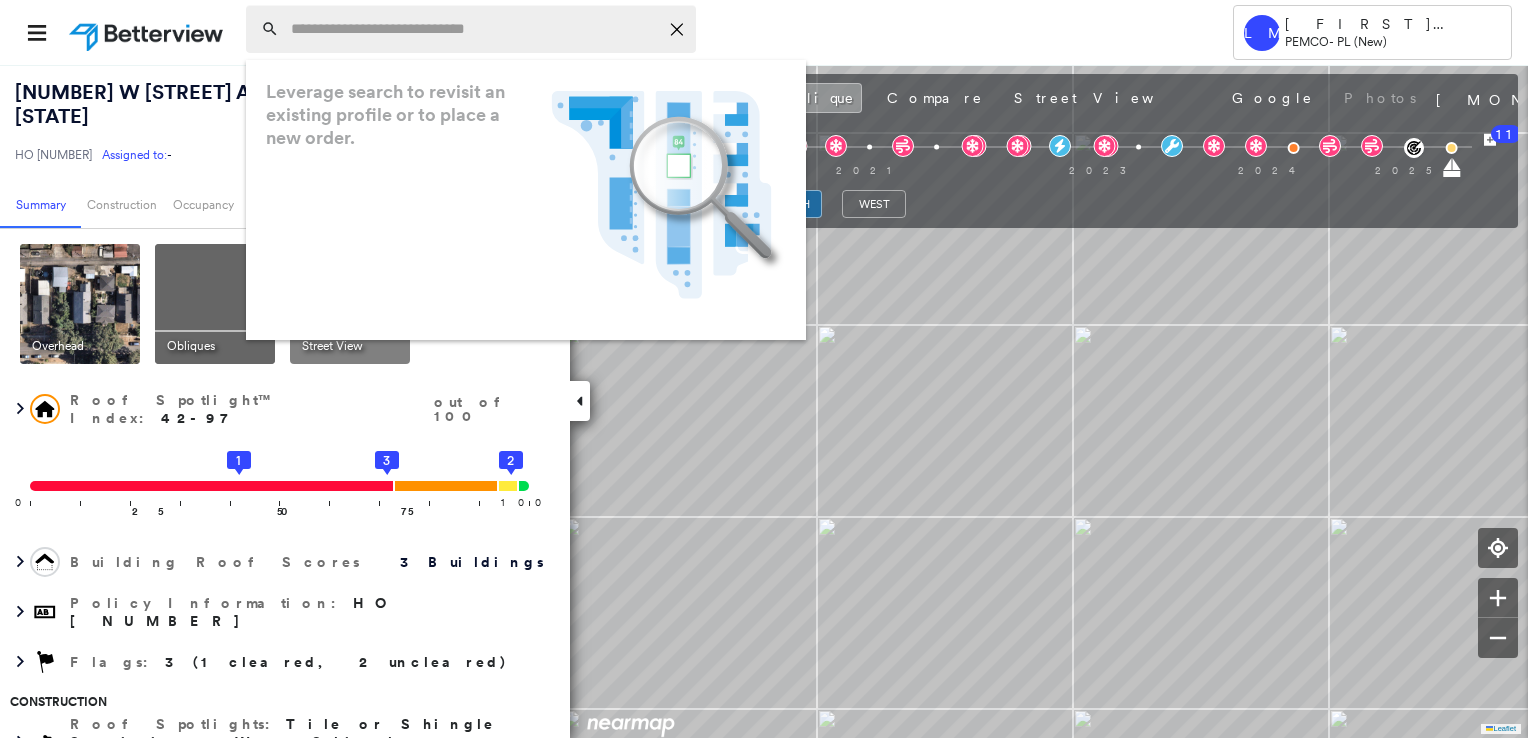 paste on "**********" 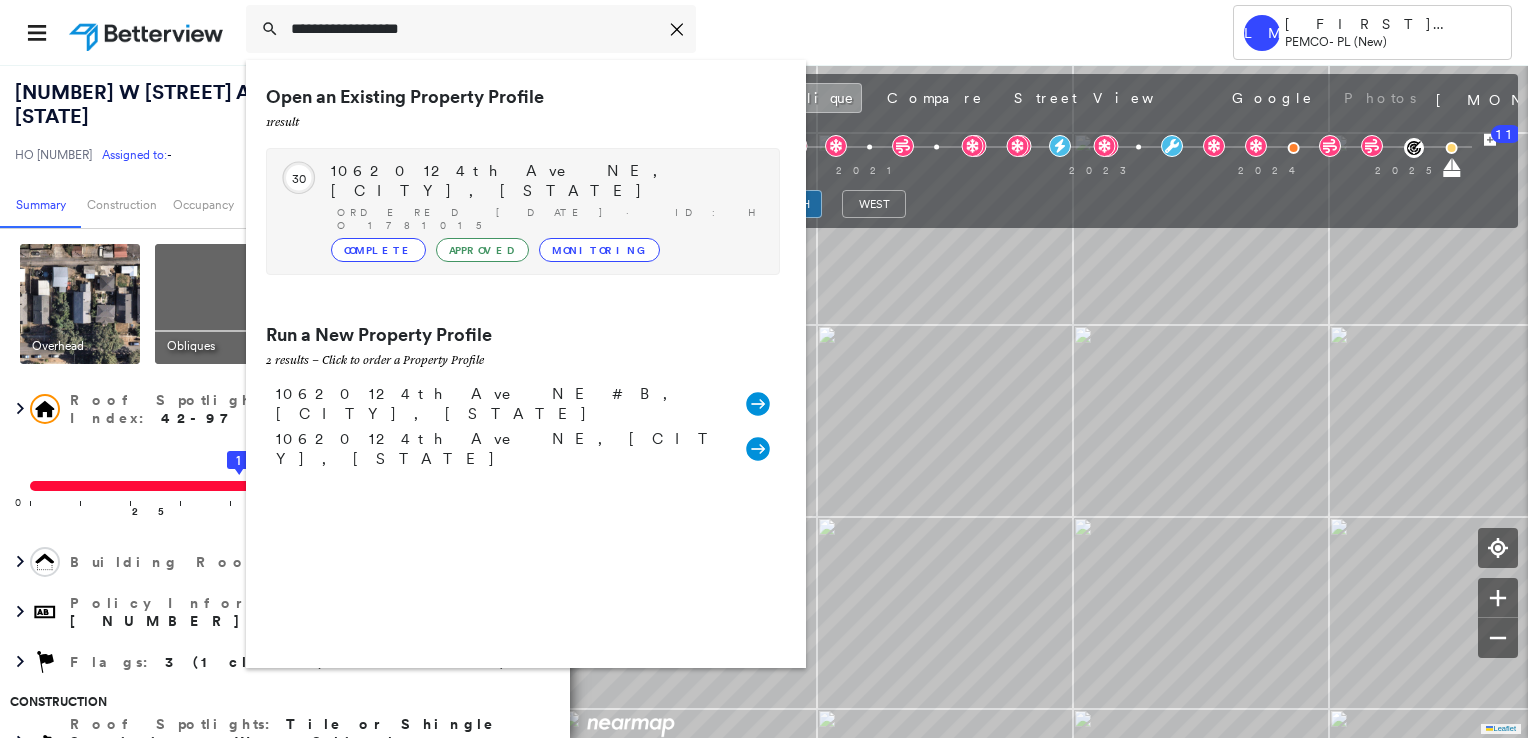 type on "**********" 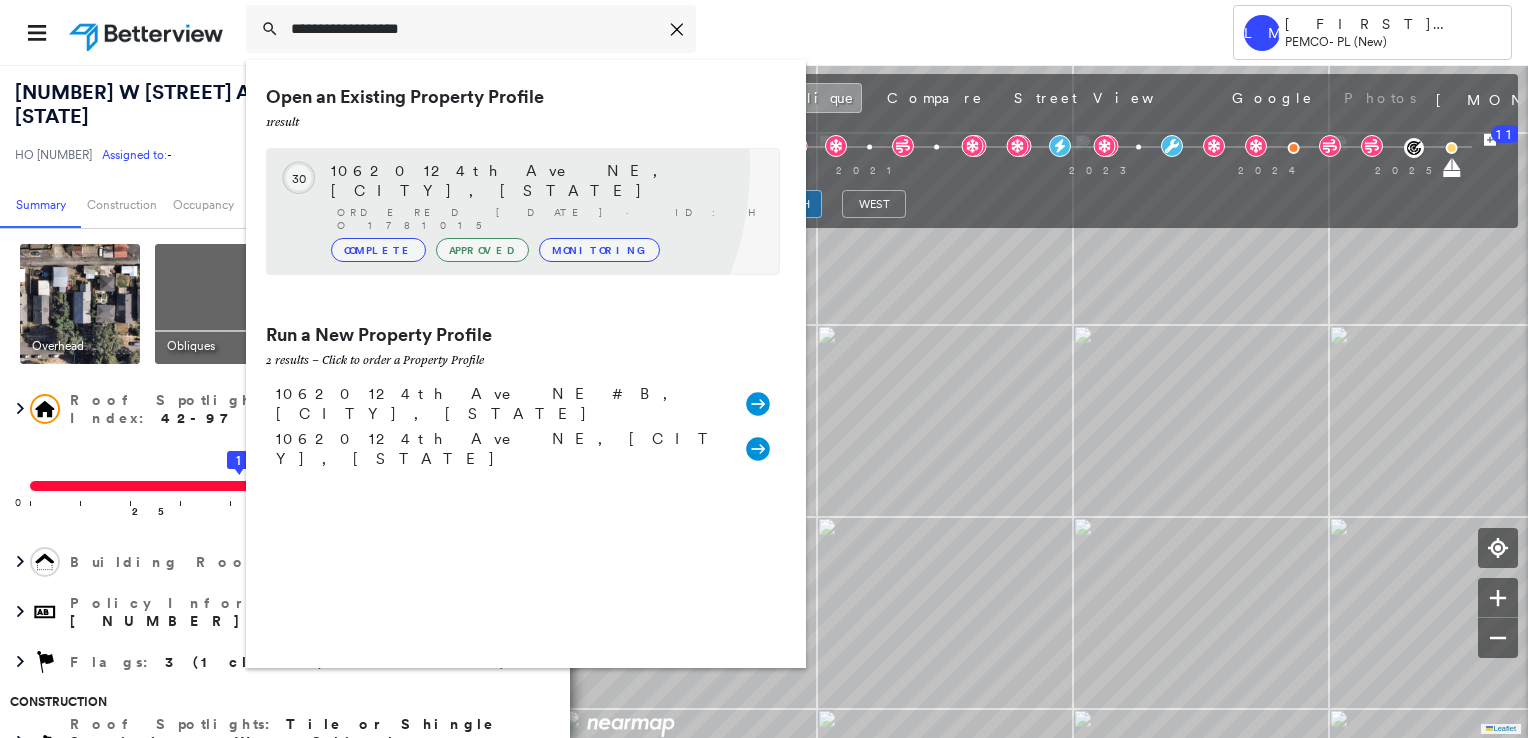 click on "[NUMBER] [STREET], [CITY], [STATE] [POSTAL_CODE]" at bounding box center [545, 181] 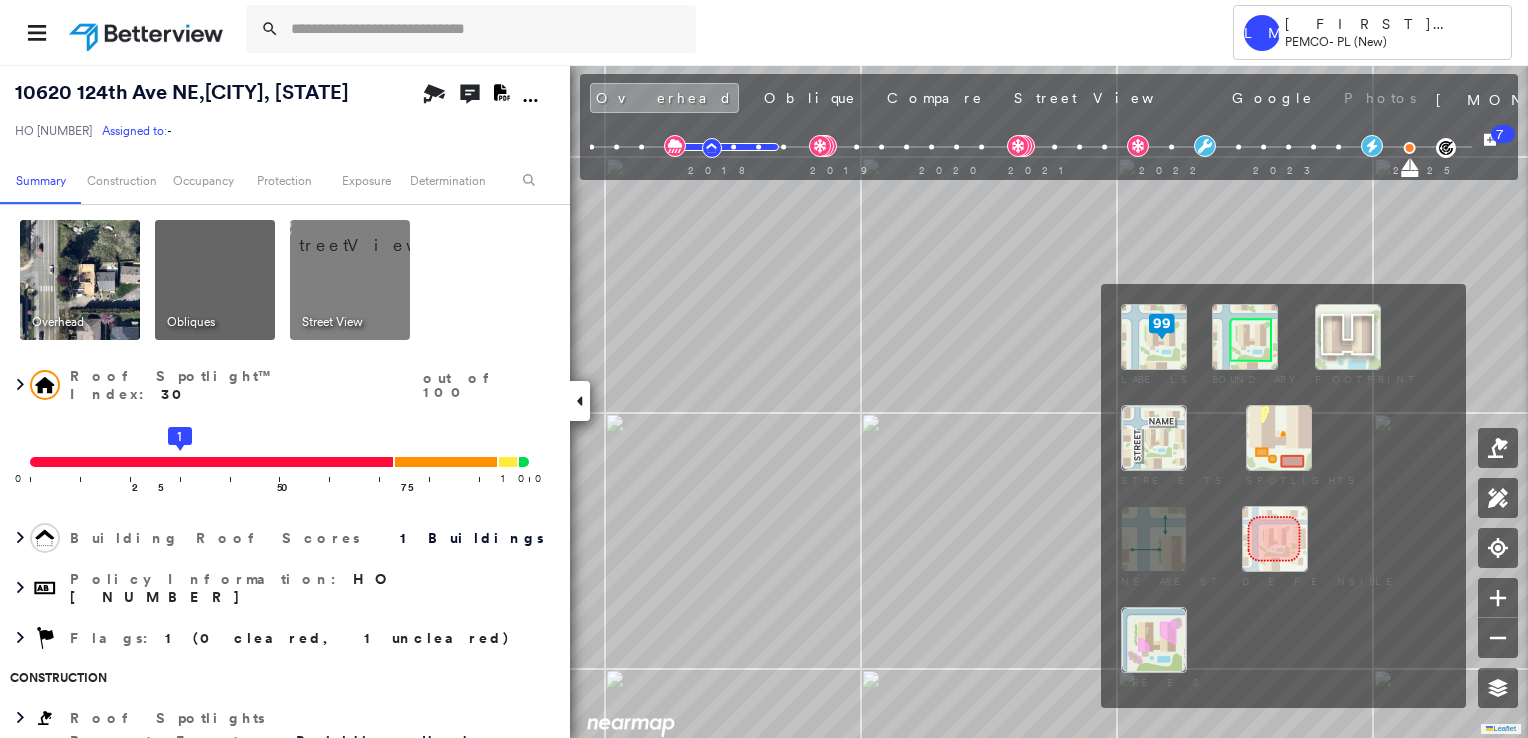click at bounding box center (1245, 337) 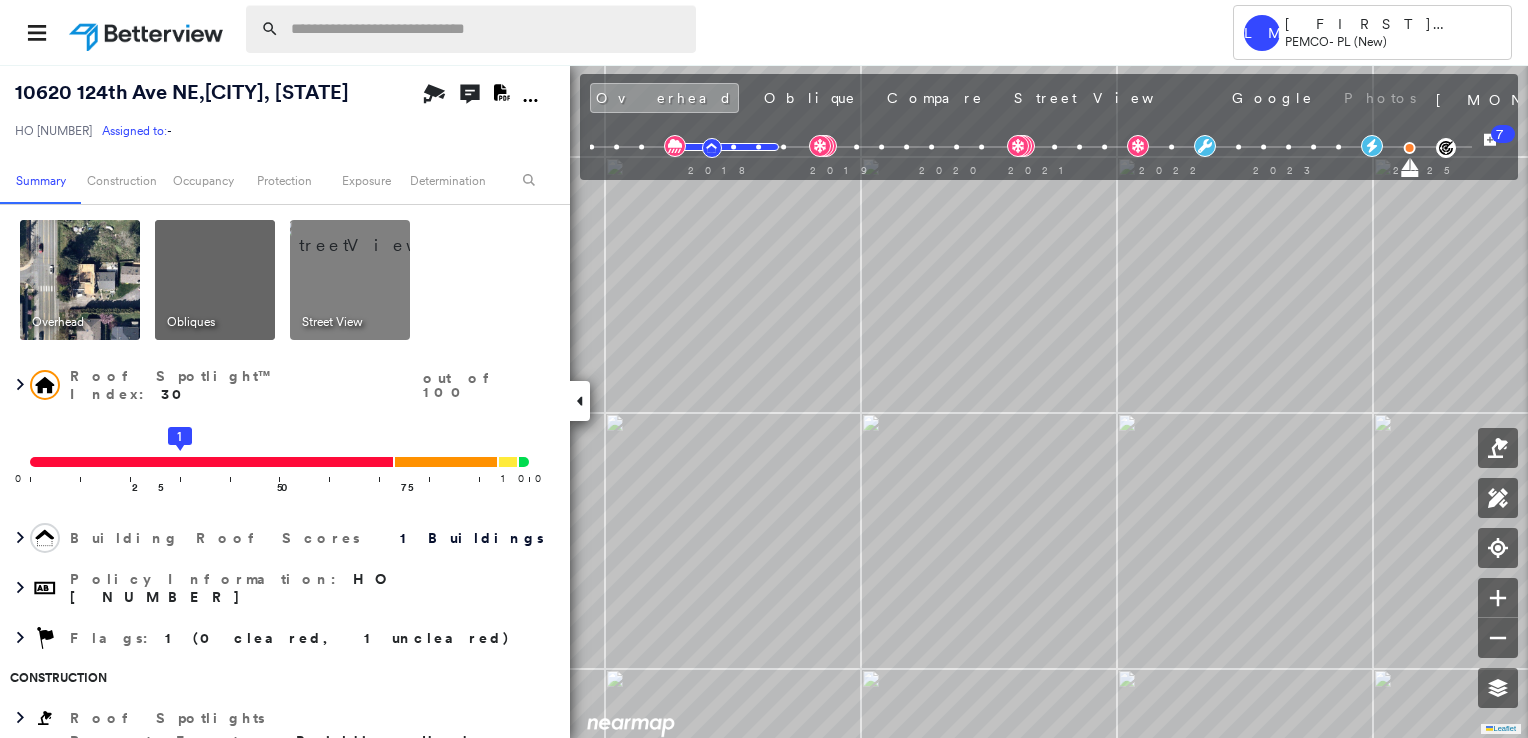 click at bounding box center [487, 29] 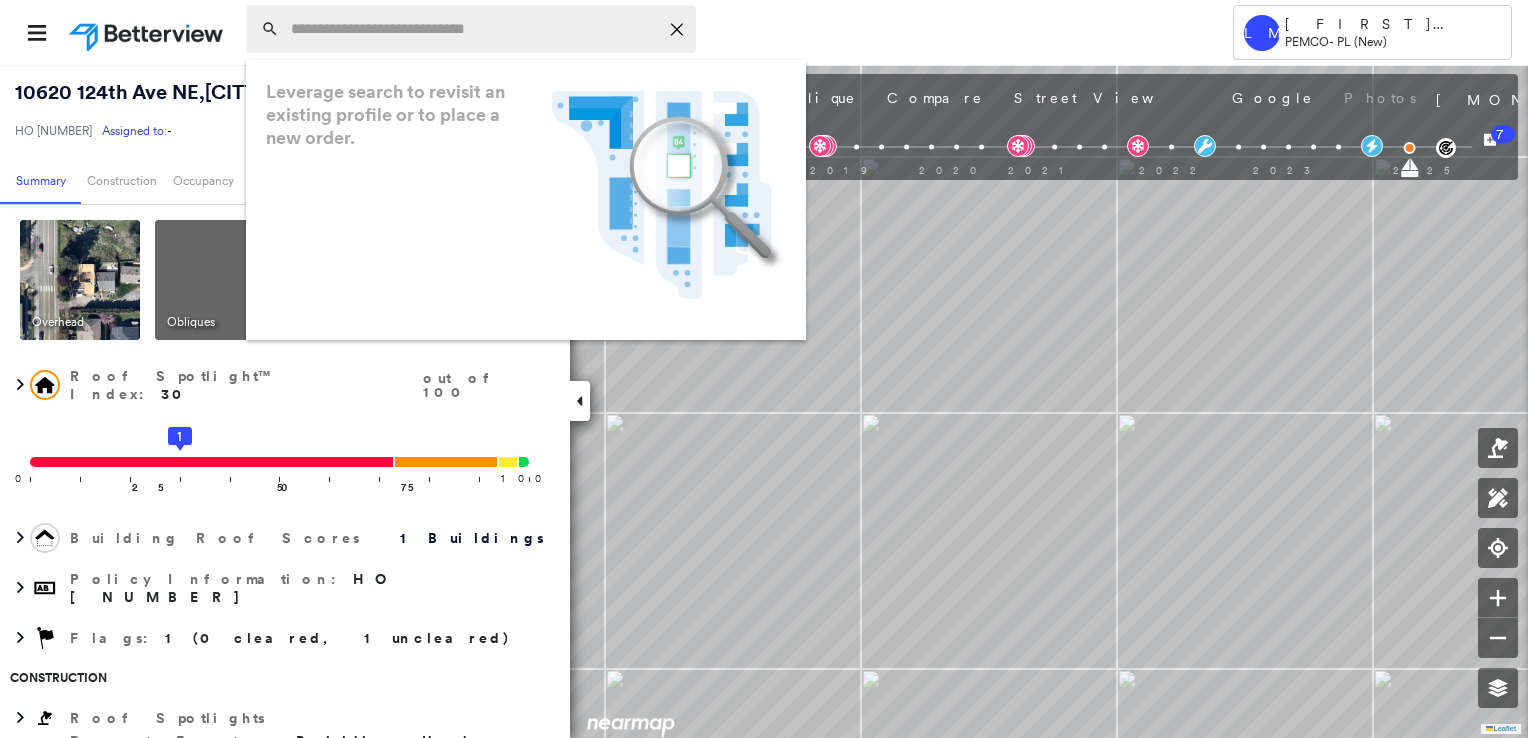 paste on "**********" 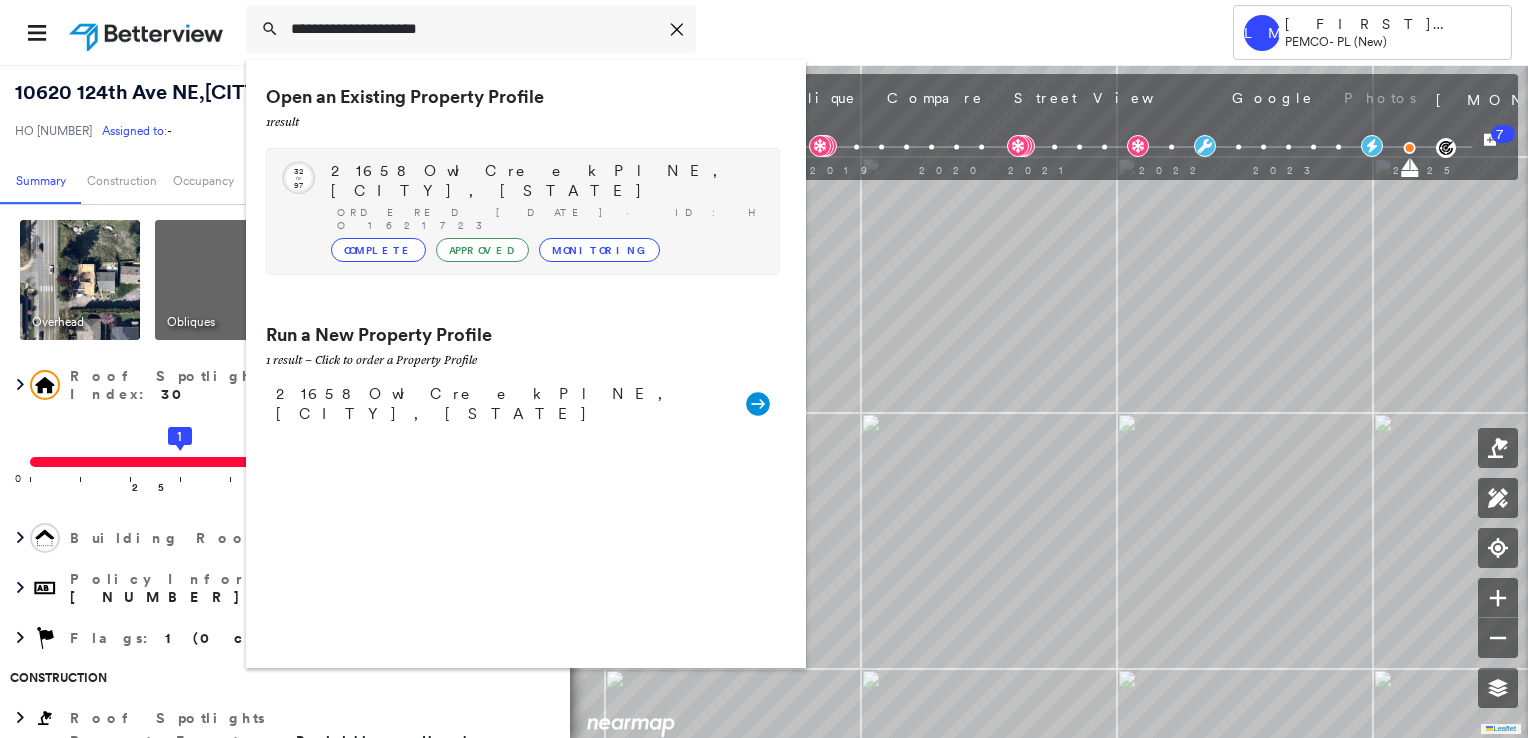 type on "**********" 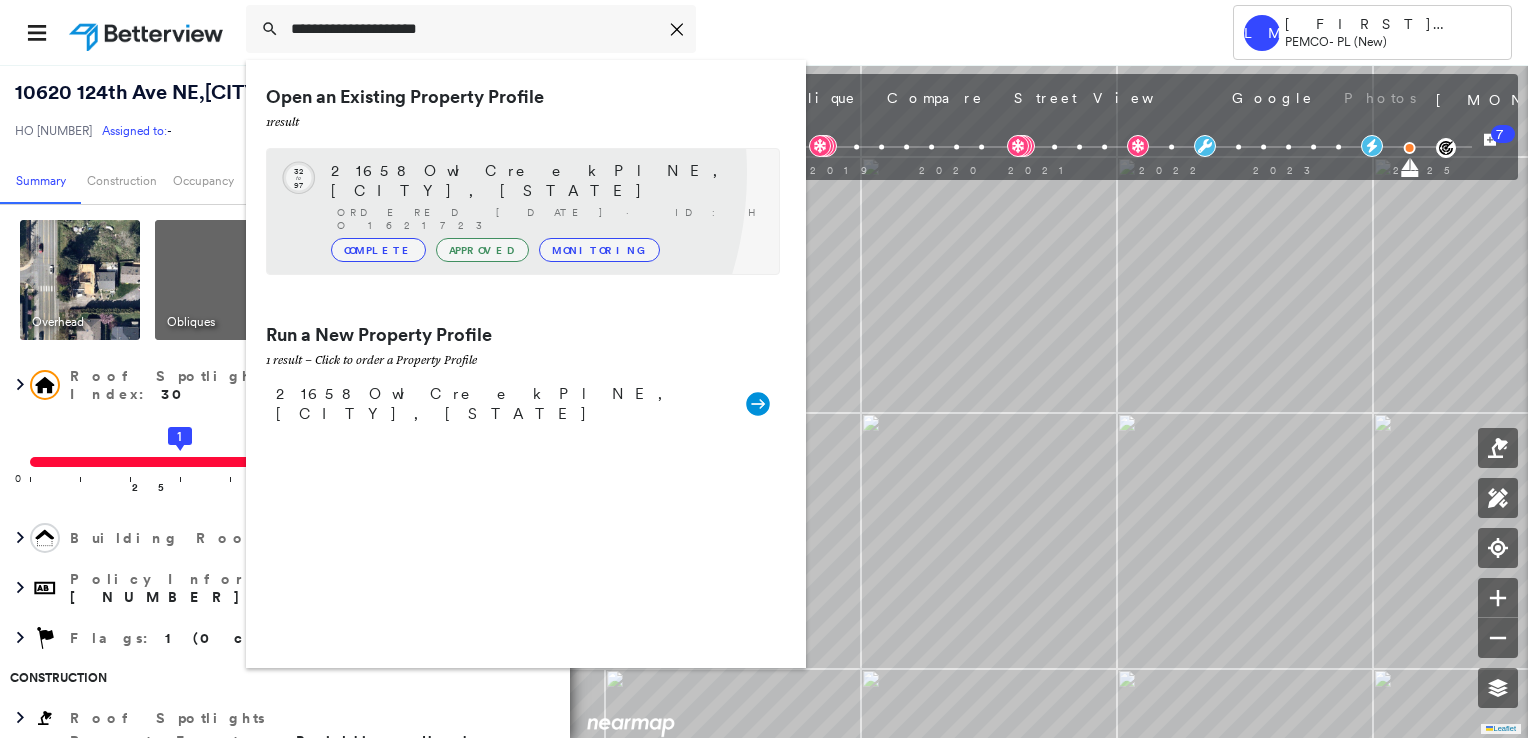 click on "21658 Owl Creek Pl NE, Poulsbo, WA 98370" at bounding box center (545, 181) 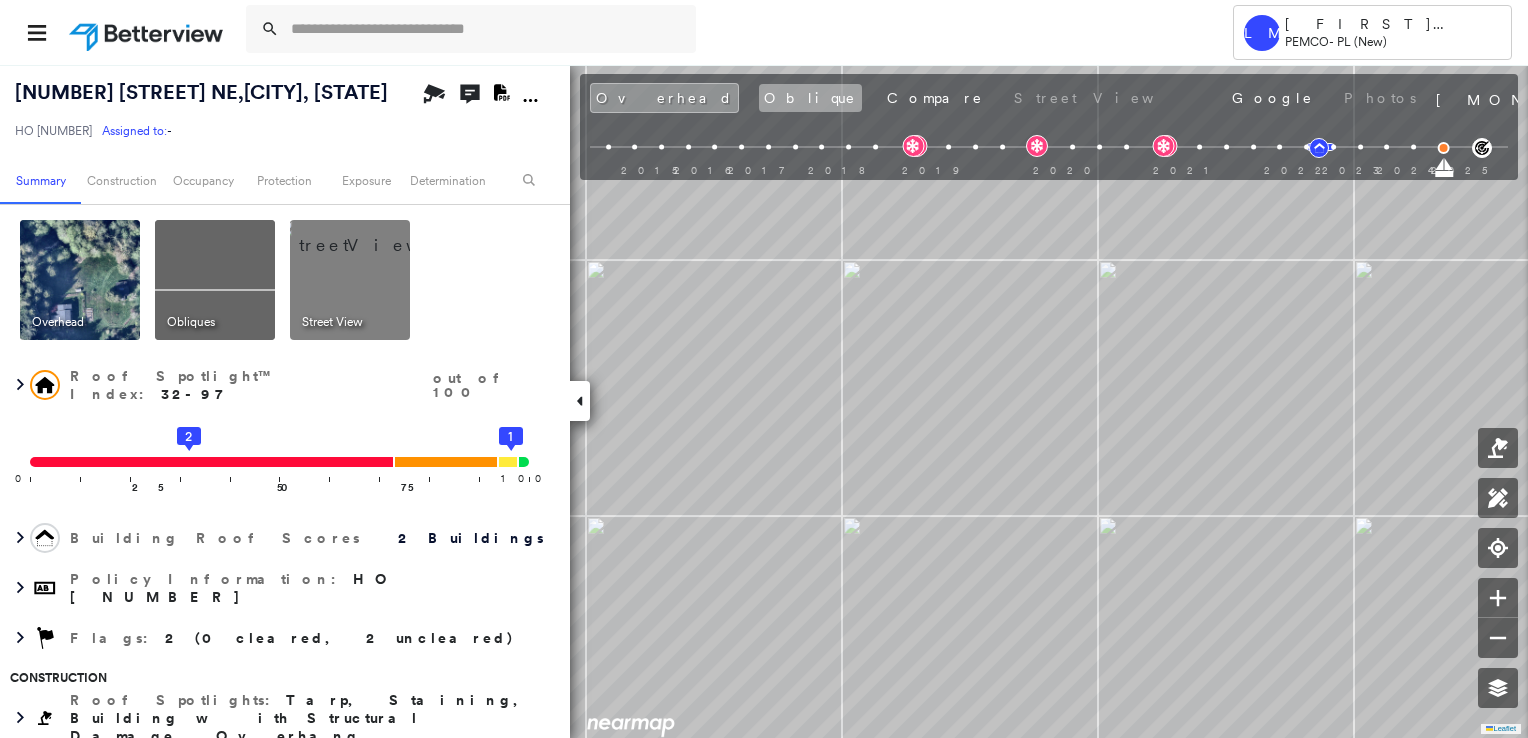 click on "Oblique" at bounding box center (810, 98) 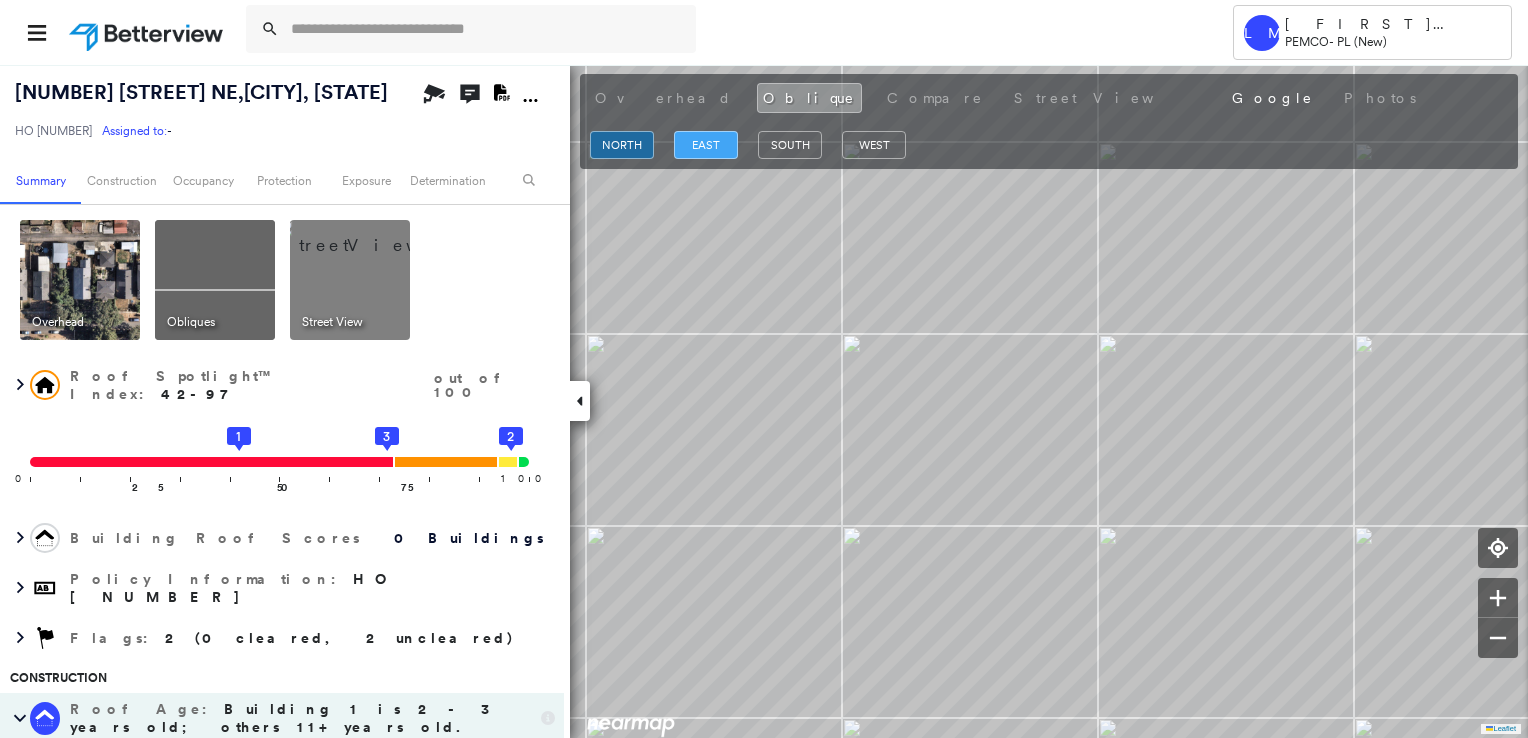 click on "east" at bounding box center [706, 145] 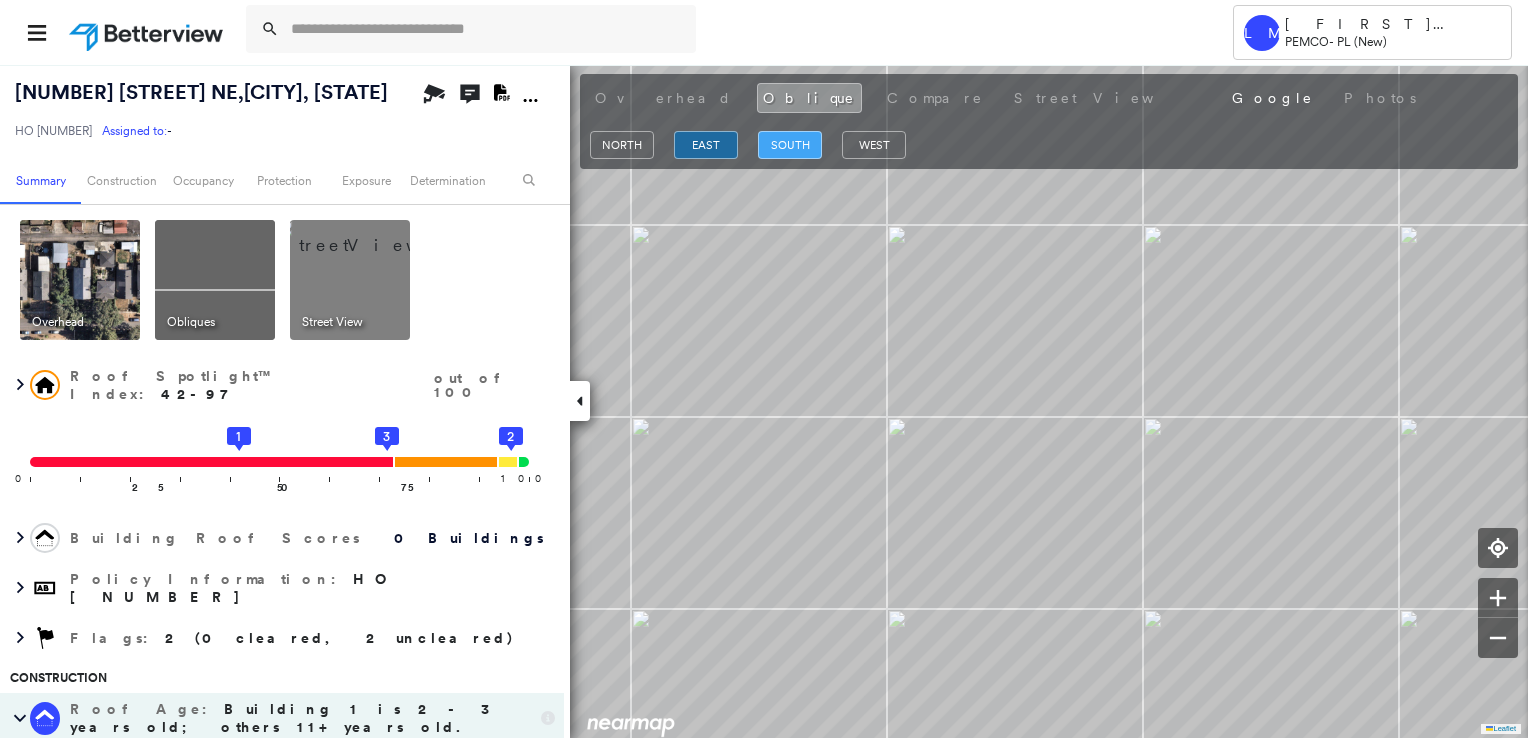 click on "south" at bounding box center [790, 145] 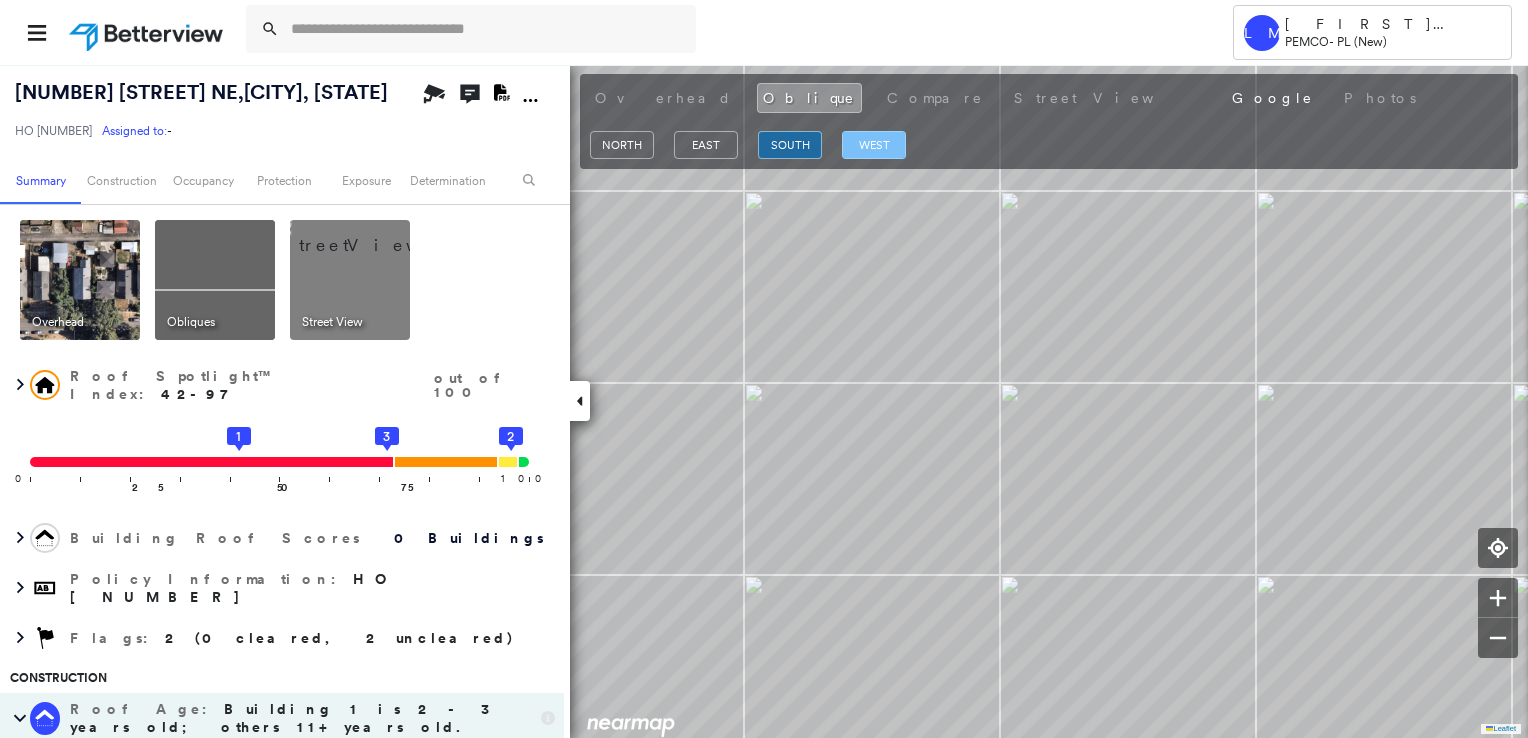 click on "west" at bounding box center (874, 145) 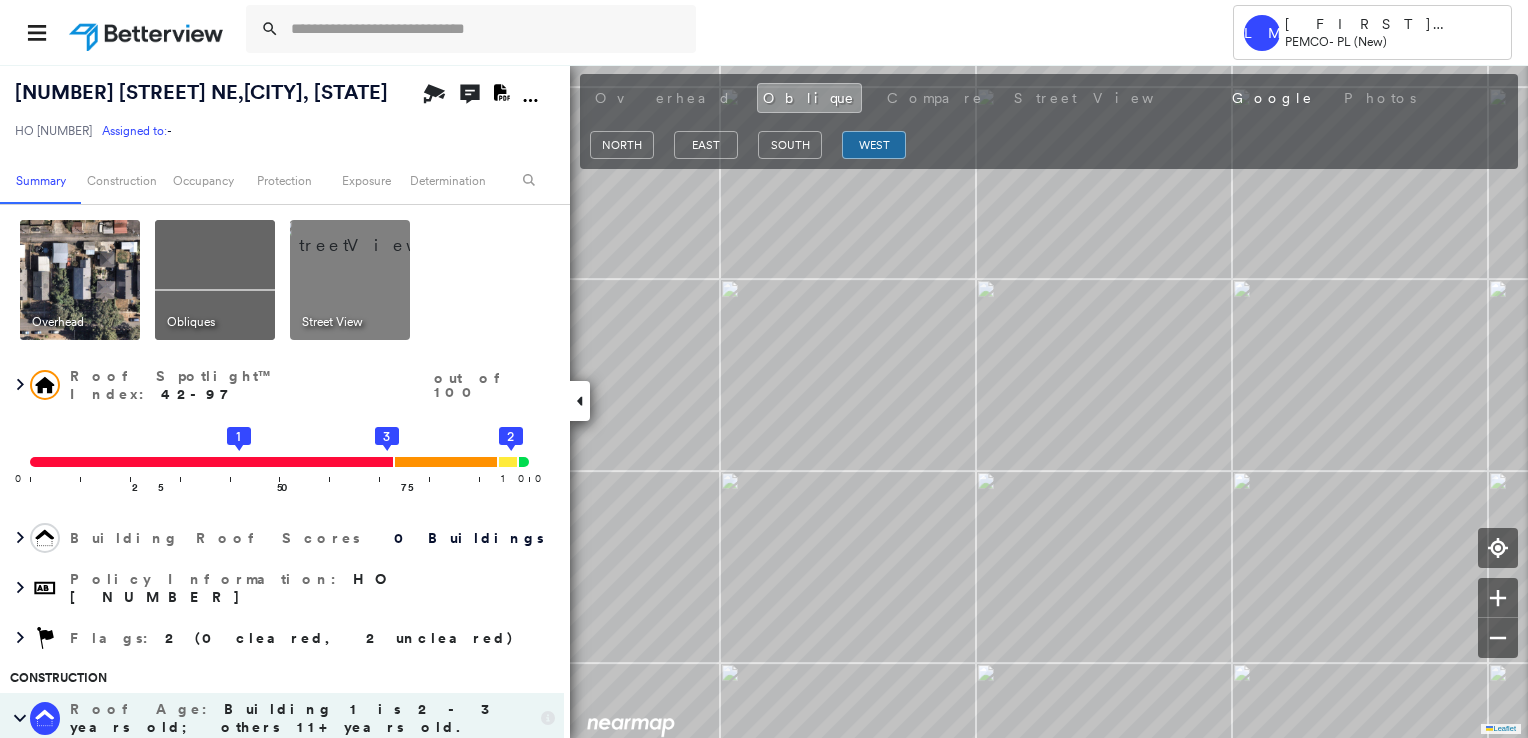click at bounding box center (80, 280) 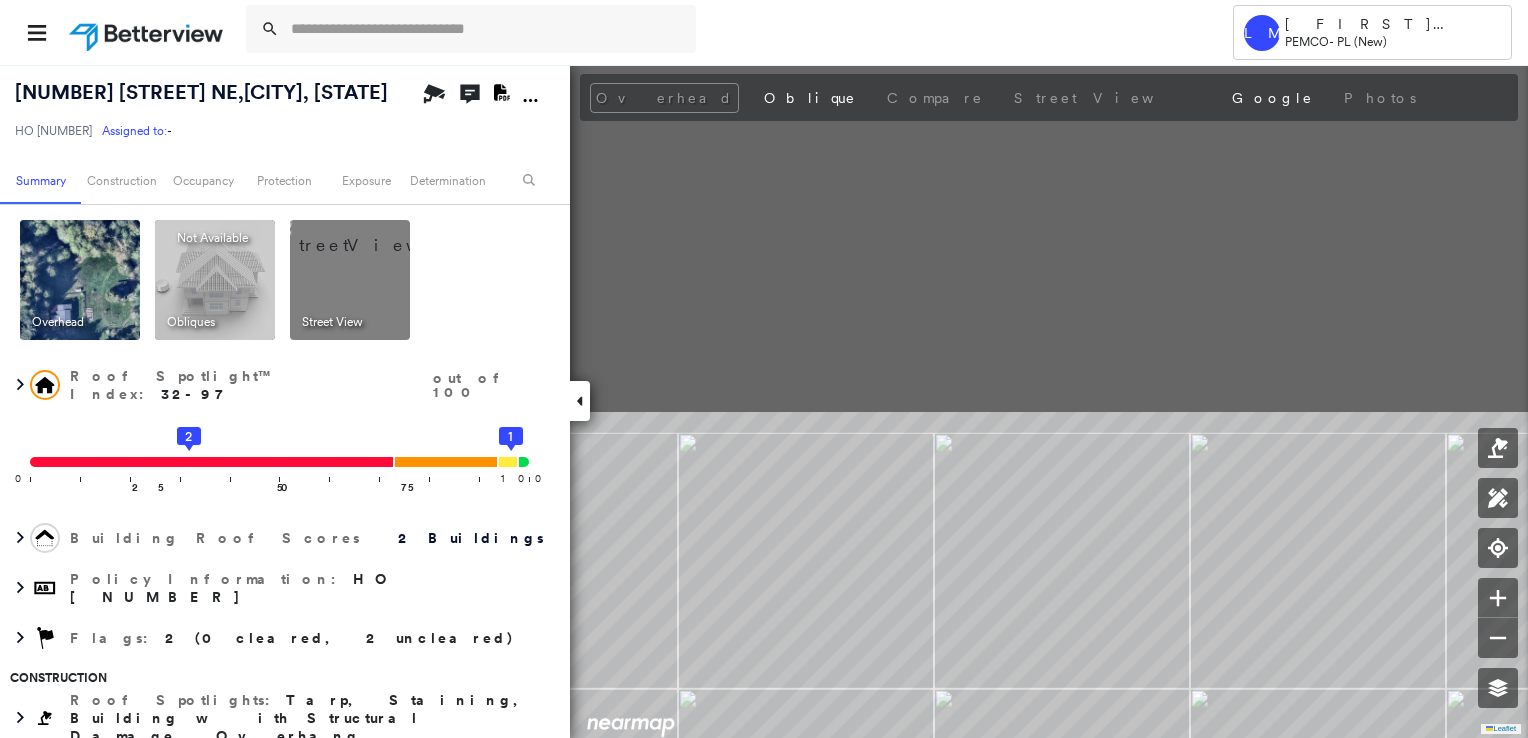 click on "Tower LM Lyn Mutuc PEMCO  -   PL (New) 21658 Owl Creek Pl NE ,  Poulsbo, WA 98370 HO 1621723 Assigned to:  - Assigned to:  - HO 1621723 Assigned to:  - Open Comments Download PDF Report Summary Construction Occupancy Protection Exposure Determination Overhead Obliques Not Available ; Street View Roof Spotlight™ Index :  32-97 out of 100 0 100 25 50 2 75 1 Building Roof Scores 2 Buildings Policy Information :  HO 1621723 Flags :  2 (0 cleared, 2 uncleared) Construction Roof Spotlights :  Tarp, Staining, Building with Structural Damage, Overhang Property Features :  Wooden Decking, Water Hazard, Asphalt Roof Age :  Building 1 is 2 - 3 years old; others 11+ years old. 1 Building 1 :  2 - 3 years COMPARE Before :  Jul 19, 2022 2,594 ft² After :  Apr 28, 2023 2,594 ft² 2 Building 2 :  11+ years Roof Size & Shape :  2 buildings  BuildZoom - Building Permit Data and Analysis Occupancy Place Detail Protection Exposure Fire Path FEMA Risk Index Wind Flood Regional Hazard: 2   out of  5 Additional Perils Flags :" at bounding box center (764, 369) 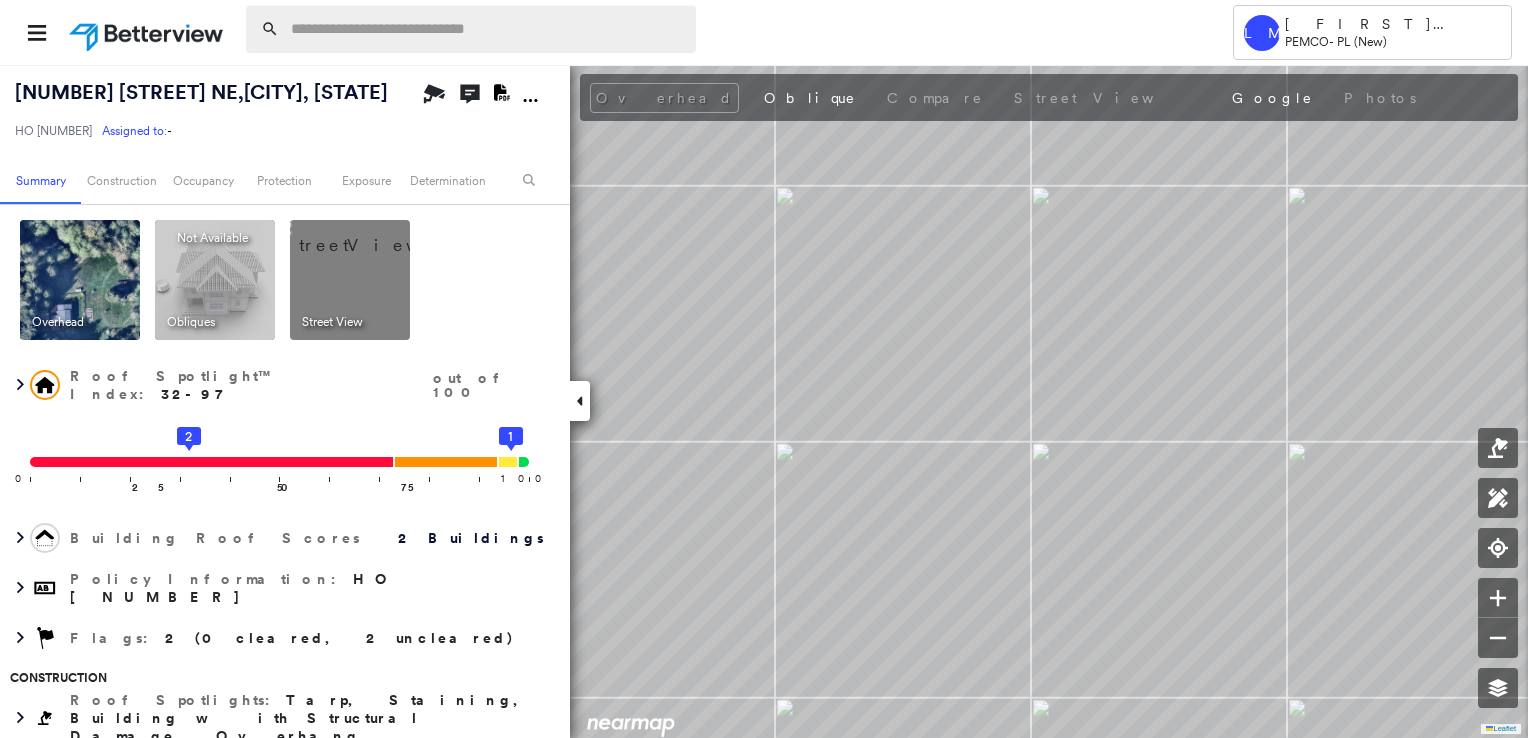 click at bounding box center (487, 29) 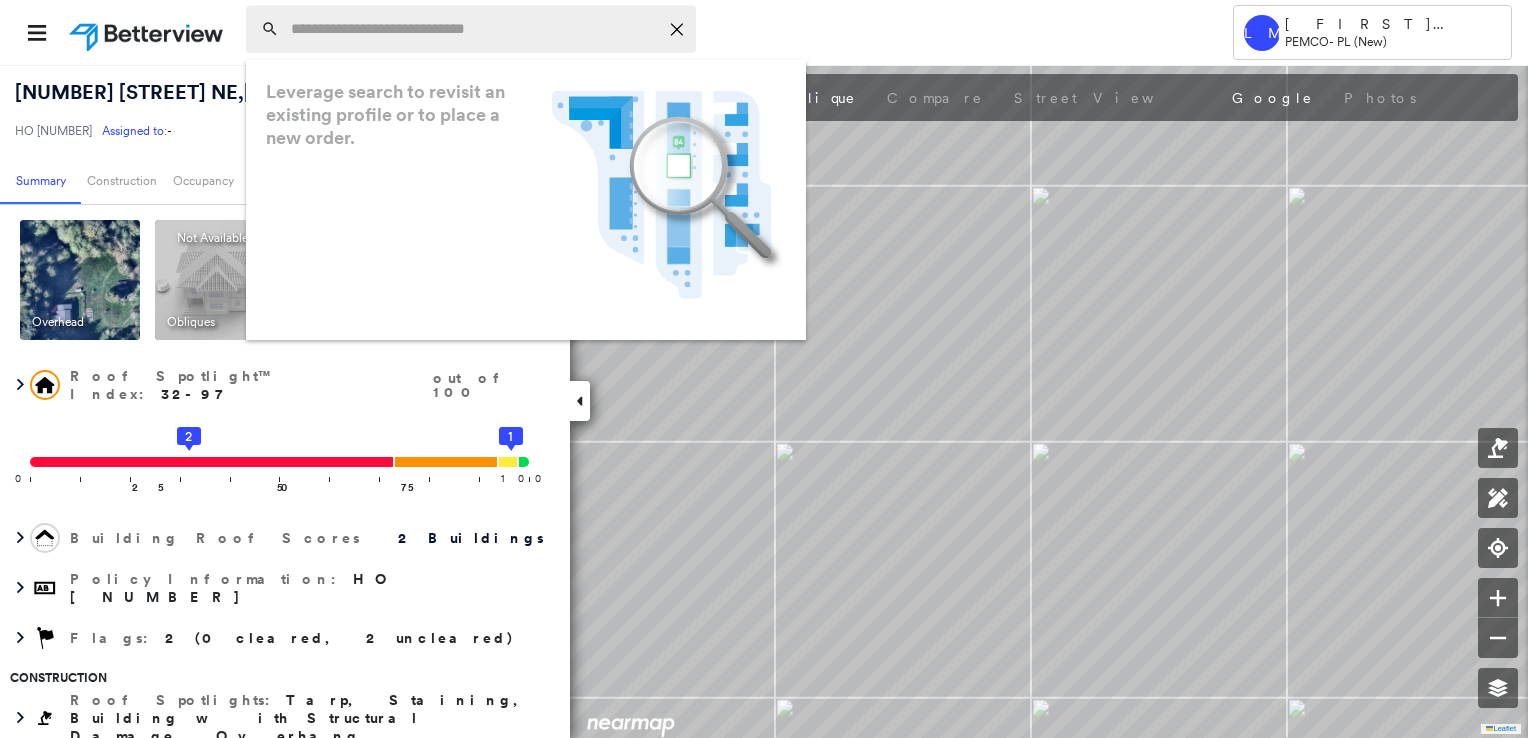 paste on "**********" 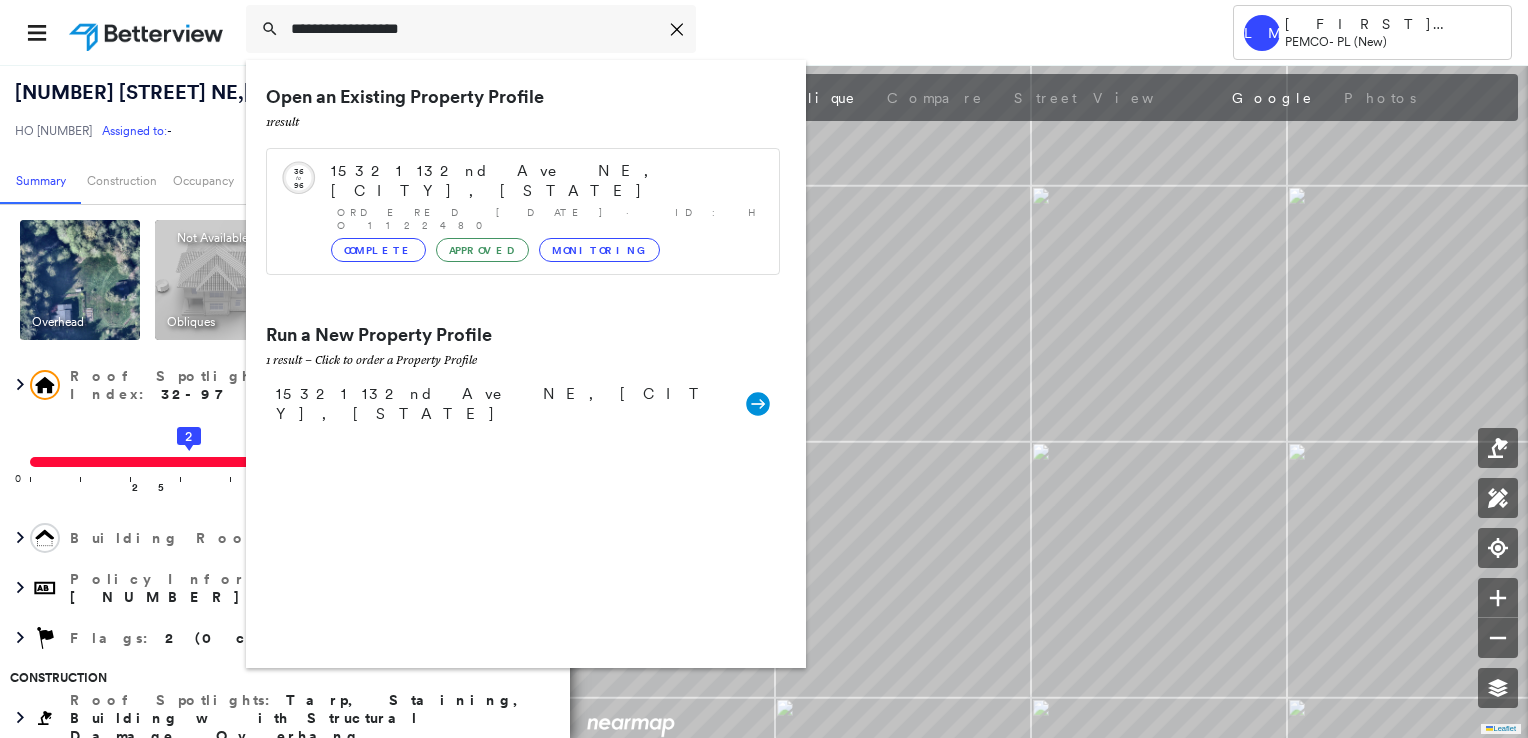 type on "**********" 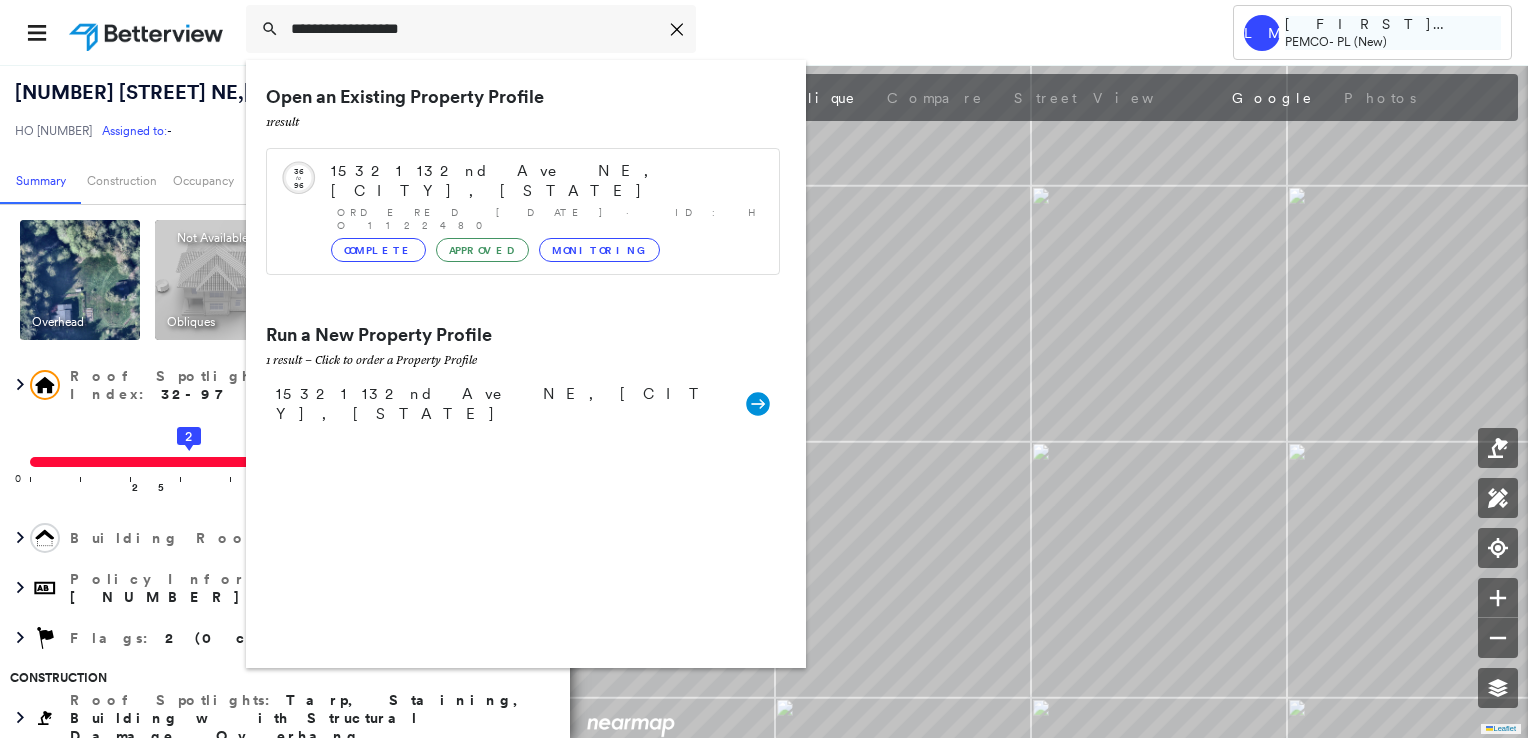 drag, startPoint x: 409, startPoint y: 165, endPoint x: 1403, endPoint y: 17, distance: 1004.9577 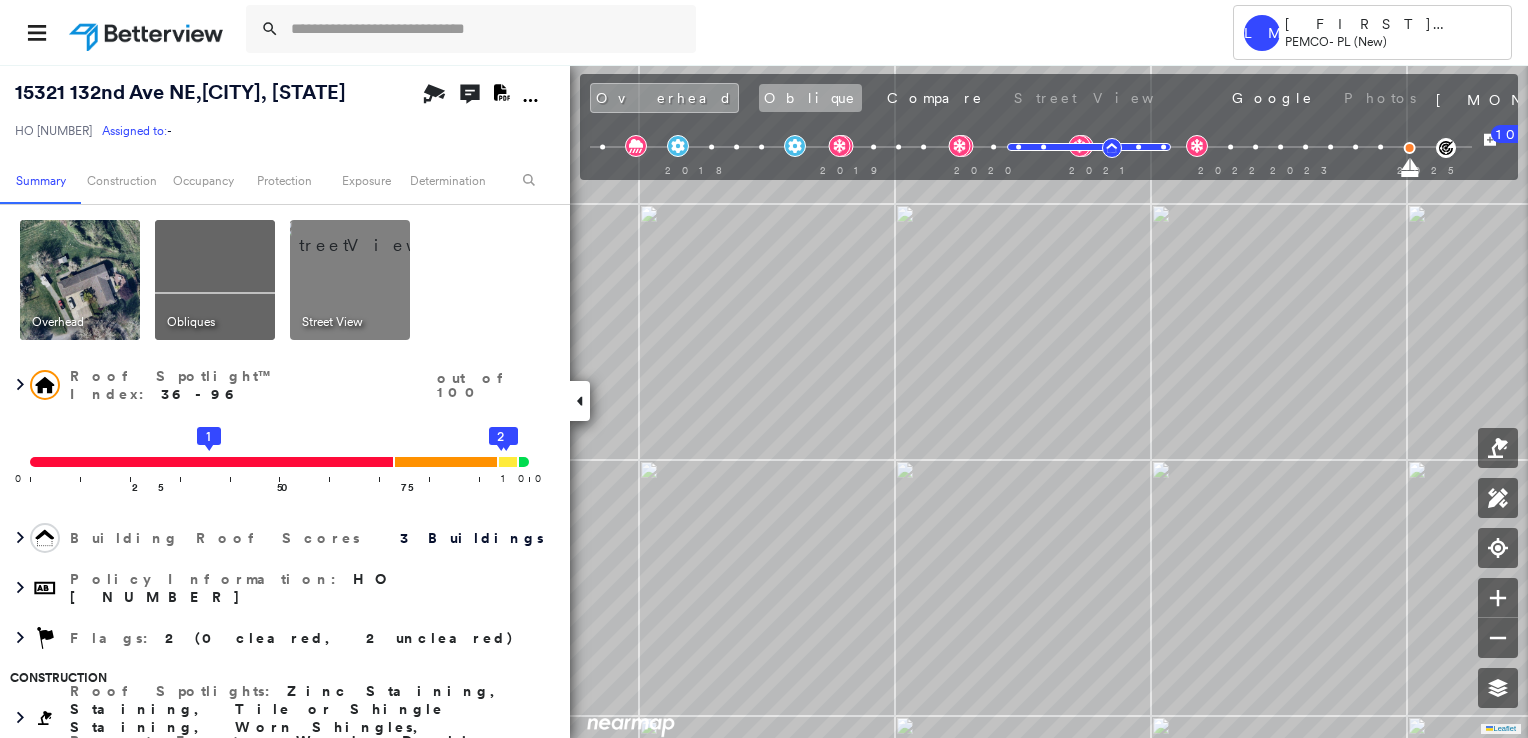 click on "Oblique" at bounding box center [810, 98] 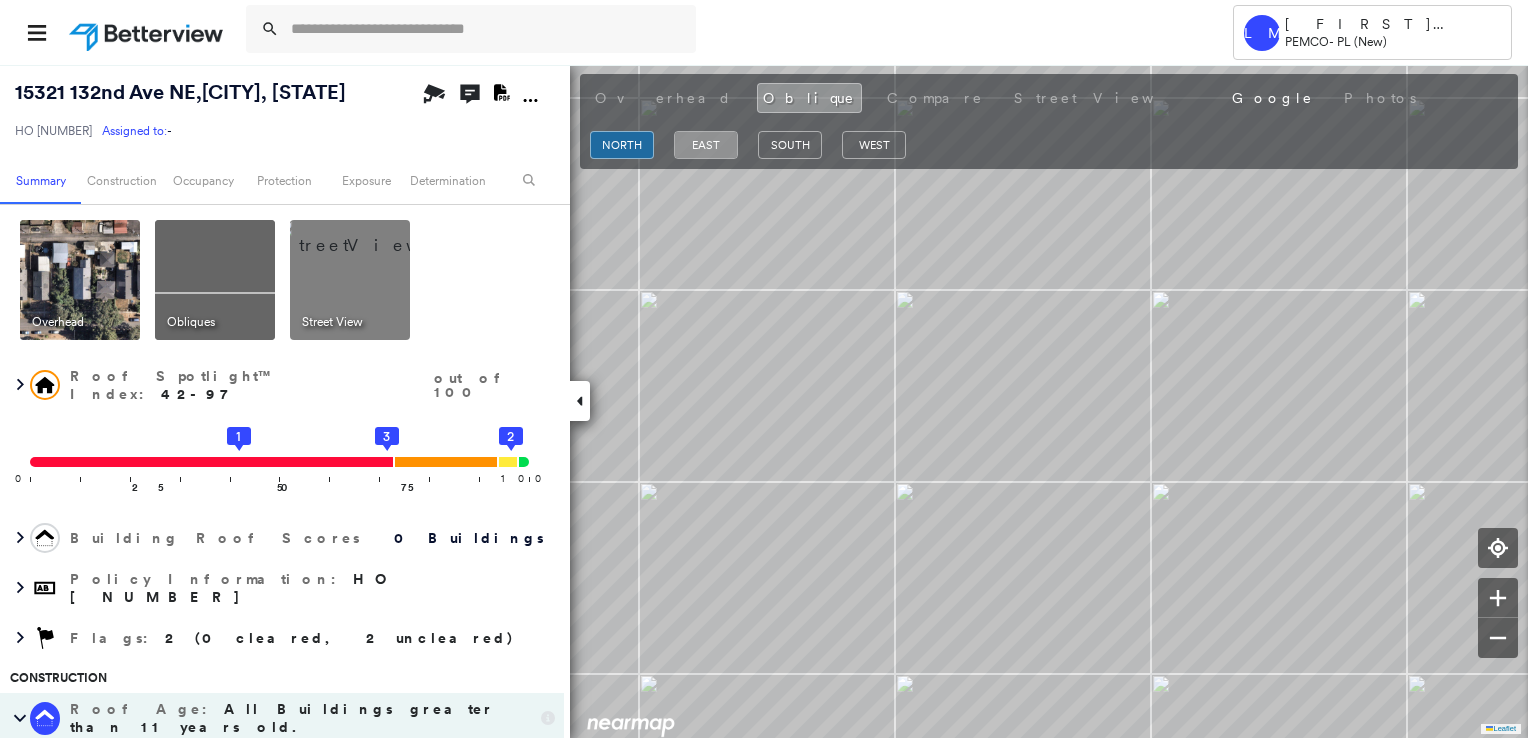 click on "east" at bounding box center [706, 145] 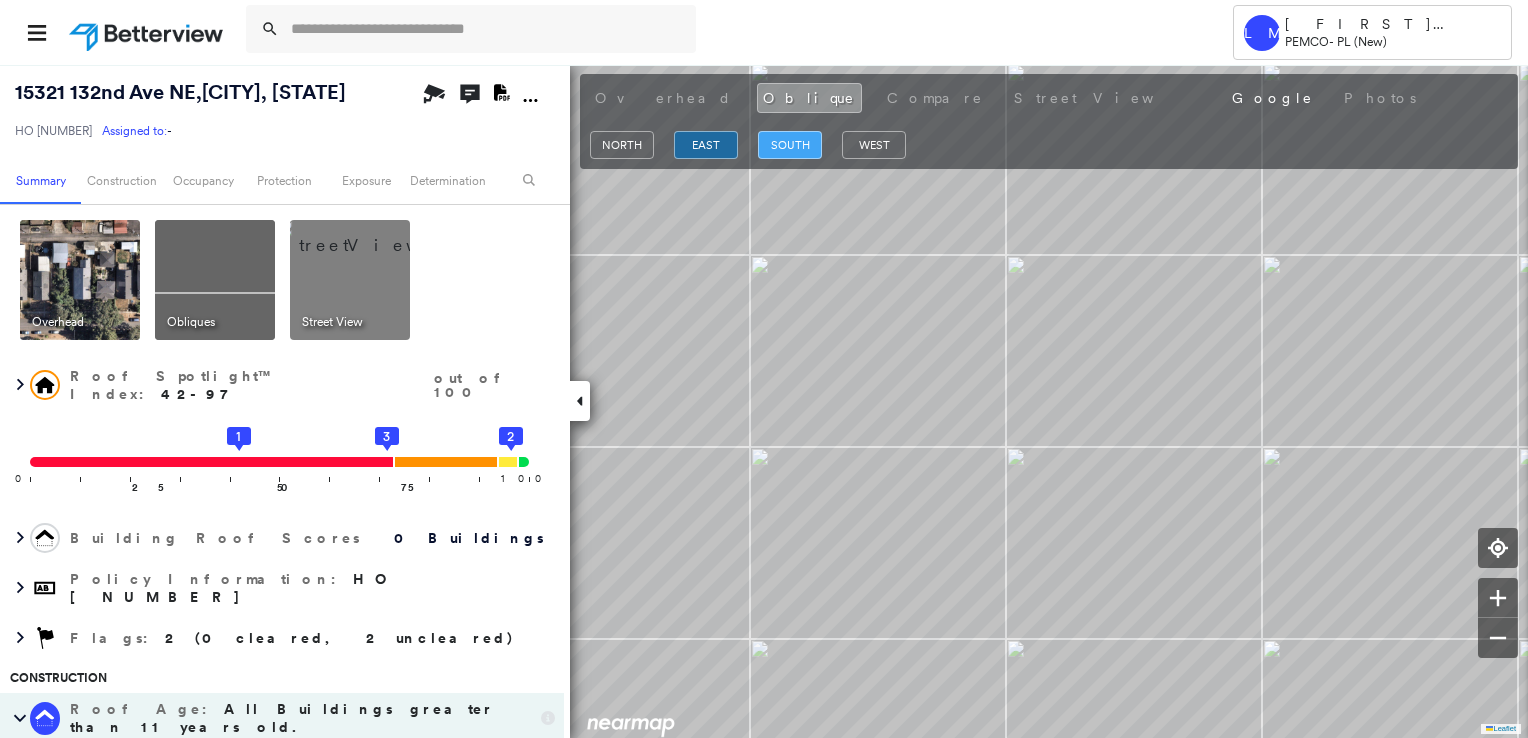 click on "south" at bounding box center [790, 145] 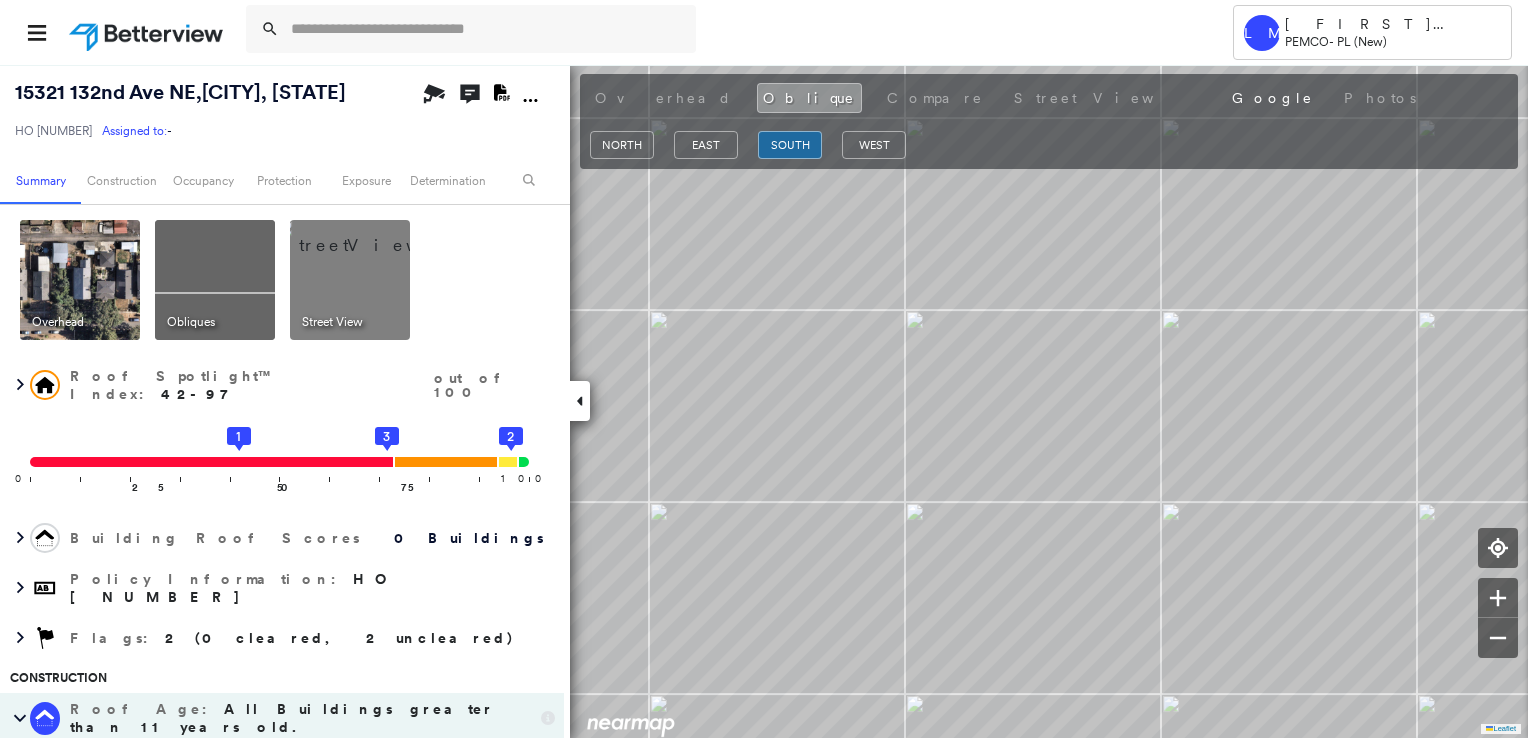 click on "west" at bounding box center (874, 148) 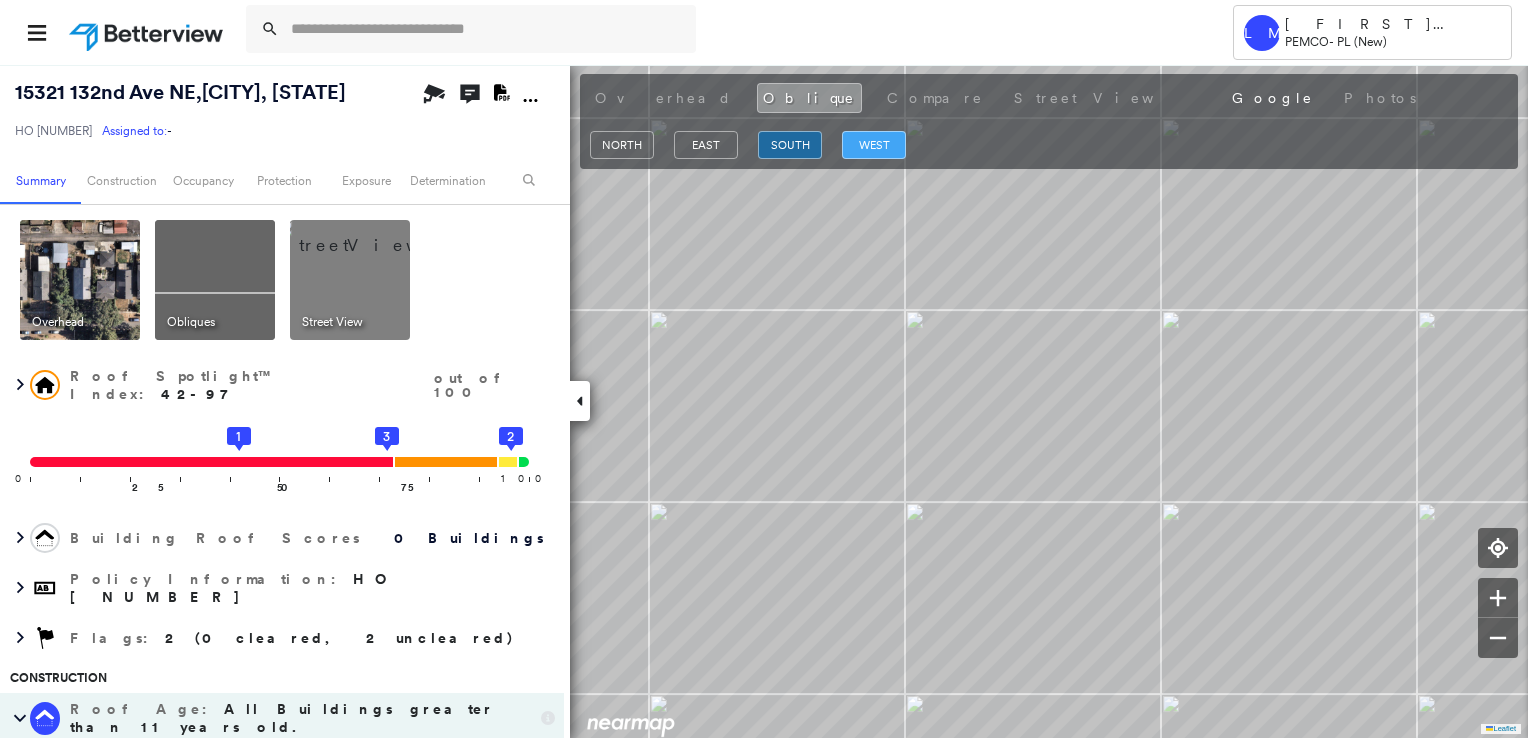 drag, startPoint x: 896, startPoint y: 159, endPoint x: 884, endPoint y: 144, distance: 19.209373 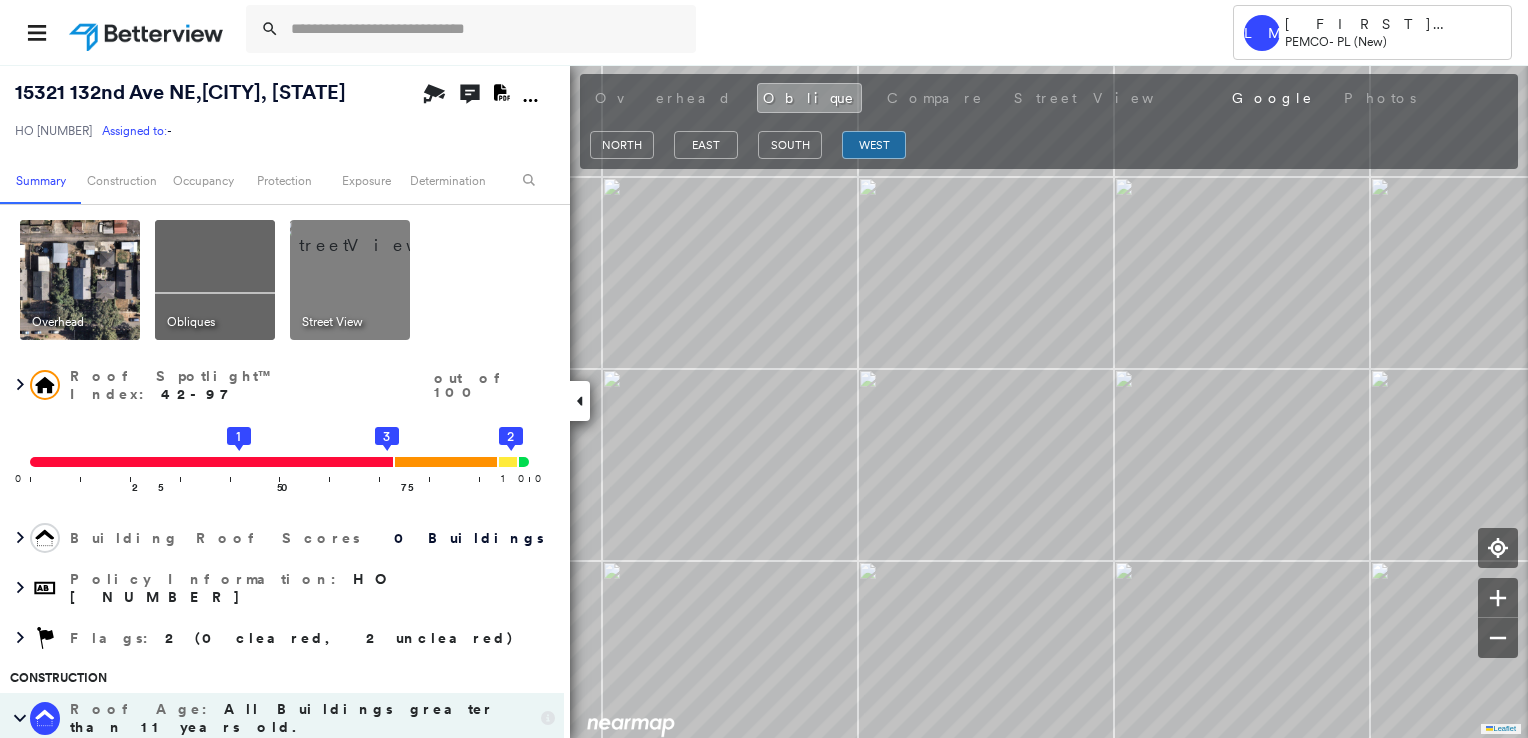 click on "Overhead" at bounding box center (58, 322) 